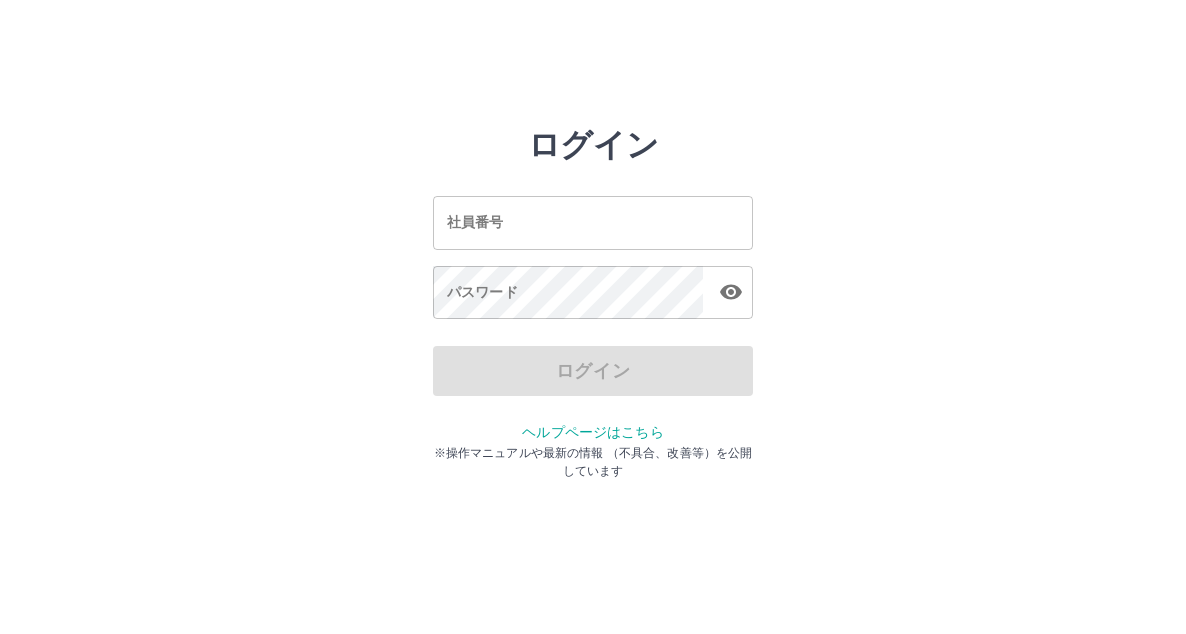 scroll, scrollTop: 0, scrollLeft: 0, axis: both 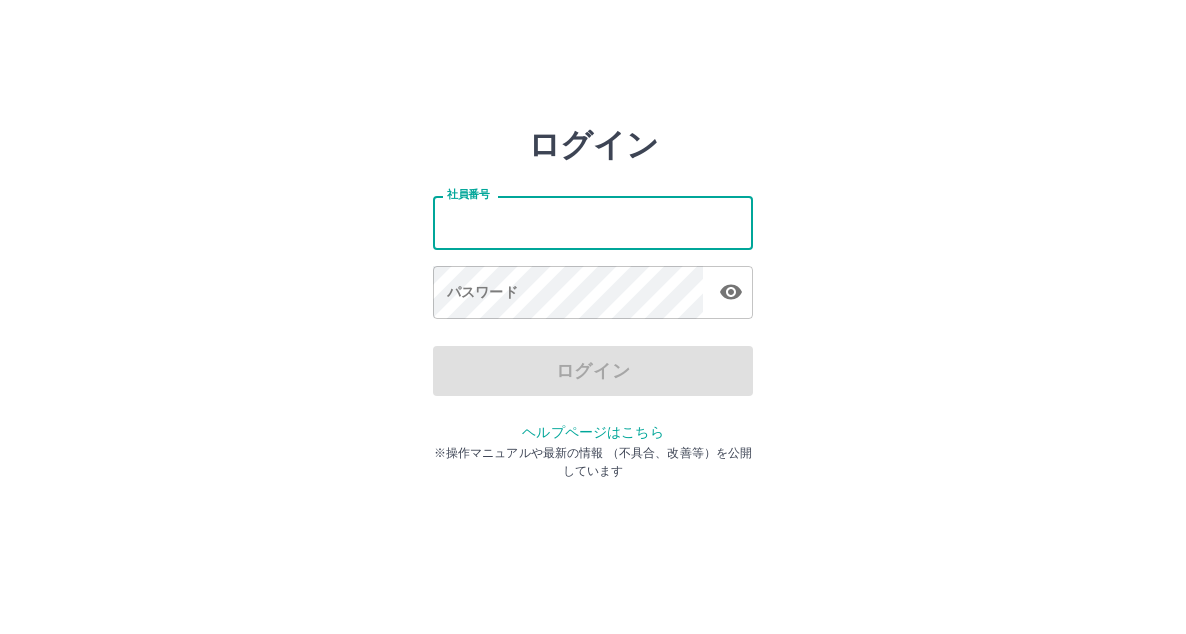 type on "*******" 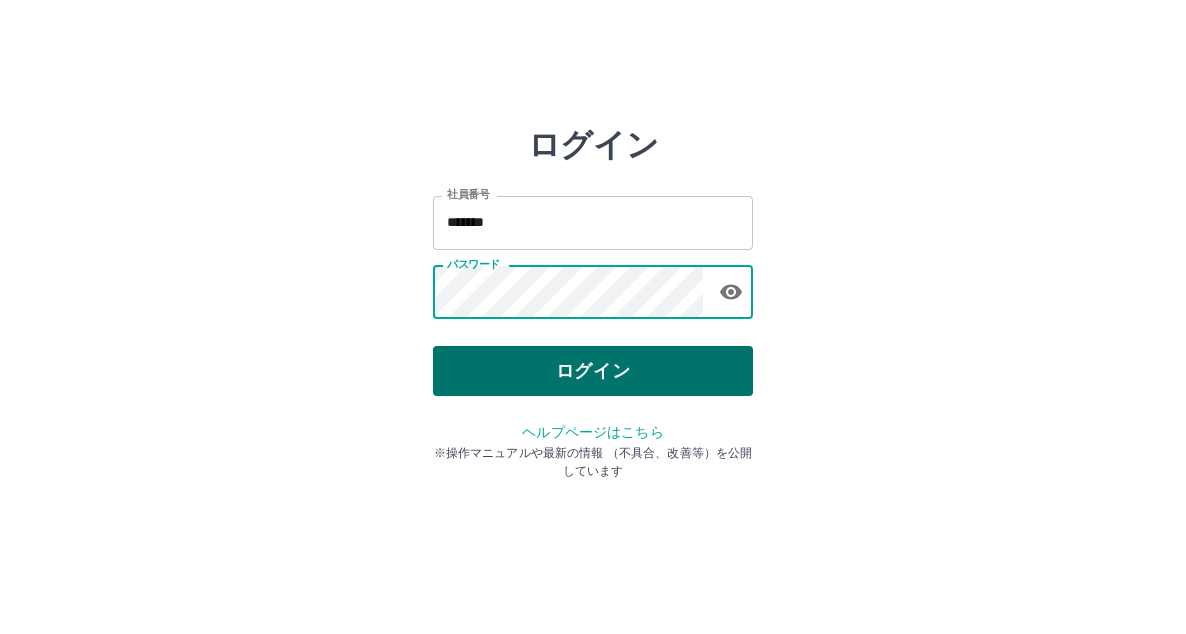 click on "ログイン" at bounding box center [593, 371] 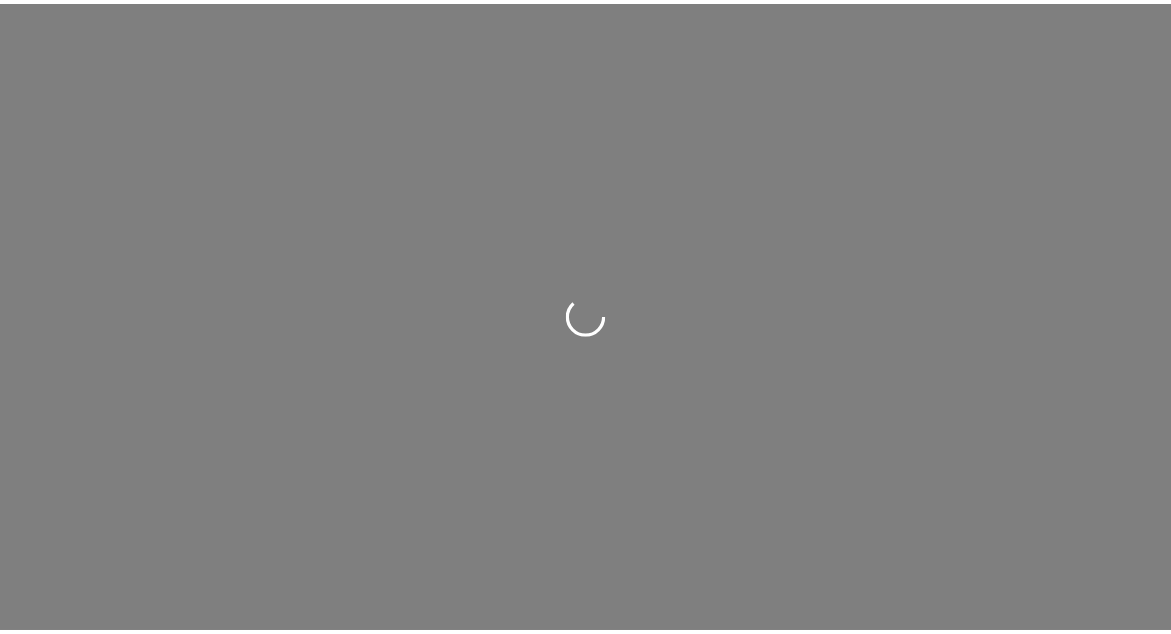 scroll, scrollTop: 0, scrollLeft: 0, axis: both 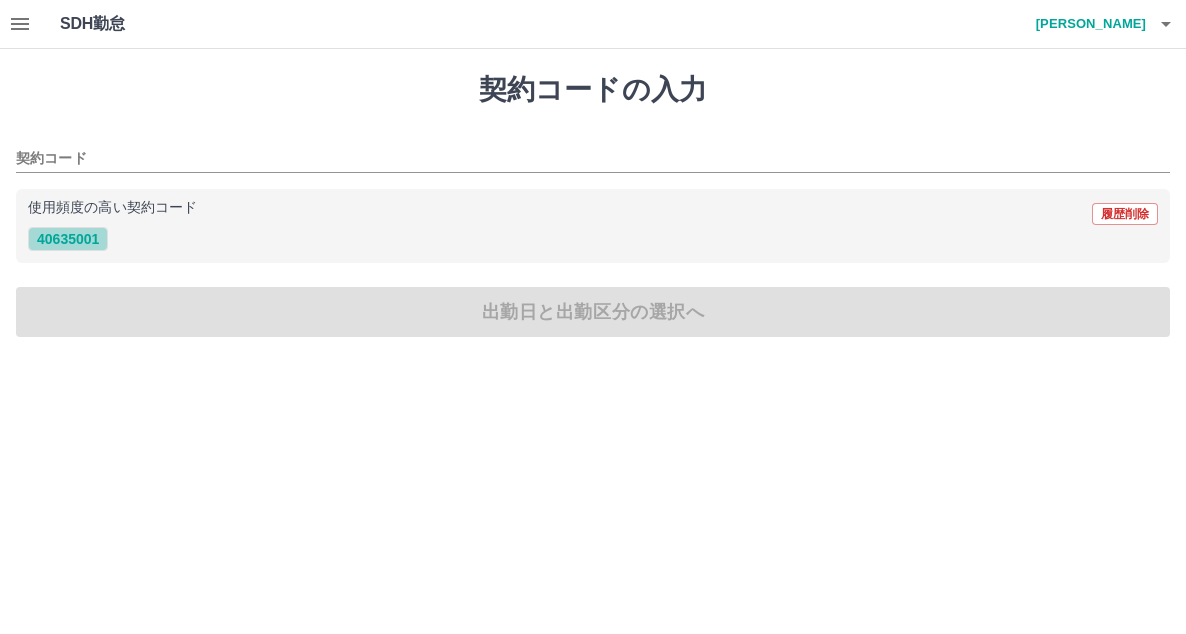 click on "40635001" at bounding box center (68, 239) 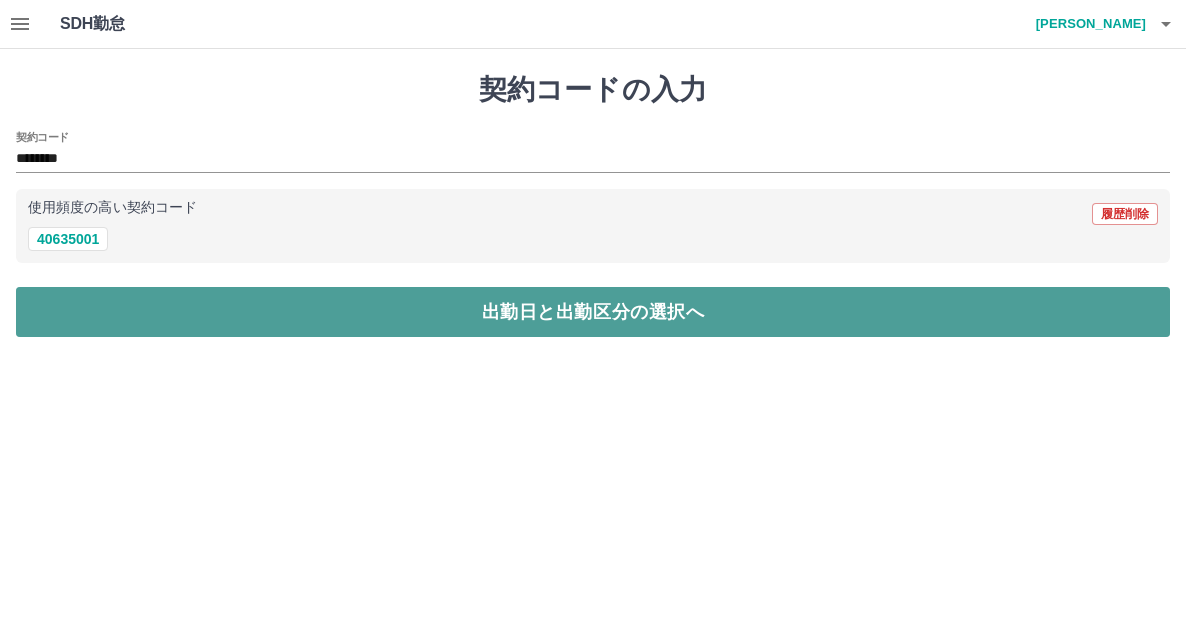 click on "出勤日と出勤区分の選択へ" at bounding box center [593, 312] 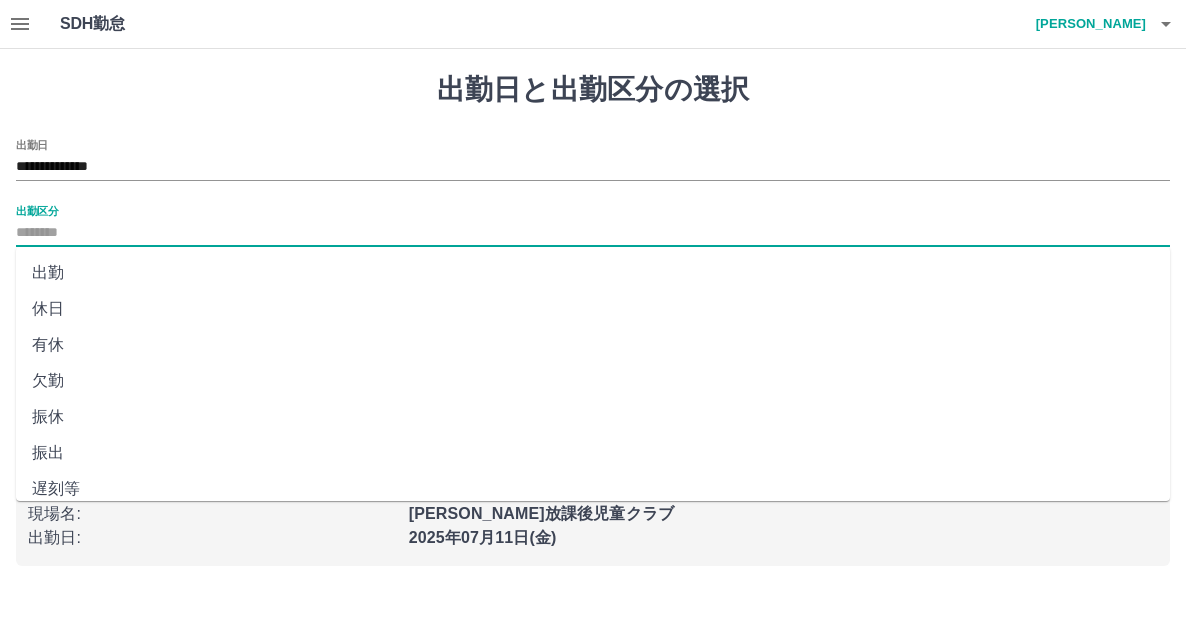 click on "出勤区分" at bounding box center (593, 233) 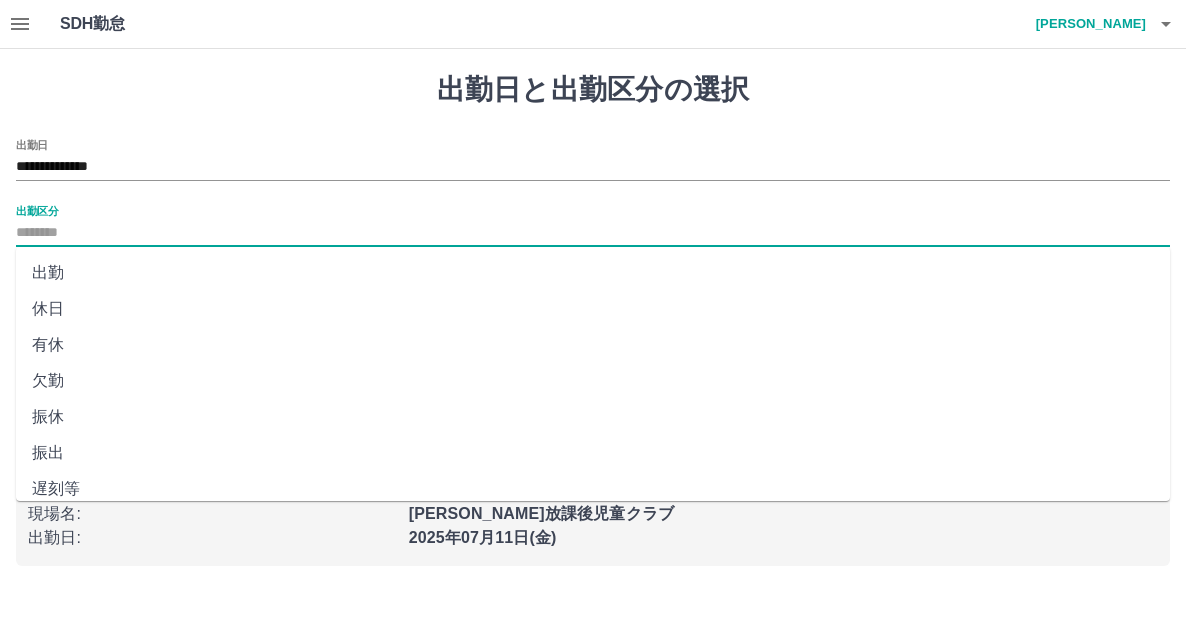 click on "出勤" at bounding box center [593, 273] 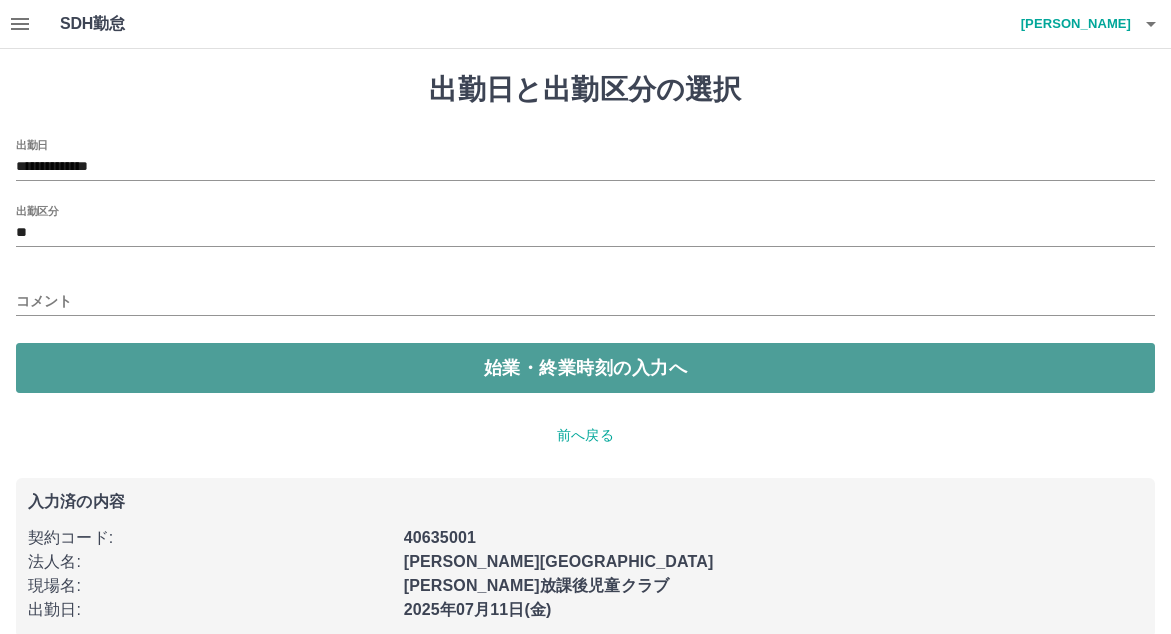 click on "始業・終業時刻の入力へ" at bounding box center [585, 368] 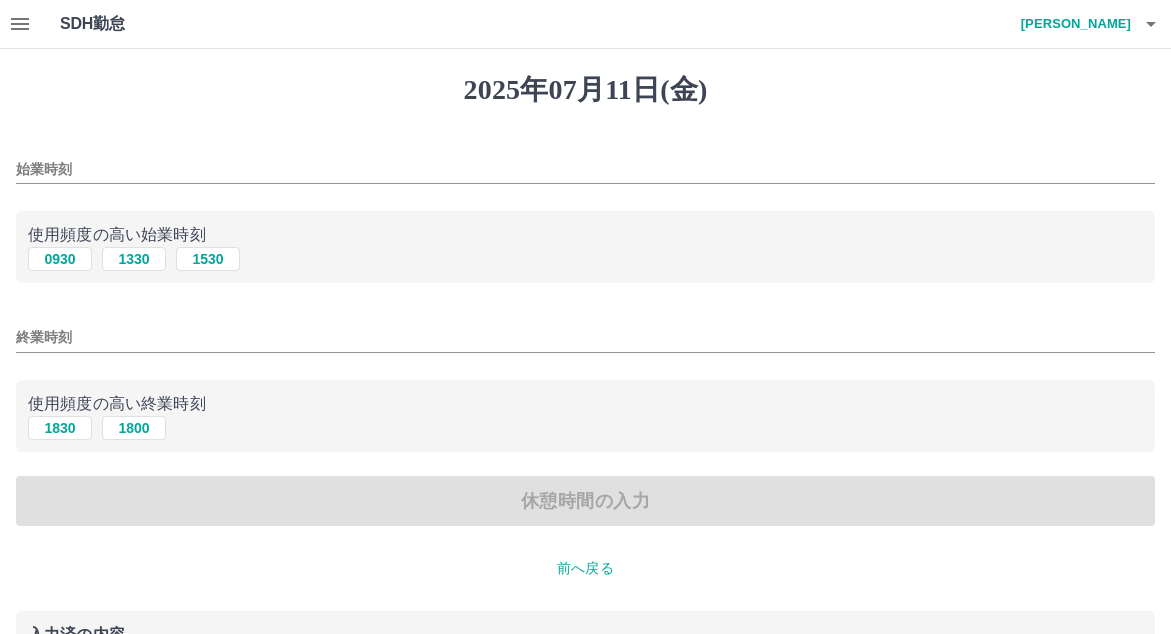 drag, startPoint x: 33, startPoint y: 161, endPoint x: 77, endPoint y: 170, distance: 44.911022 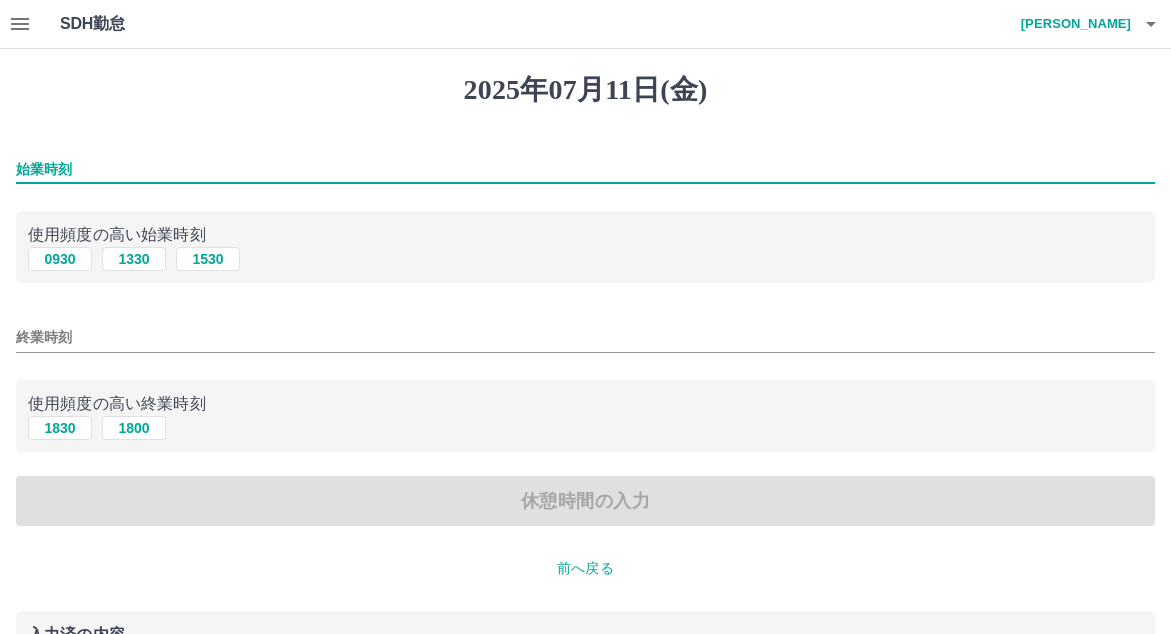 type on "****" 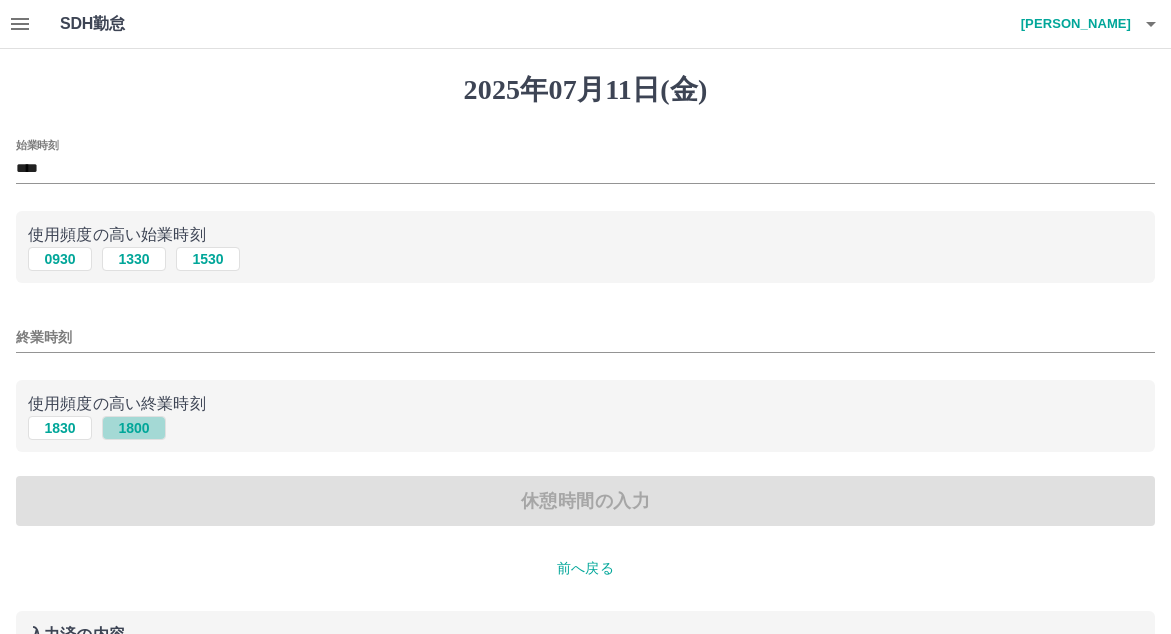 click on "1800" at bounding box center [134, 428] 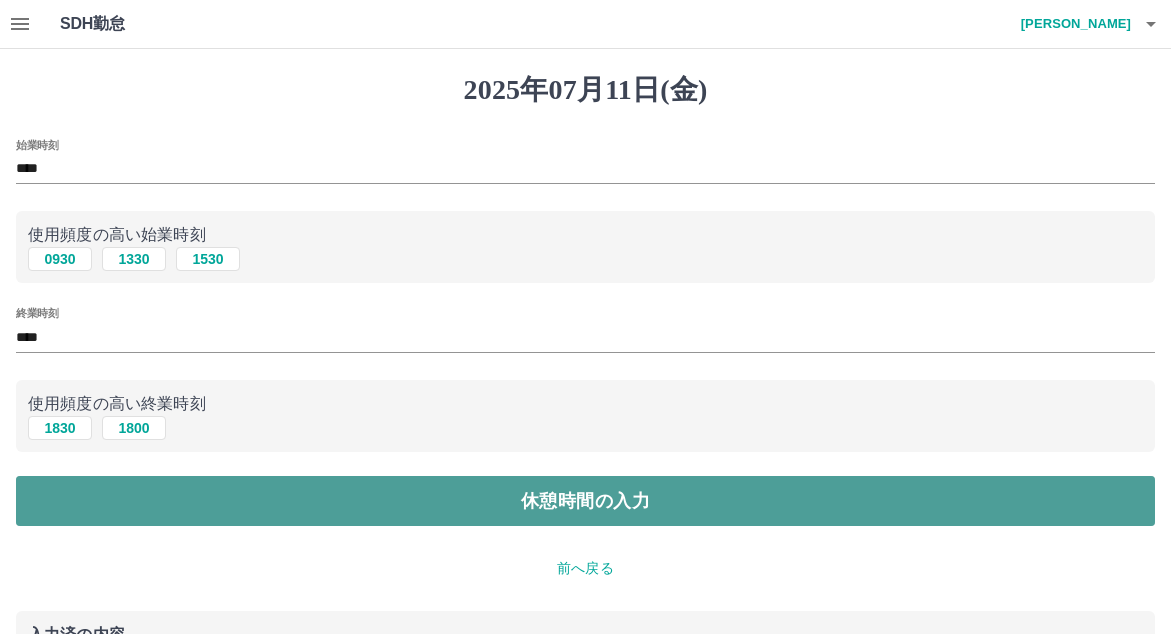 click on "休憩時間の入力" at bounding box center [585, 501] 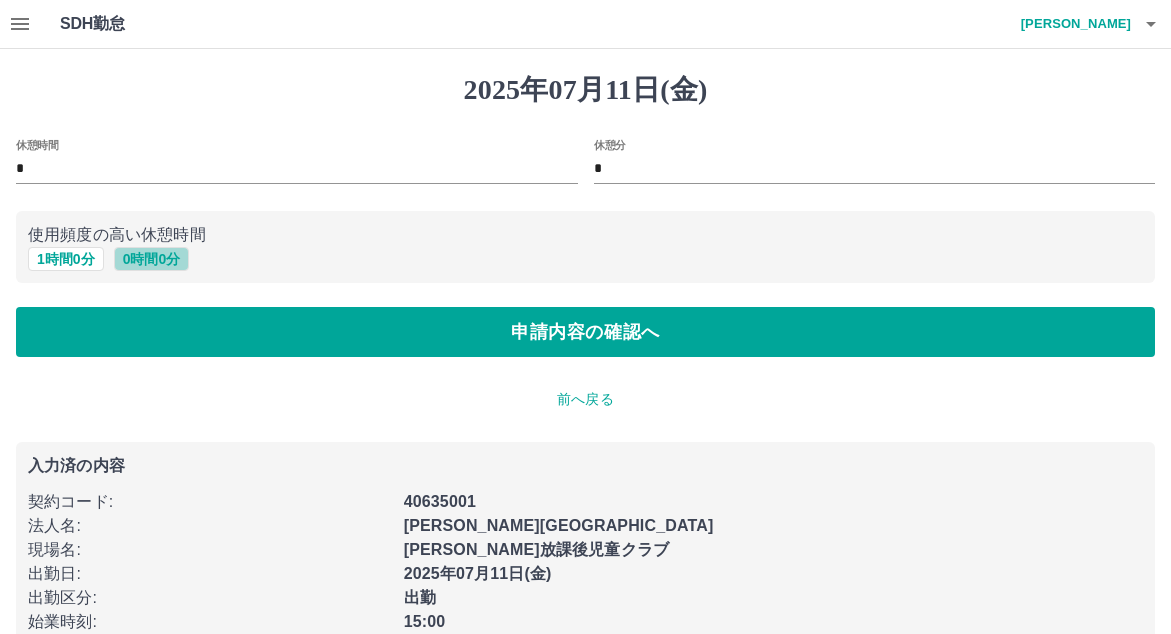 click on "0 時間 0 分" at bounding box center [152, 259] 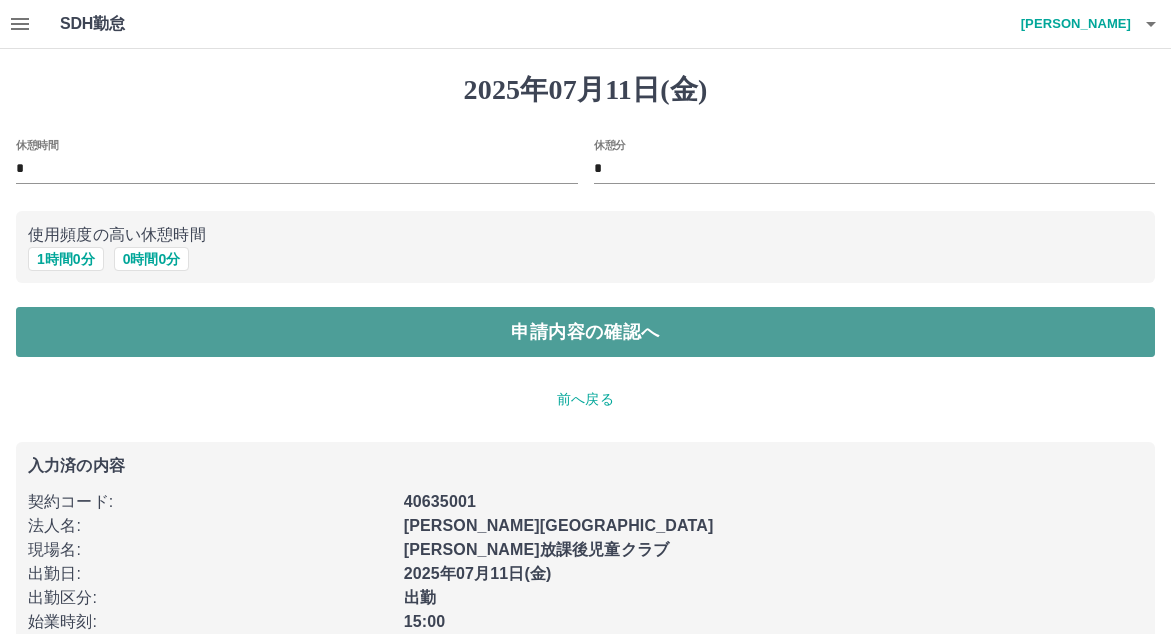 click on "申請内容の確認へ" at bounding box center [585, 332] 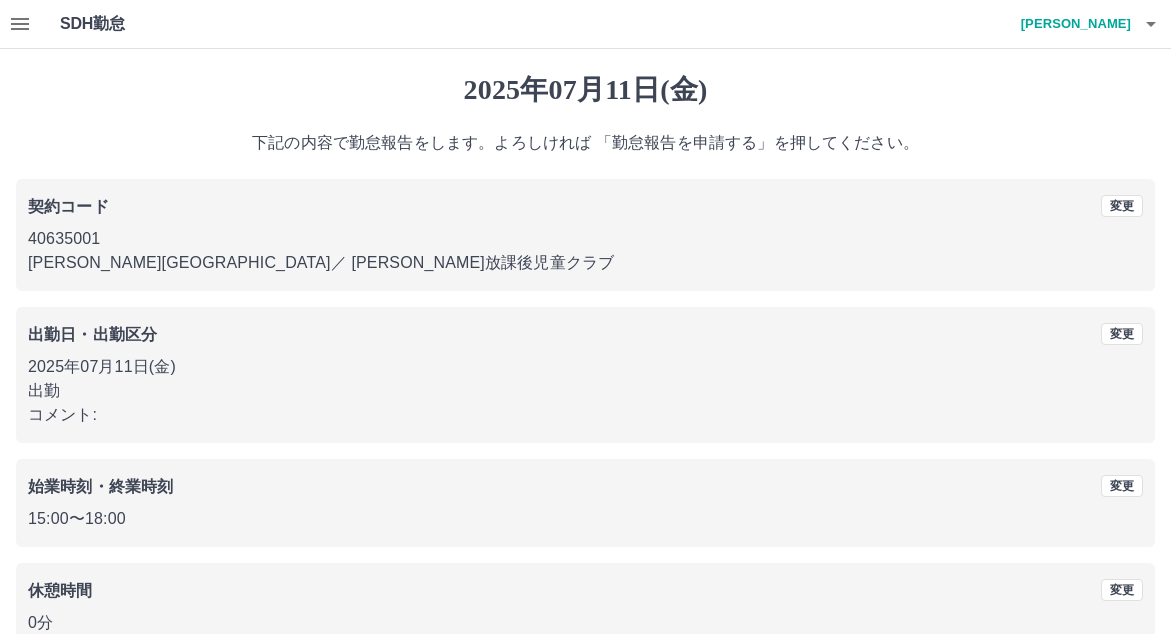 scroll, scrollTop: 115, scrollLeft: 0, axis: vertical 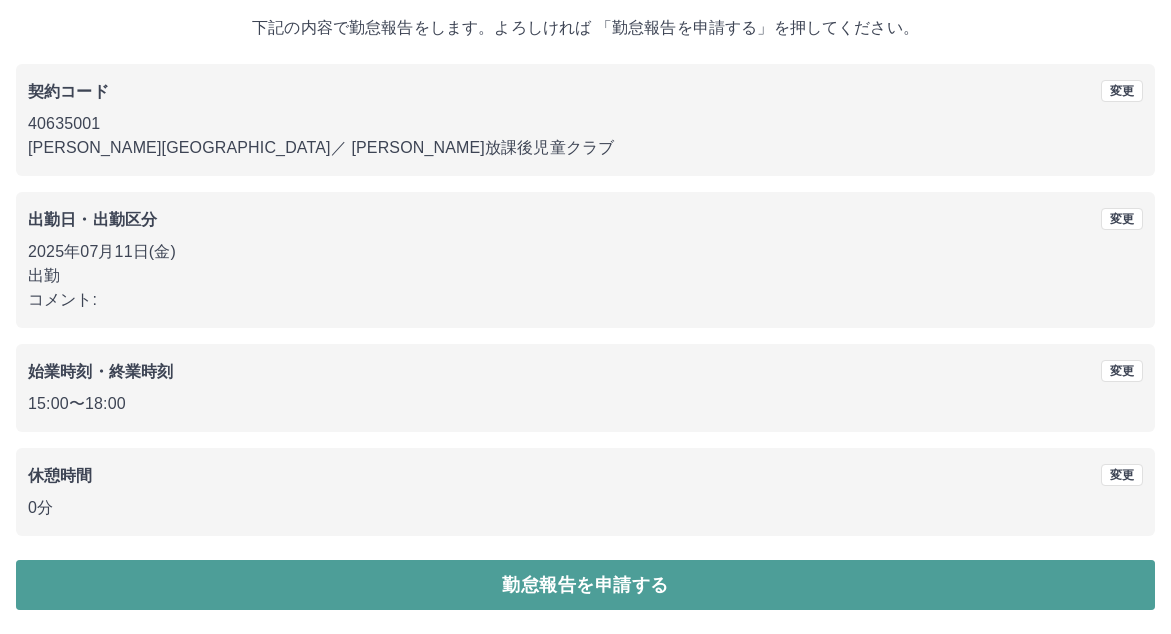click on "勤怠報告を申請する" at bounding box center [585, 585] 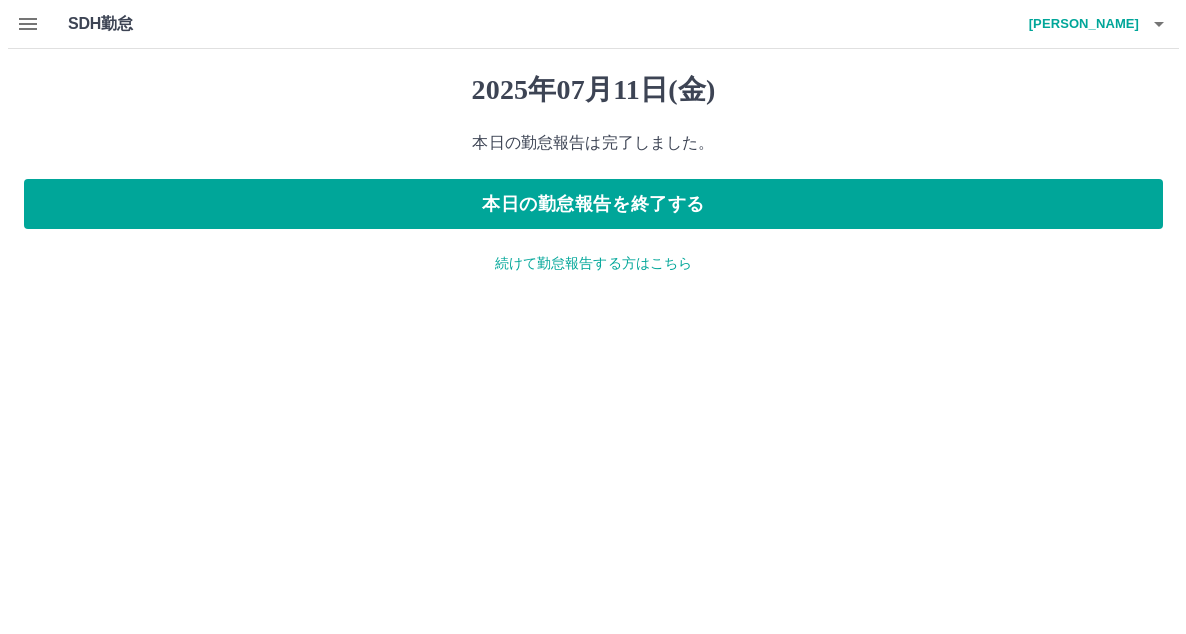 scroll, scrollTop: 0, scrollLeft: 0, axis: both 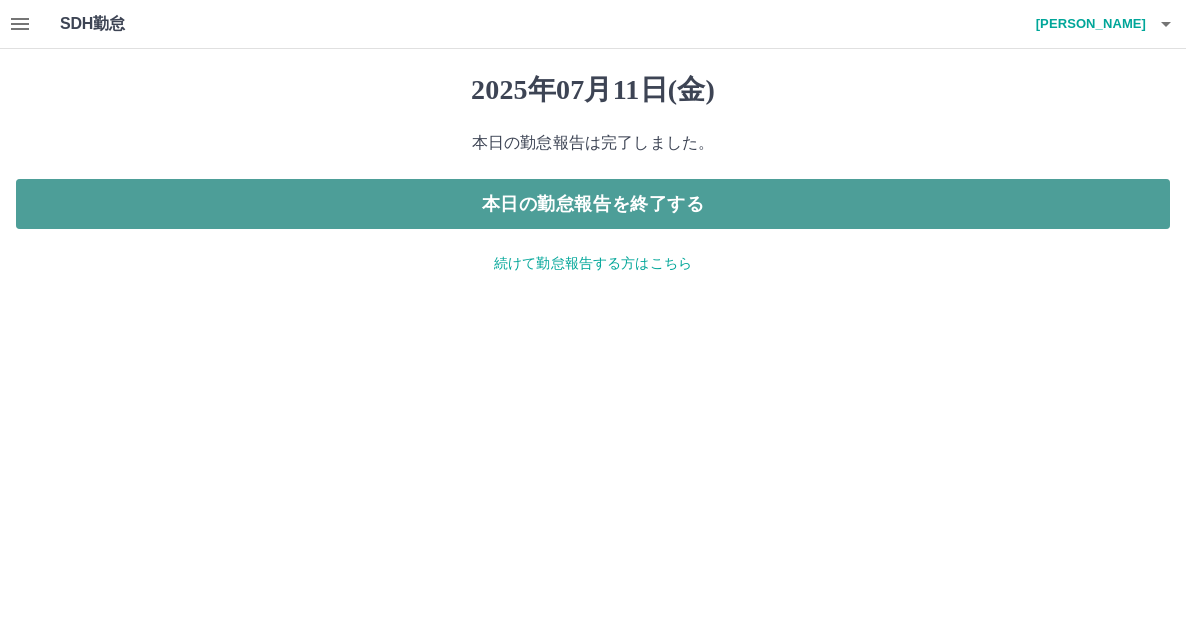 click on "本日の勤怠報告を終了する" at bounding box center [593, 204] 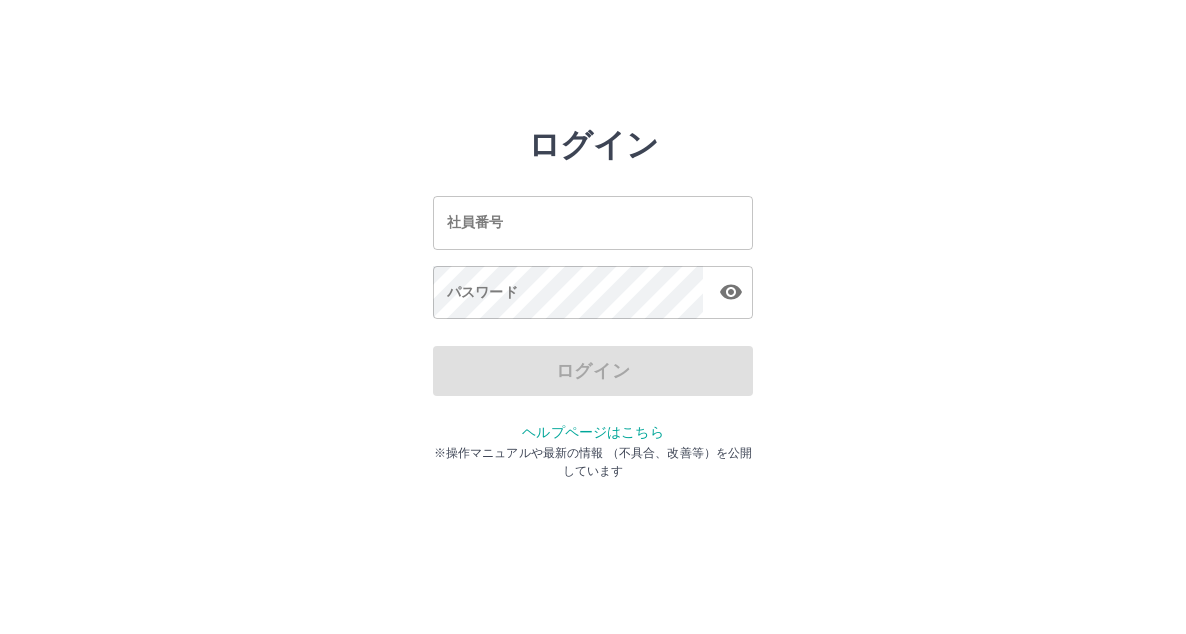 scroll, scrollTop: 0, scrollLeft: 0, axis: both 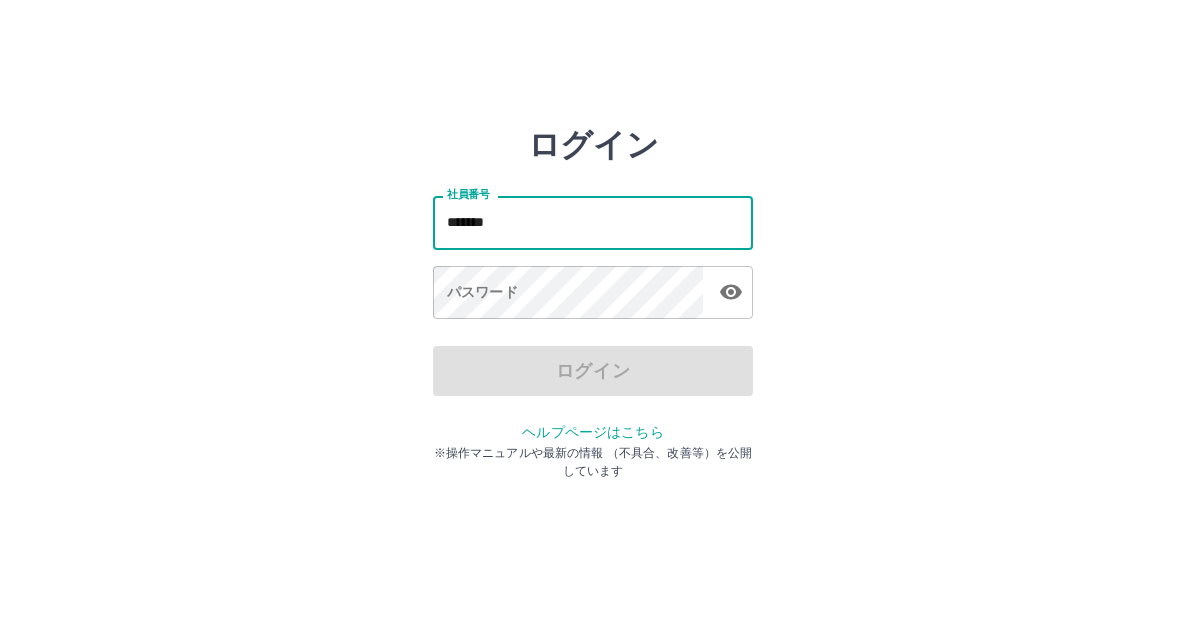 type on "*******" 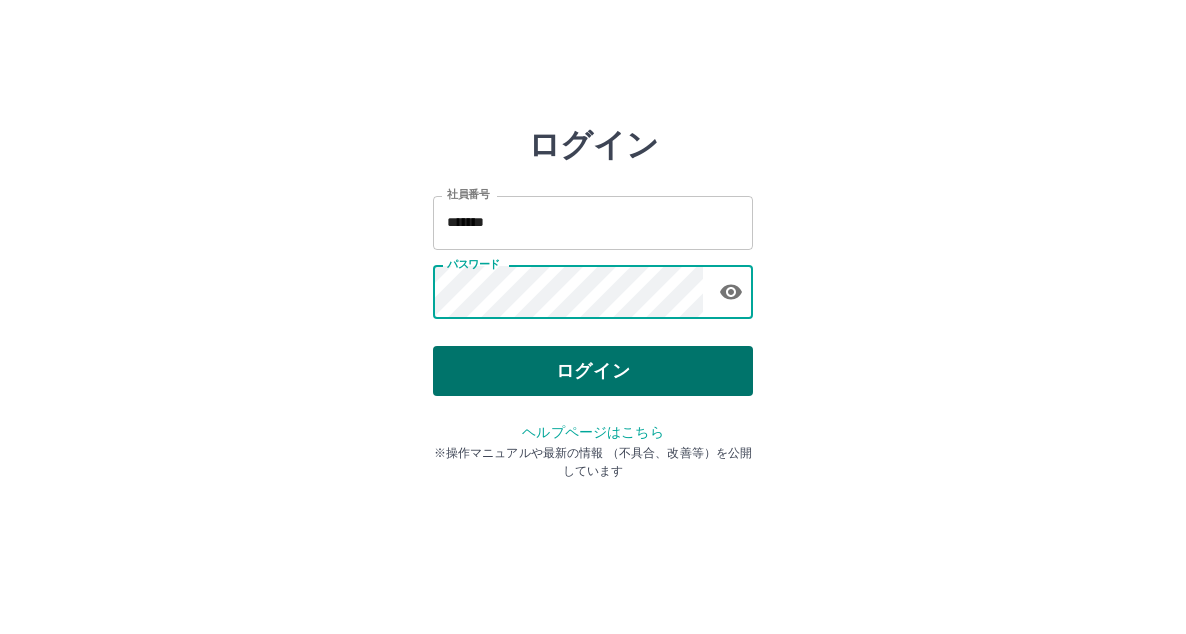 click on "ログイン" at bounding box center [593, 371] 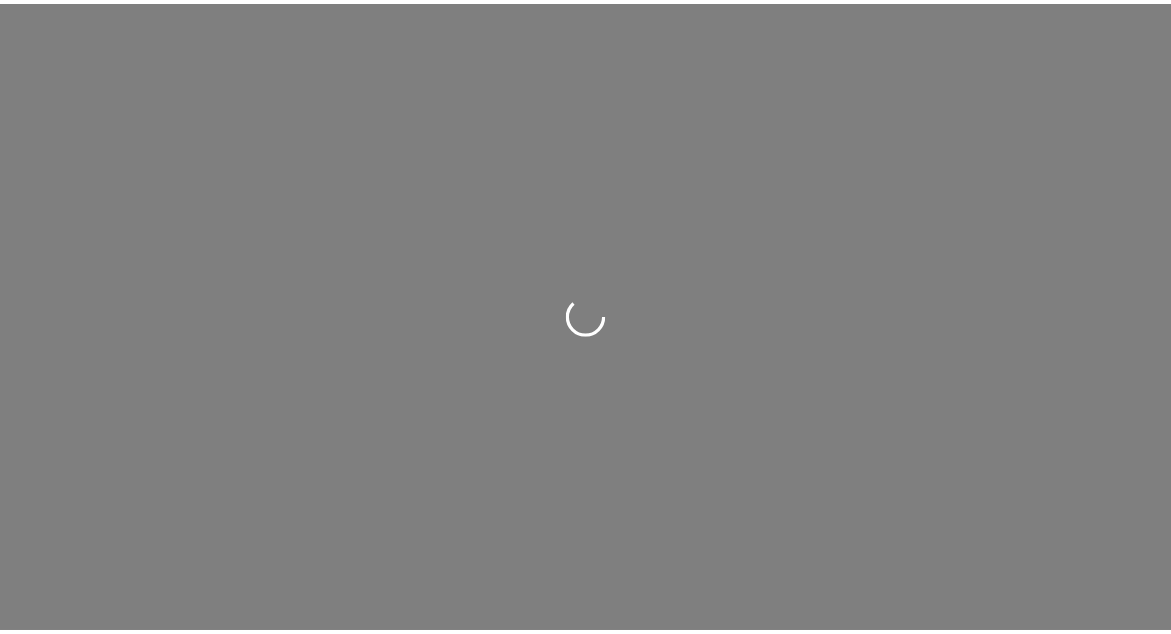 scroll, scrollTop: 0, scrollLeft: 0, axis: both 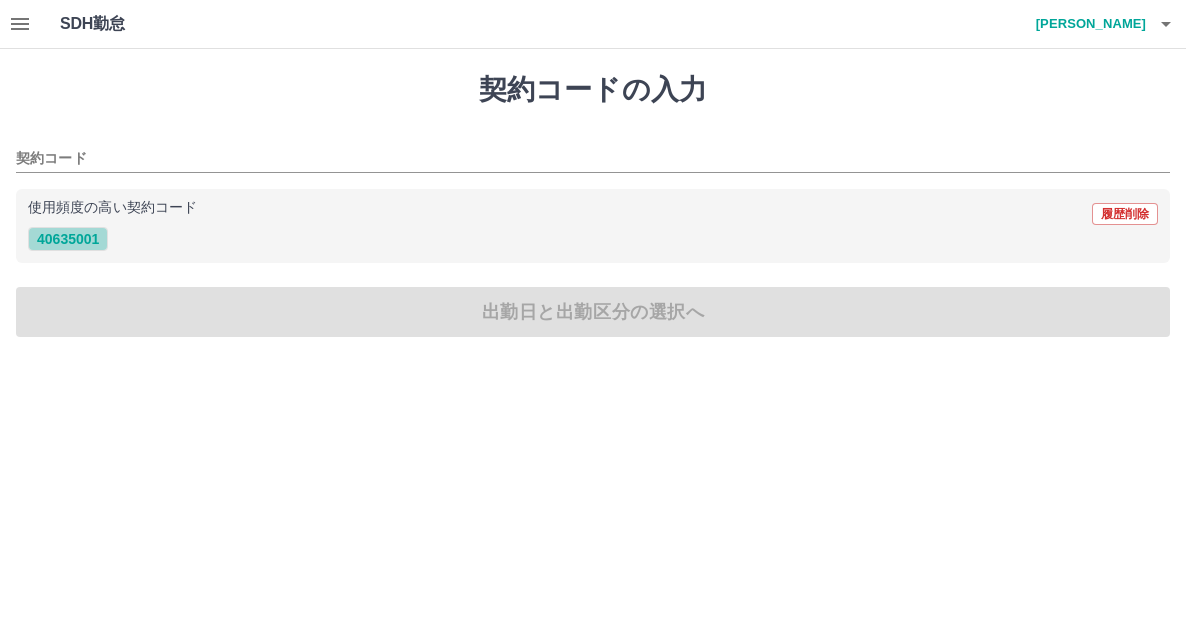 click on "40635001" at bounding box center [68, 239] 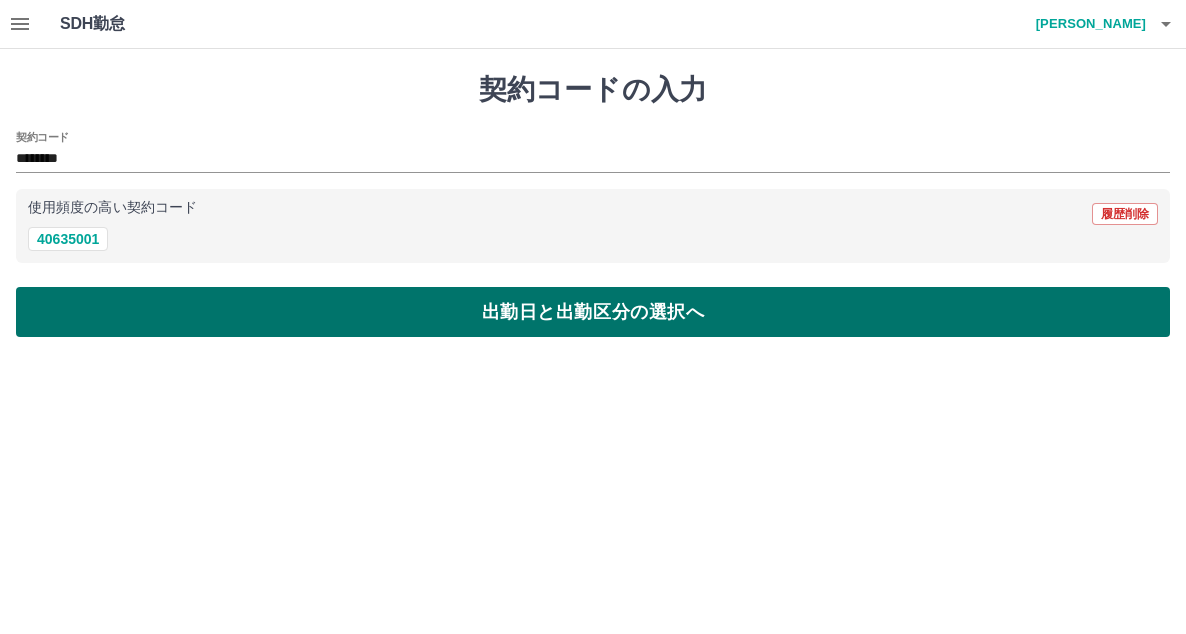 click on "出勤日と出勤区分の選択へ" at bounding box center [593, 312] 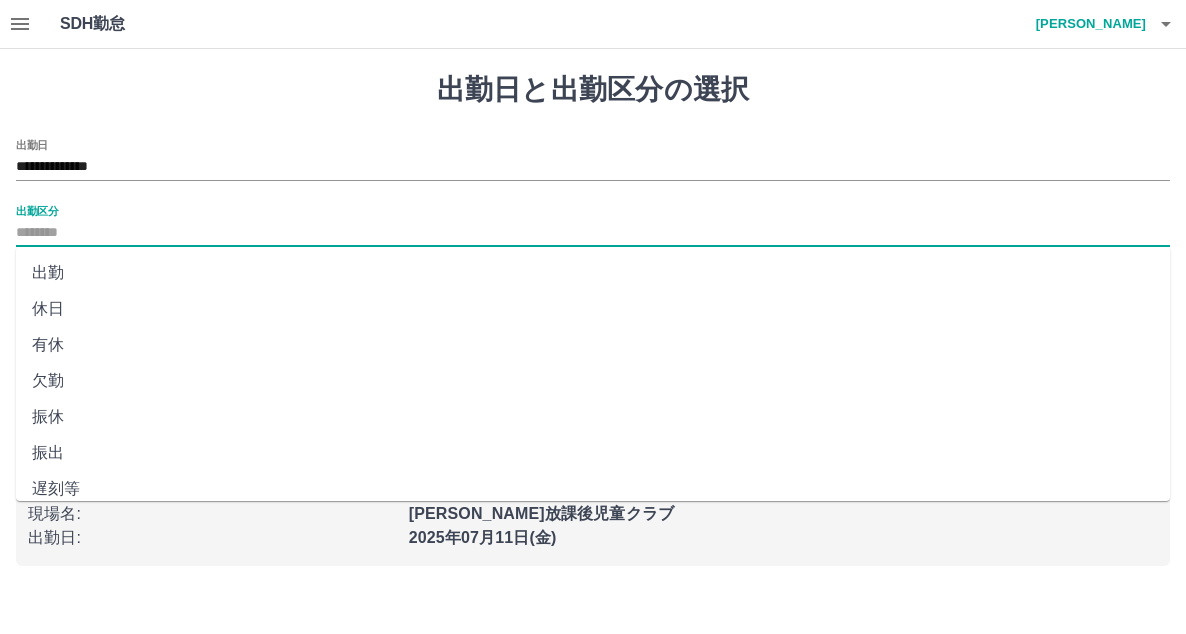 click on "出勤区分" at bounding box center (593, 233) 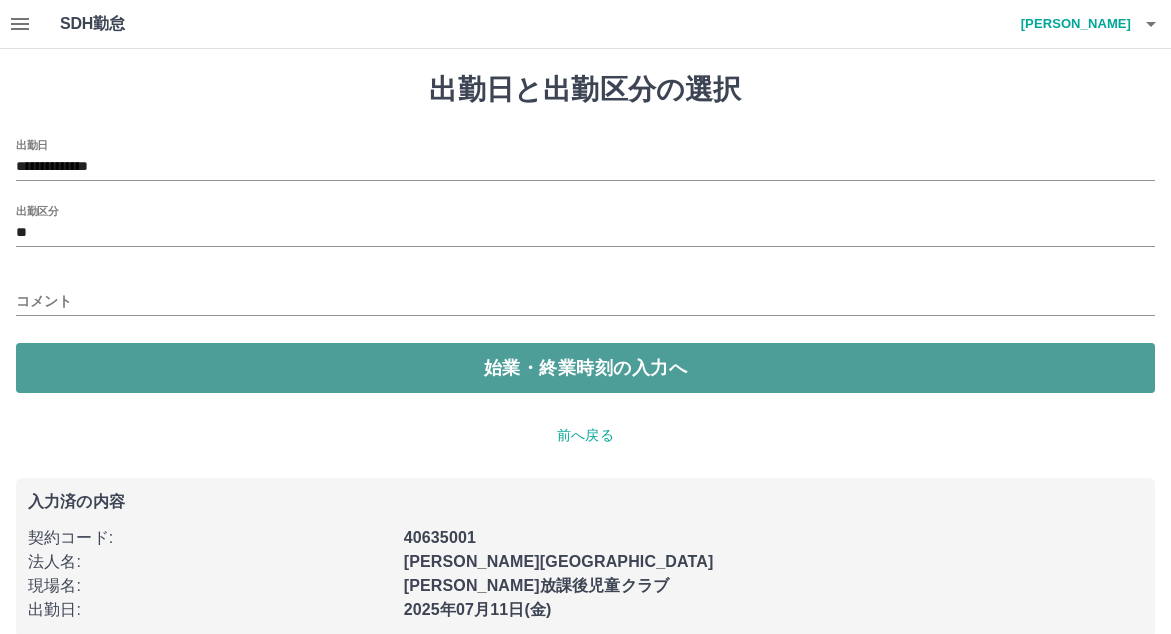 click on "始業・終業時刻の入力へ" at bounding box center [585, 368] 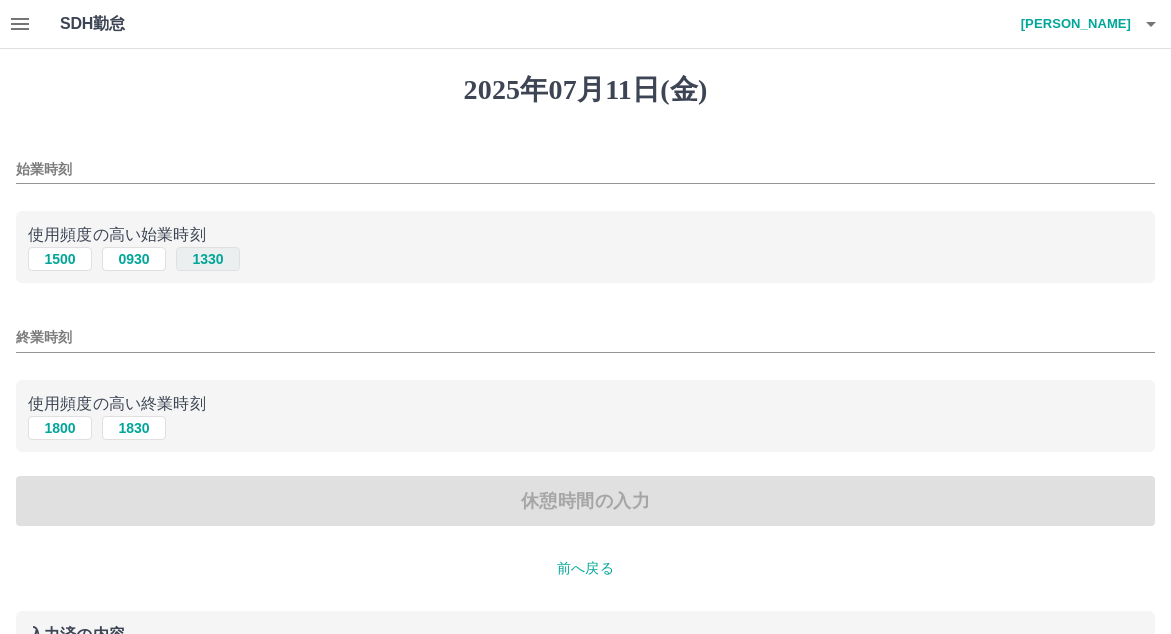 click on "1330" at bounding box center [208, 259] 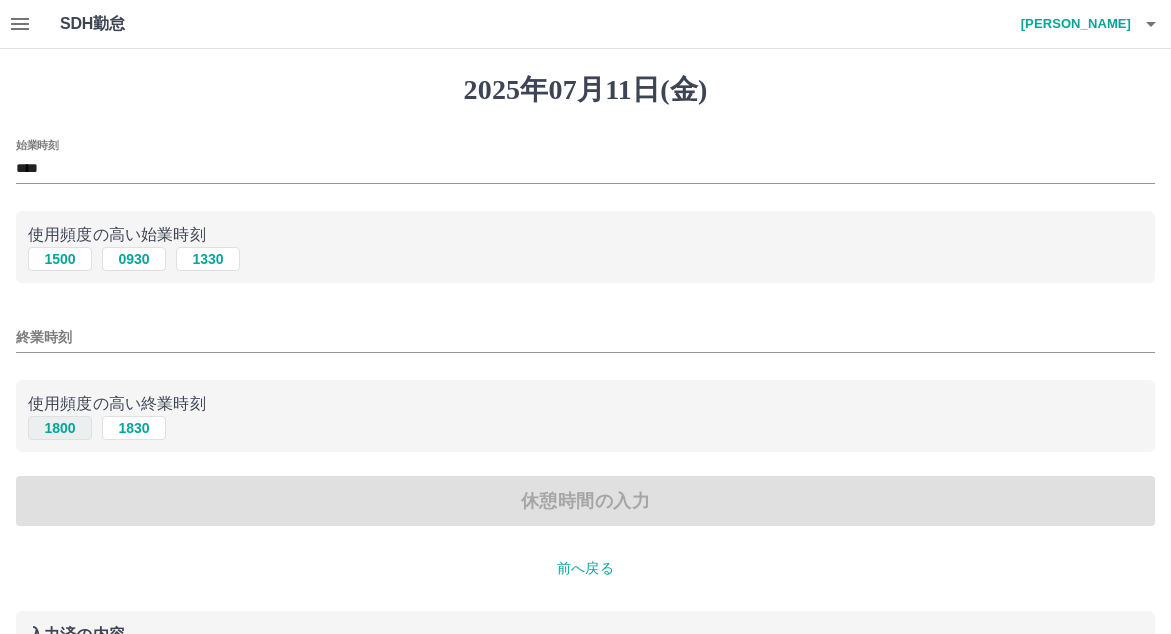 click on "1800" at bounding box center (60, 428) 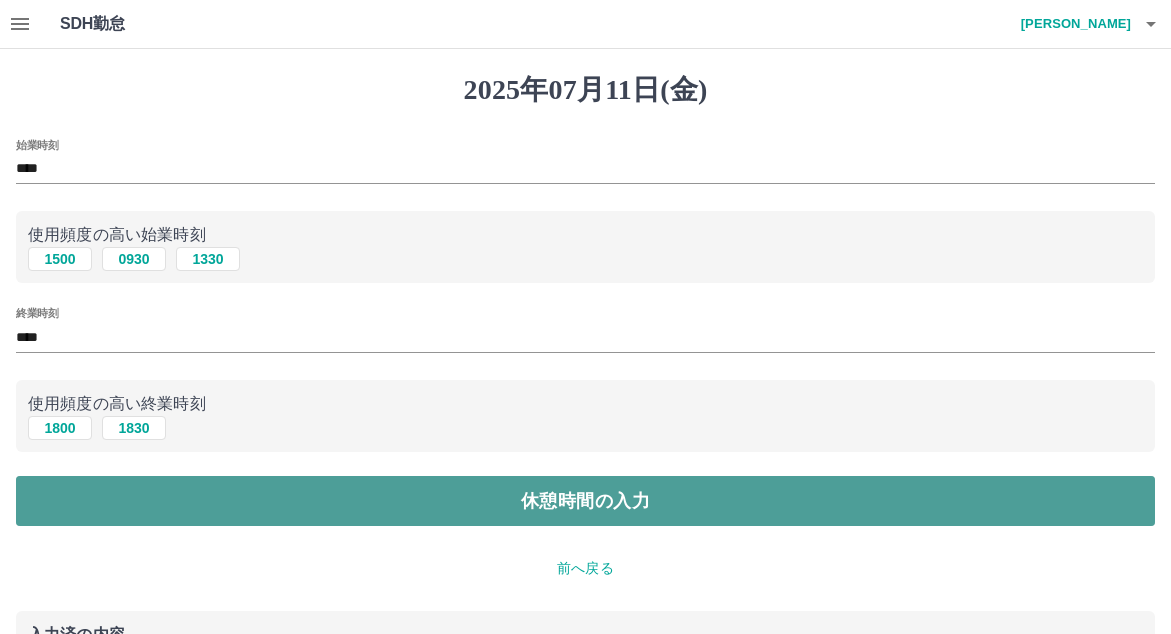 click on "休憩時間の入力" at bounding box center (585, 501) 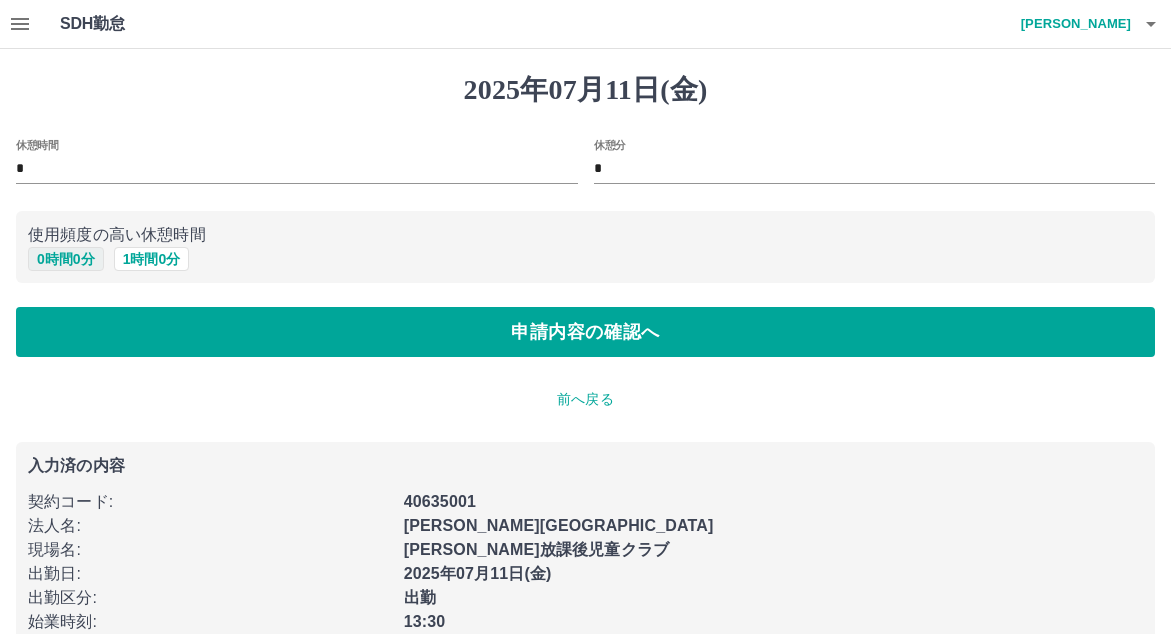 click on "0 時間 0 分" at bounding box center (66, 259) 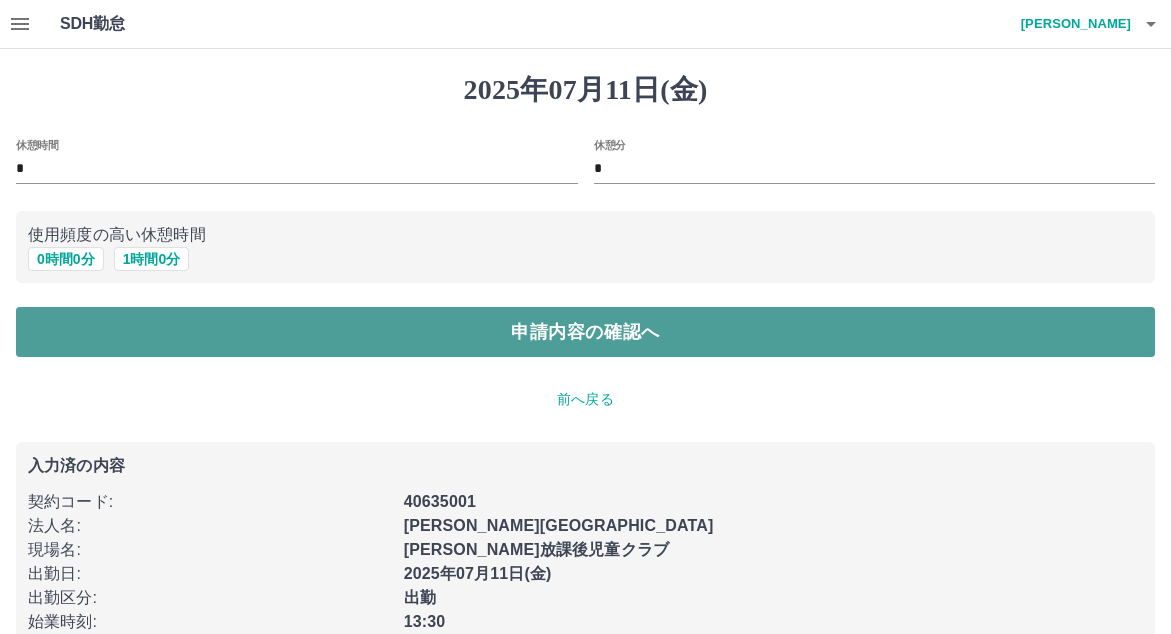 click on "申請内容の確認へ" at bounding box center (585, 332) 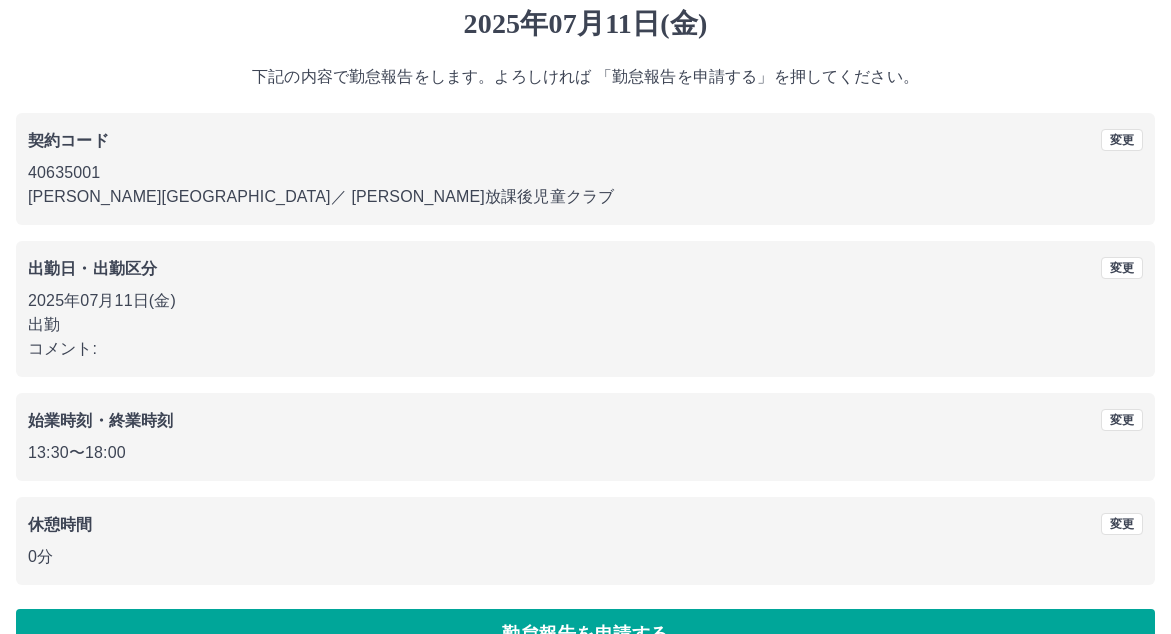 scroll, scrollTop: 115, scrollLeft: 0, axis: vertical 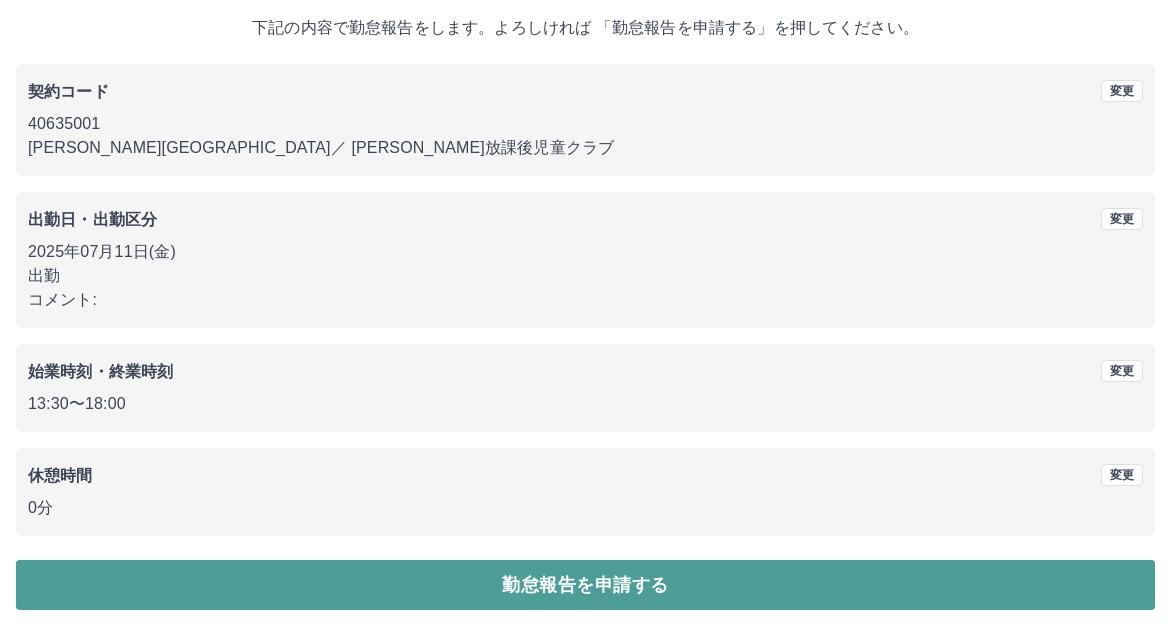 click on "勤怠報告を申請する" at bounding box center (585, 585) 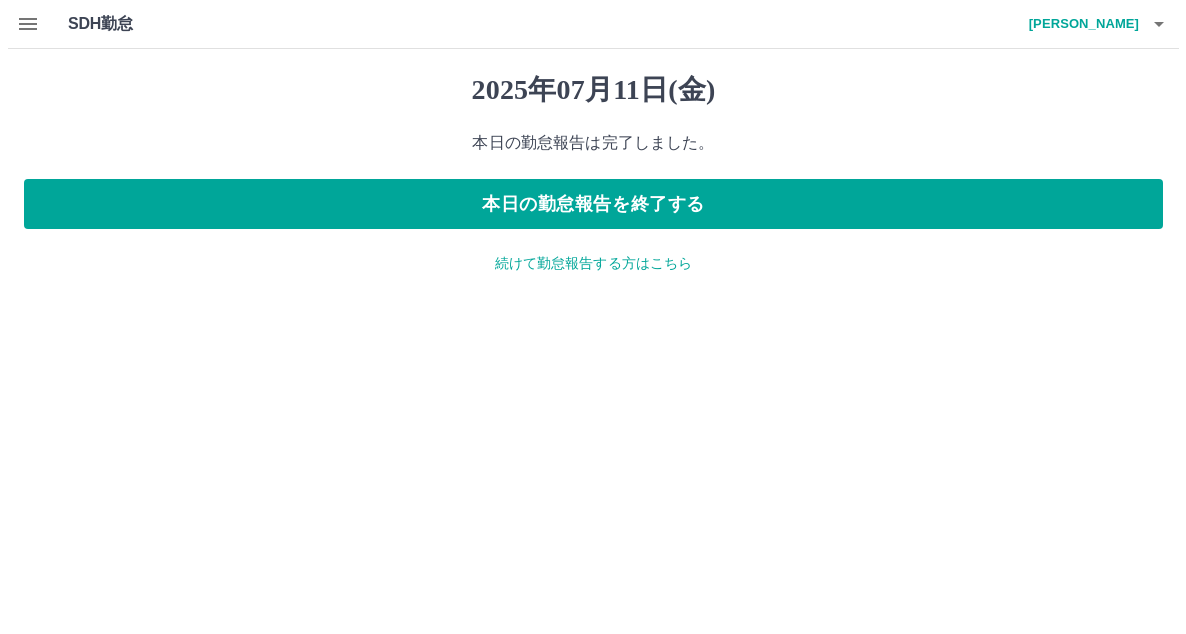scroll, scrollTop: 0, scrollLeft: 0, axis: both 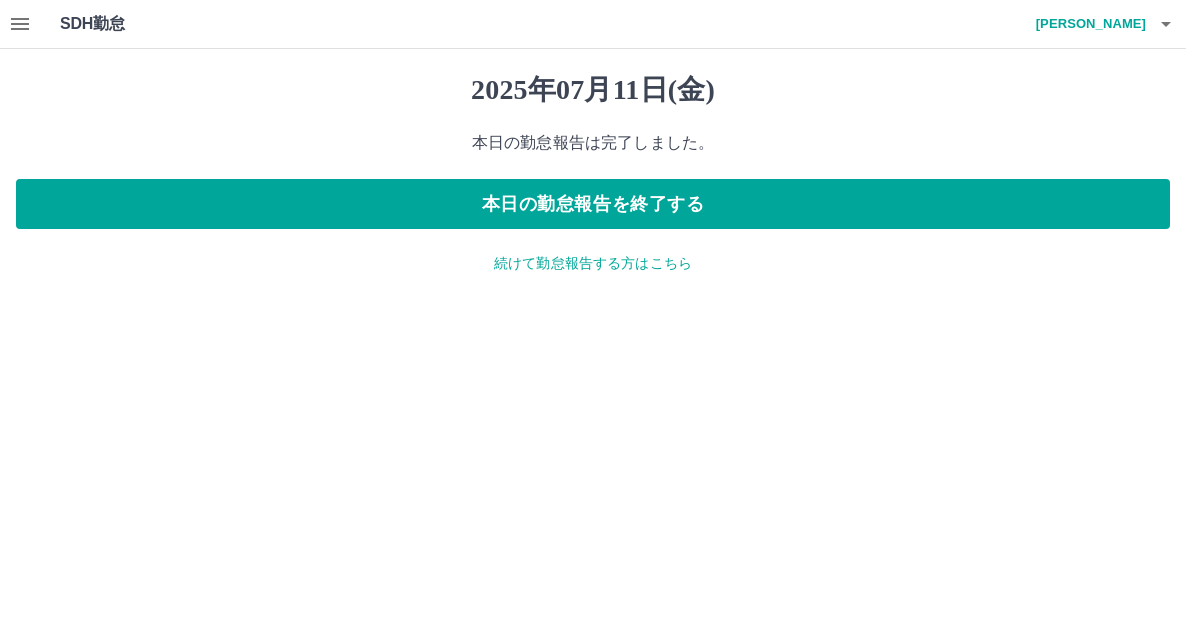 click on "本日の勤怠報告を終了する" at bounding box center [593, 204] 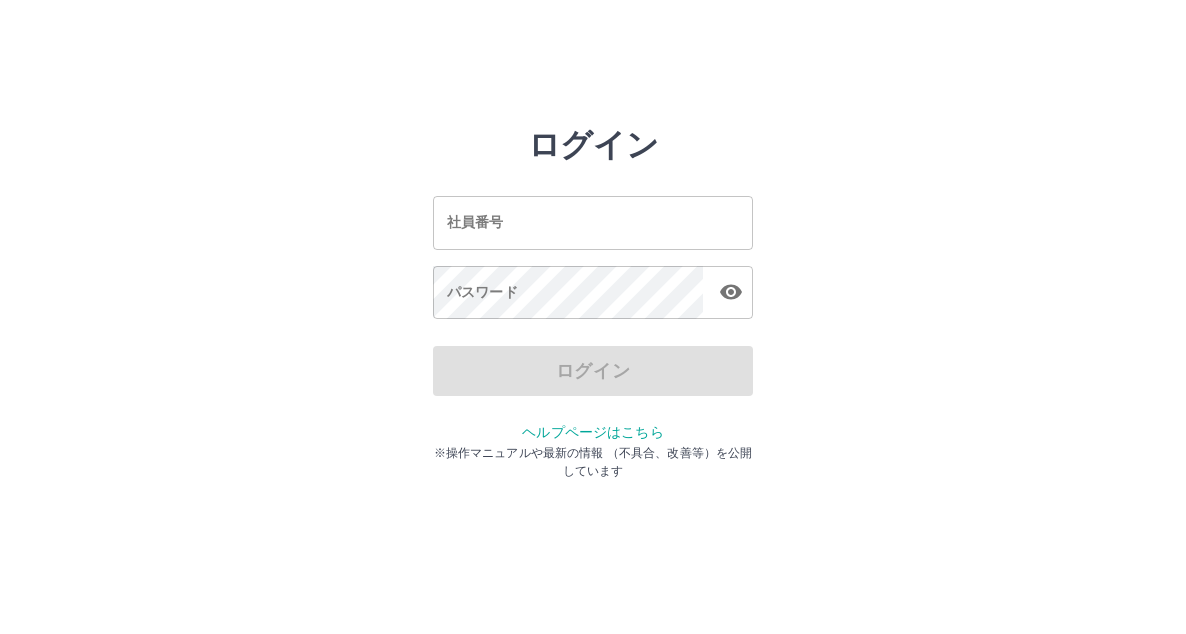 scroll, scrollTop: 0, scrollLeft: 0, axis: both 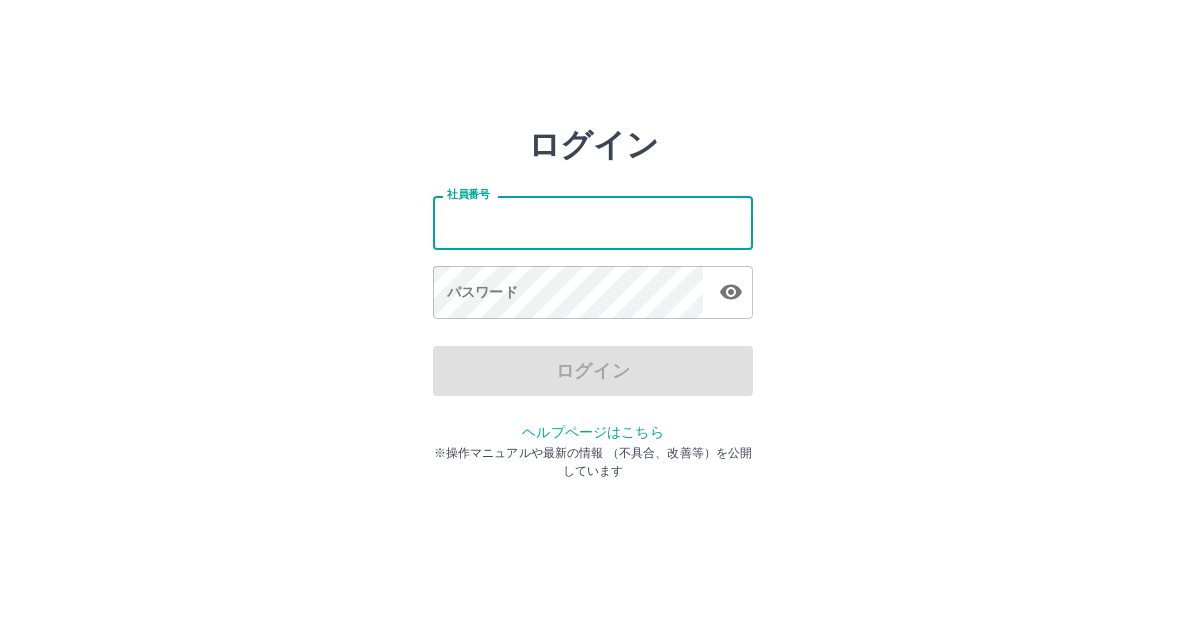 click on "社員番号" at bounding box center (593, 222) 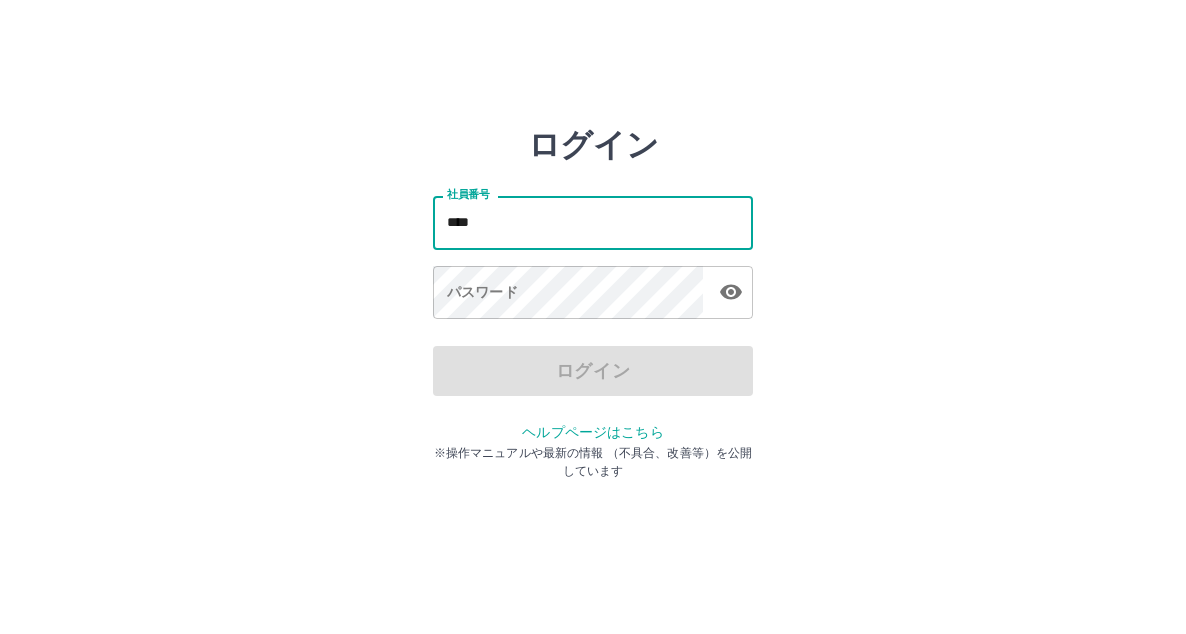 type on "*******" 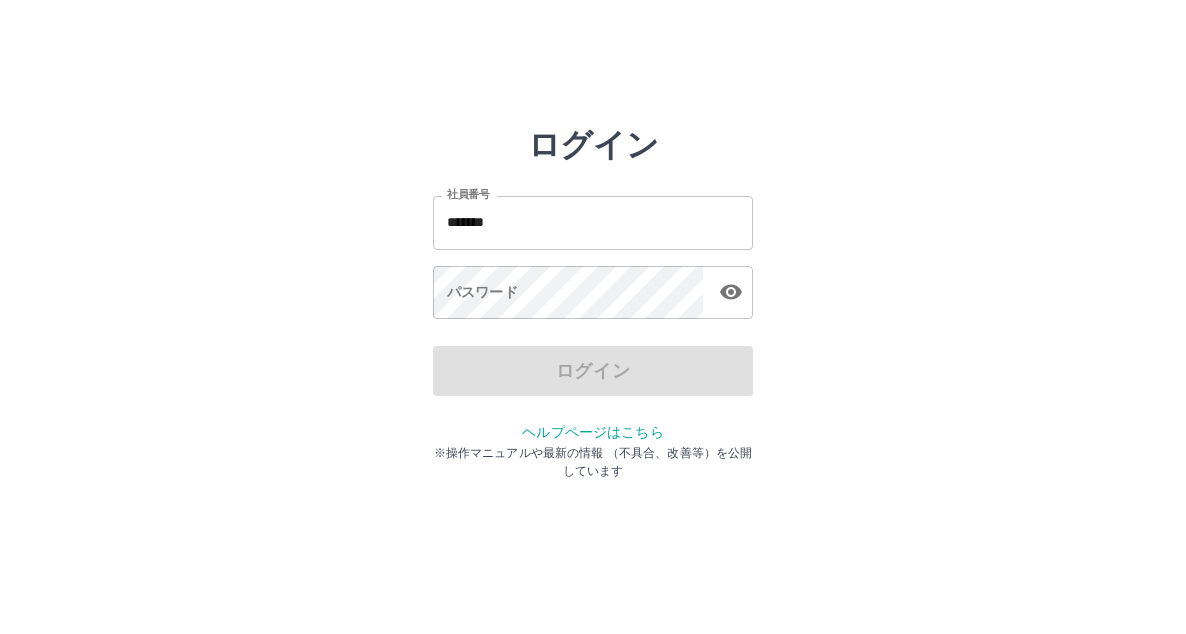 click on "パスワード" at bounding box center [593, 292] 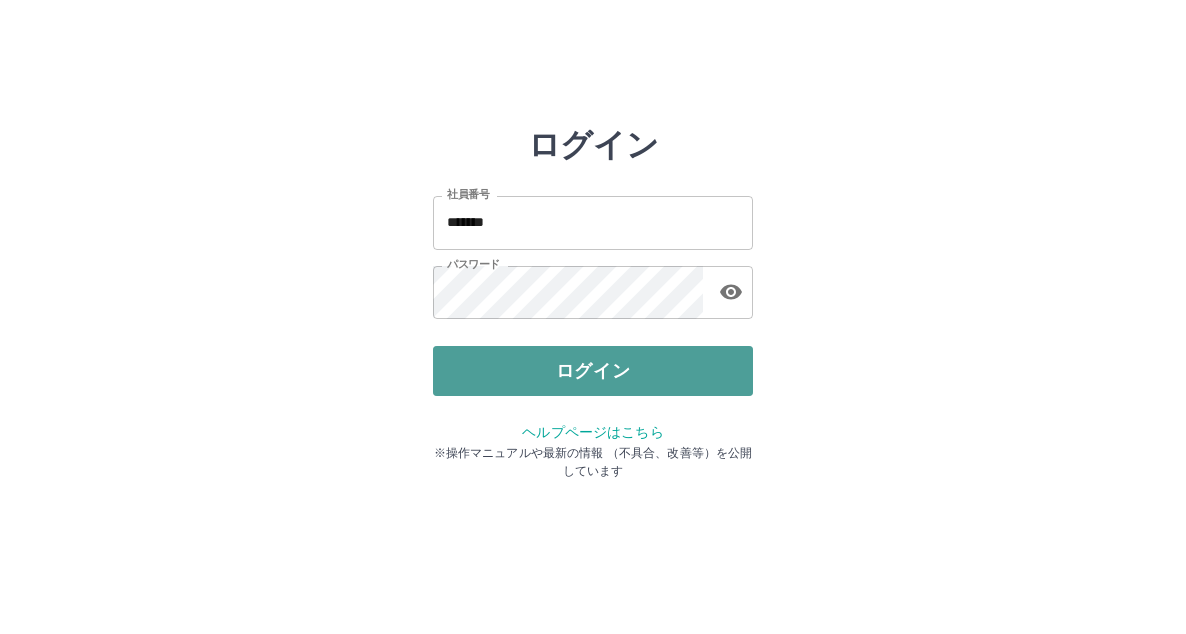 click on "ログイン" at bounding box center (593, 371) 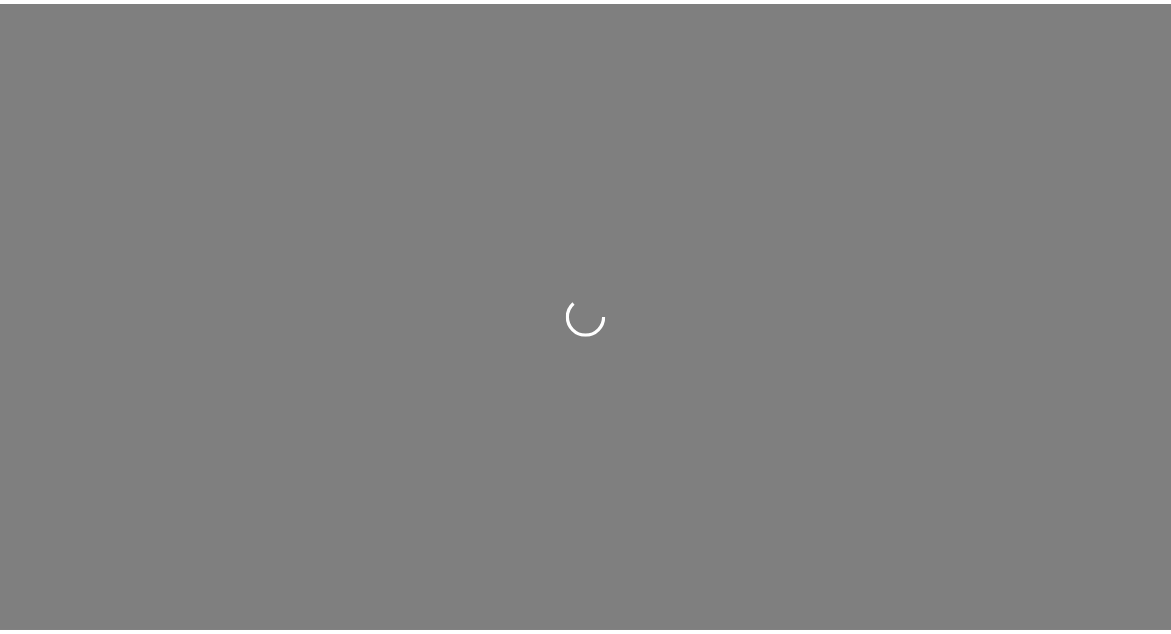 scroll, scrollTop: 0, scrollLeft: 0, axis: both 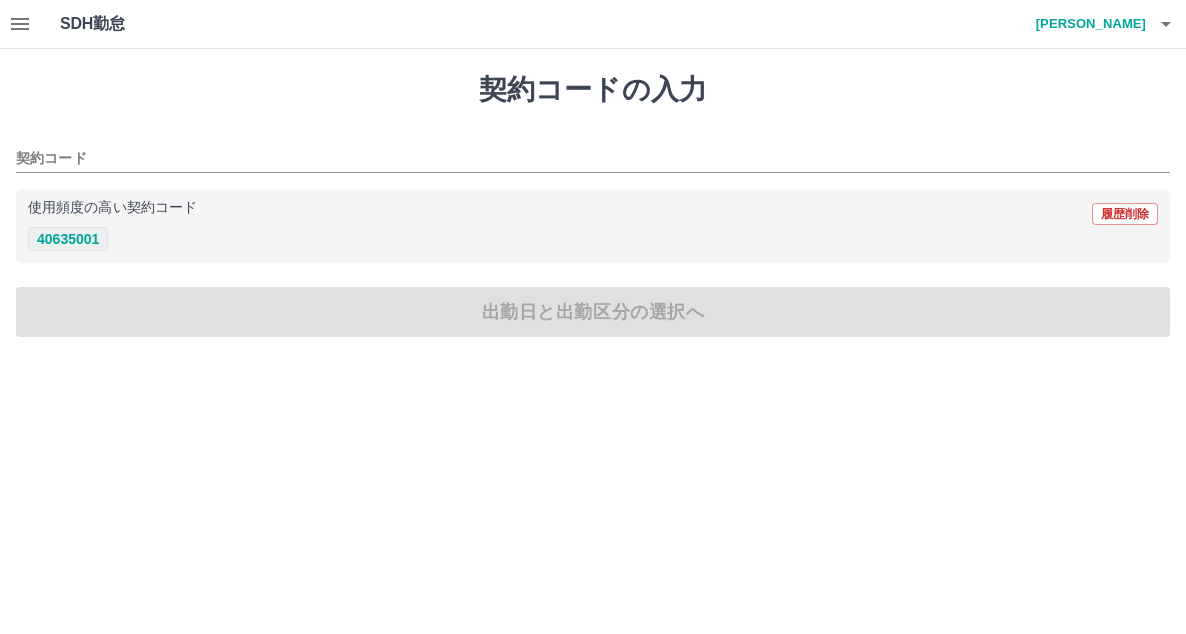 click on "40635001" at bounding box center (68, 239) 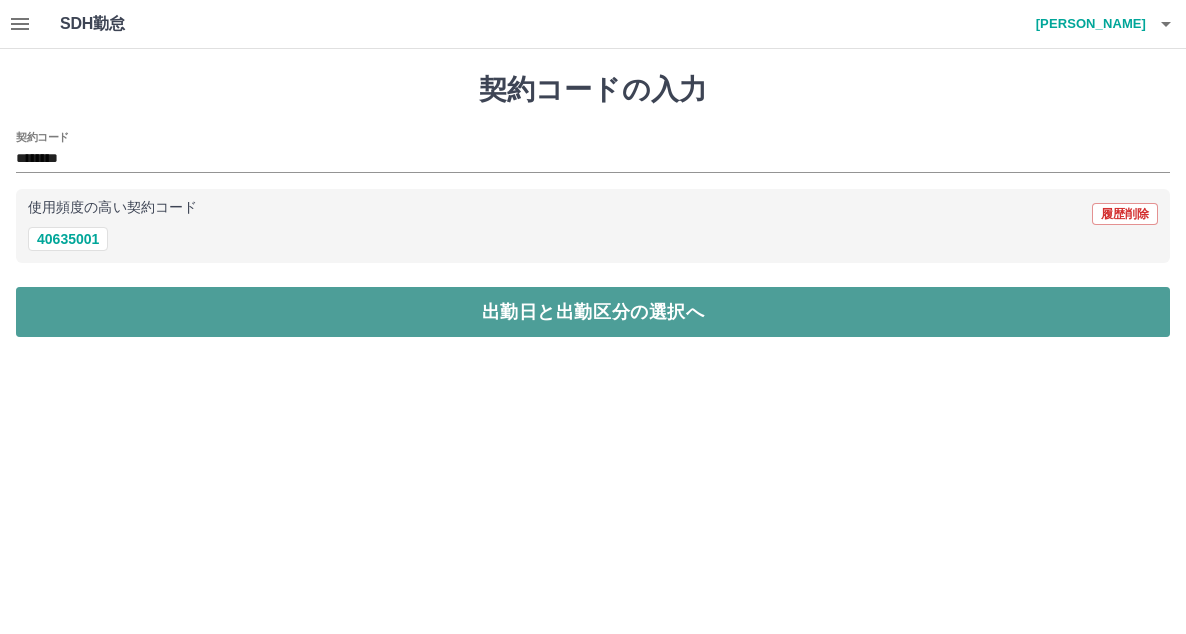 click on "出勤日と出勤区分の選択へ" at bounding box center [593, 312] 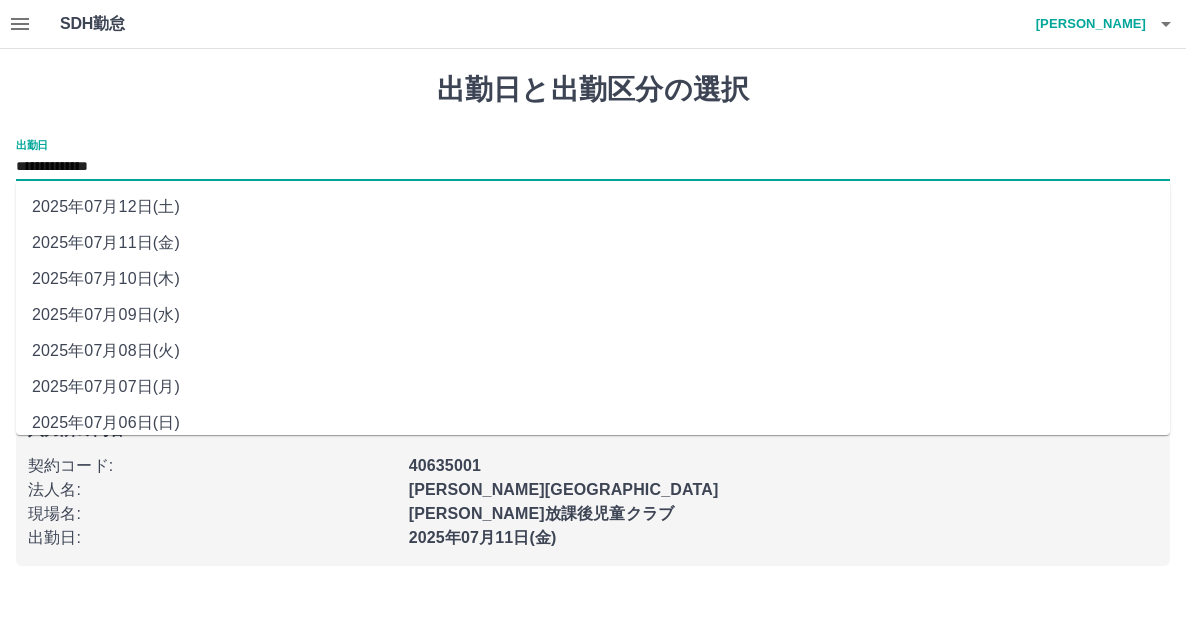 click on "**********" at bounding box center (593, 167) 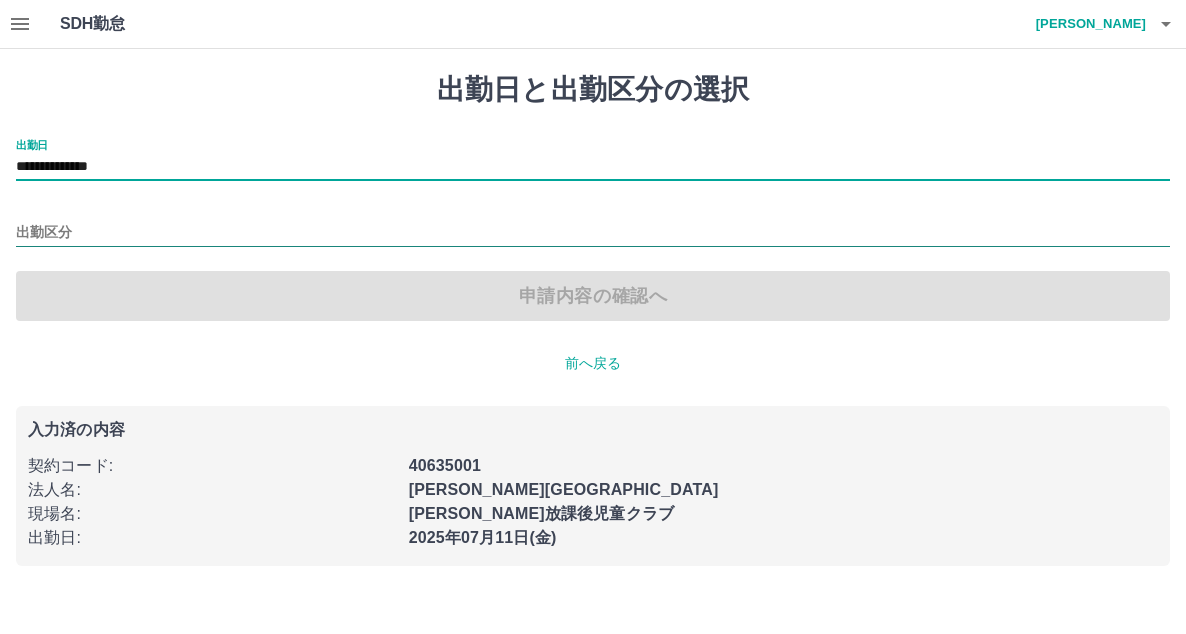 click on "出勤区分" at bounding box center [593, 233] 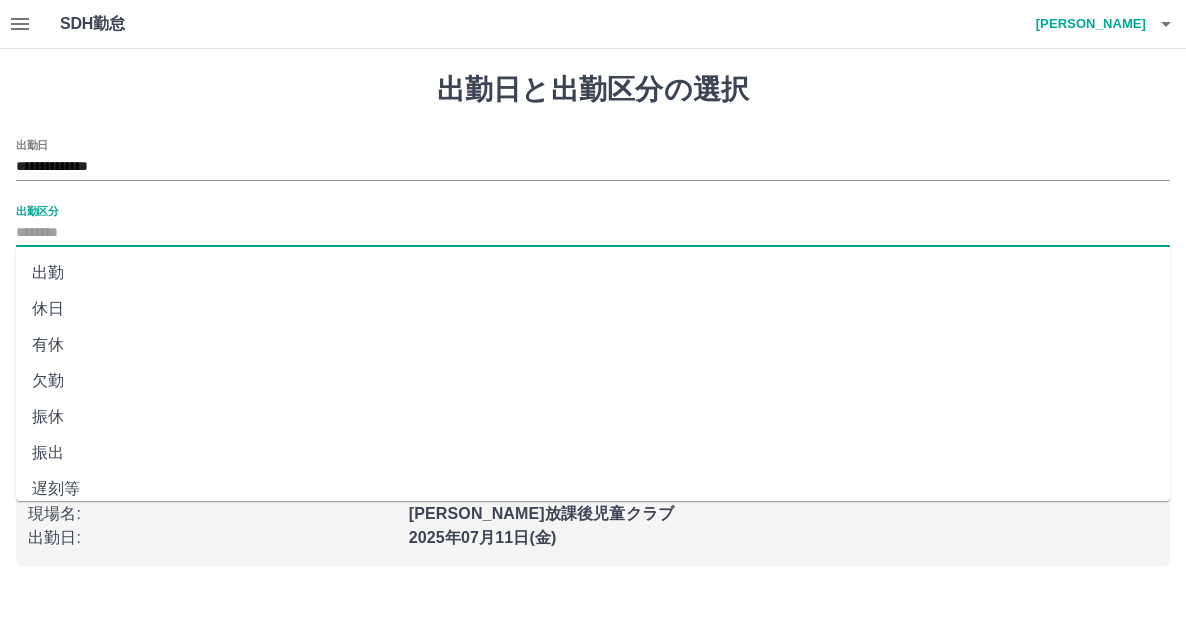 click on "出勤" at bounding box center (593, 273) 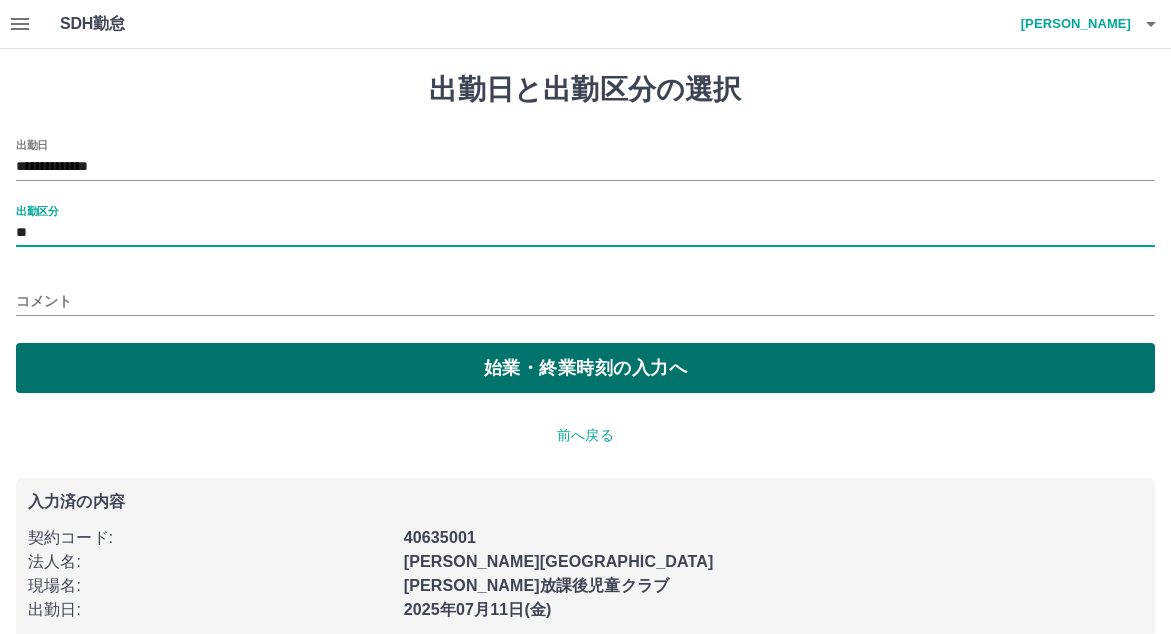 click on "始業・終業時刻の入力へ" at bounding box center [585, 368] 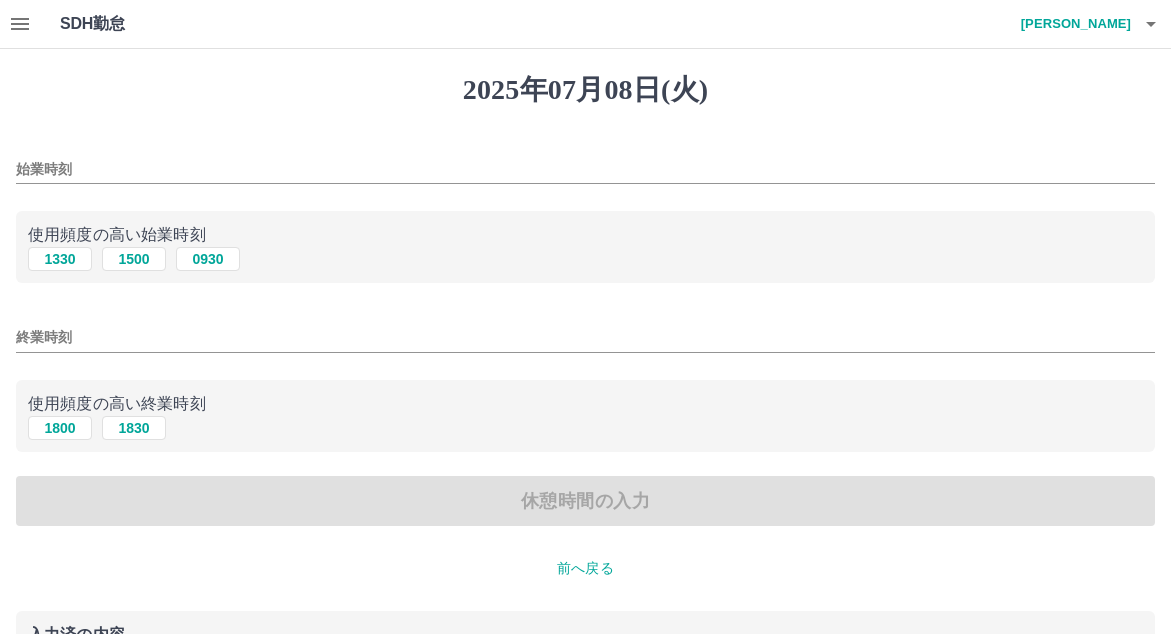 click on "始業時刻" at bounding box center [585, 169] 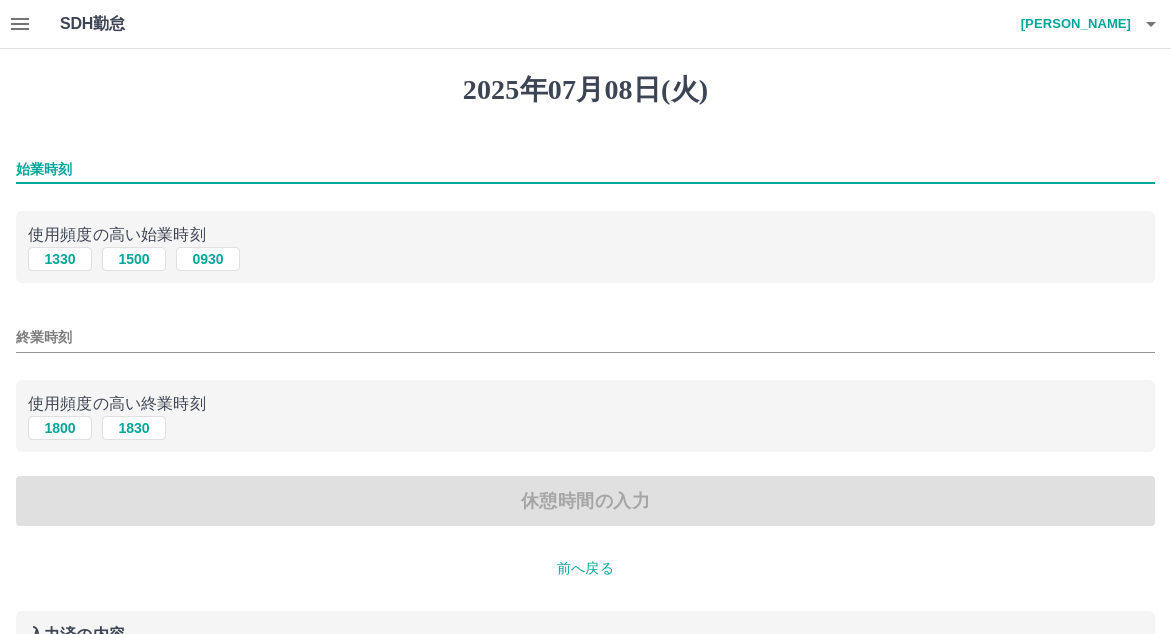 type on "****" 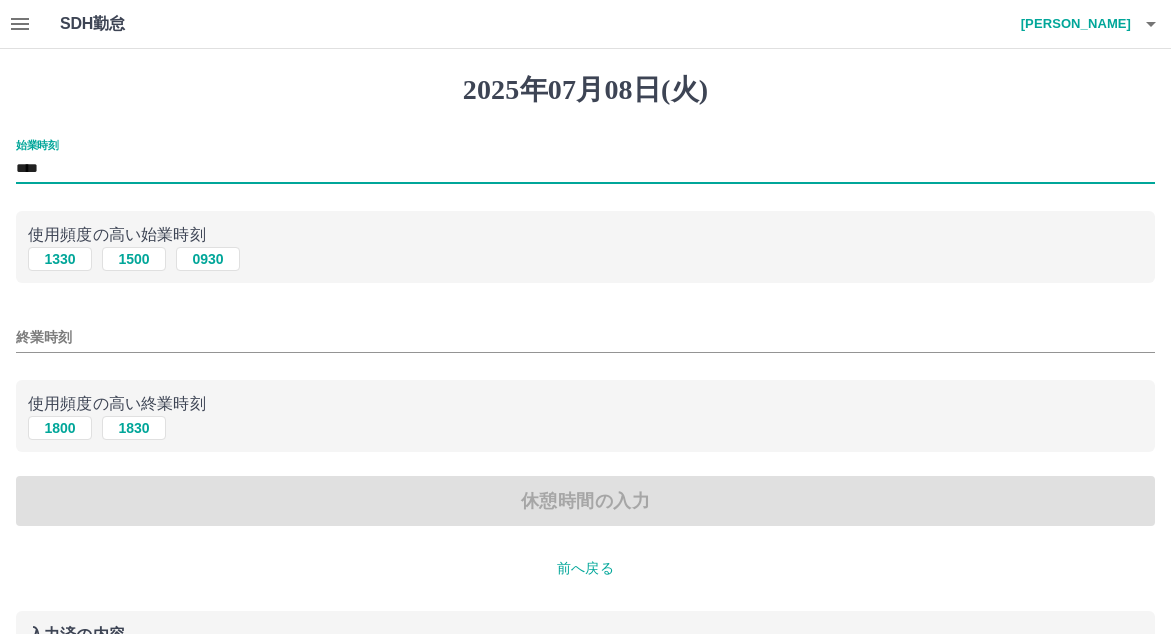 click on "終業時刻" at bounding box center [585, 337] 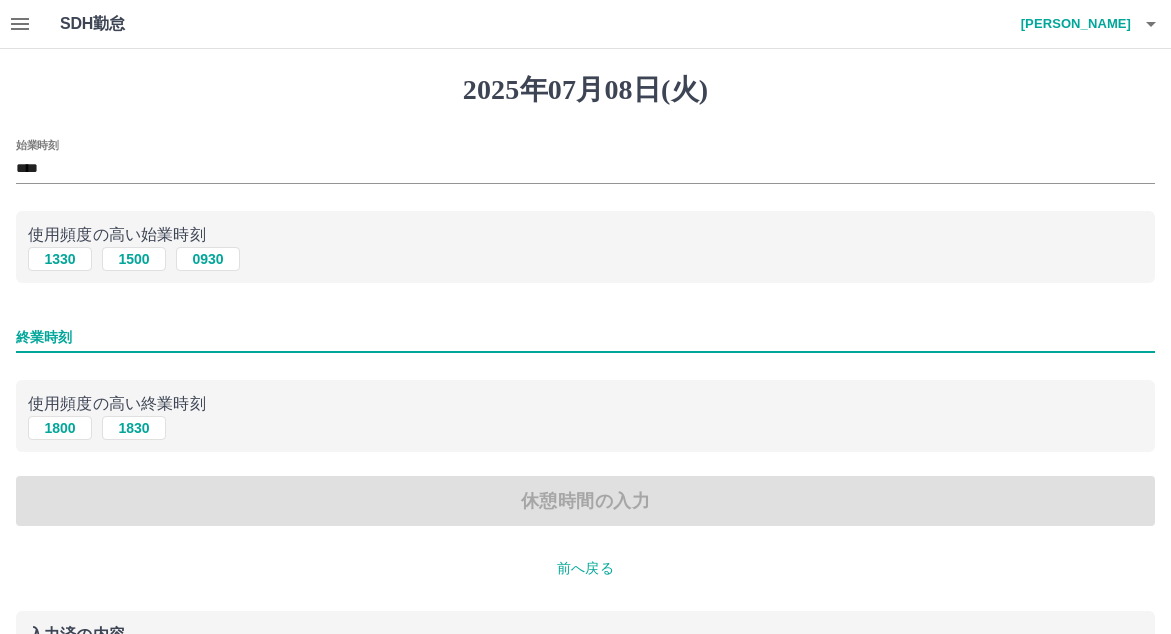 type on "****" 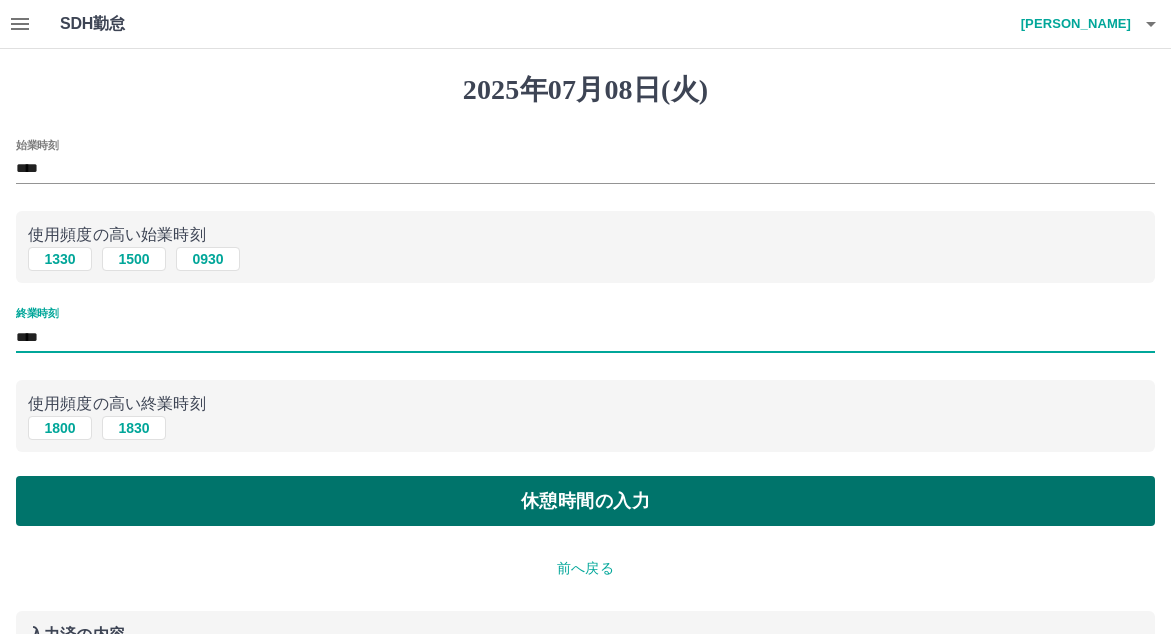 click on "休憩時間の入力" at bounding box center [585, 501] 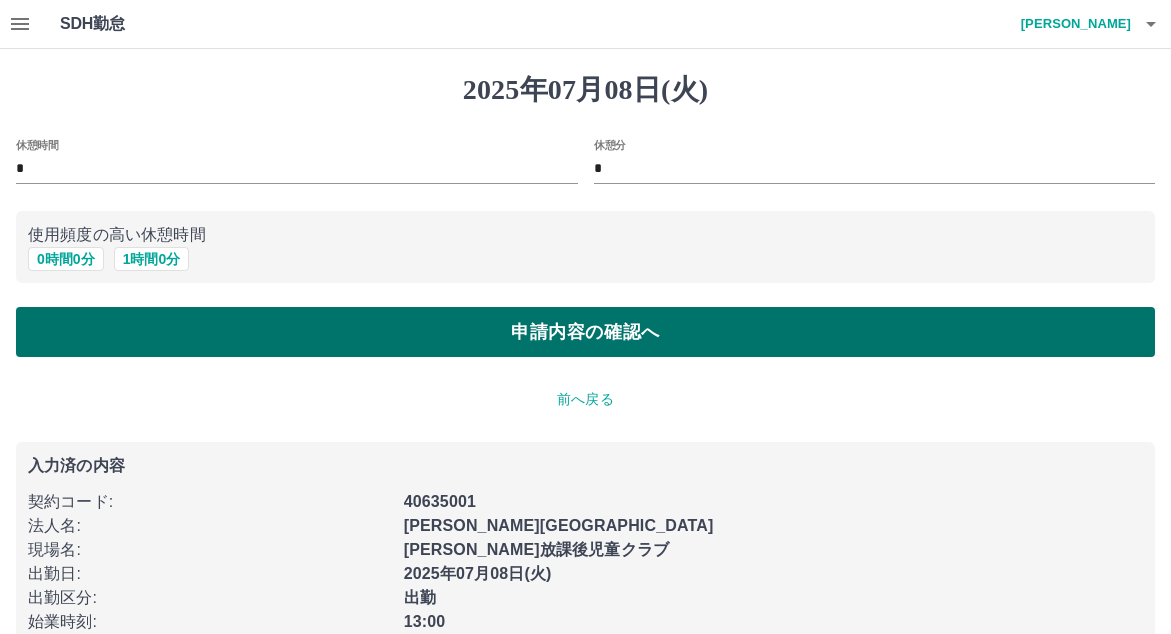 click on "申請内容の確認へ" at bounding box center (585, 332) 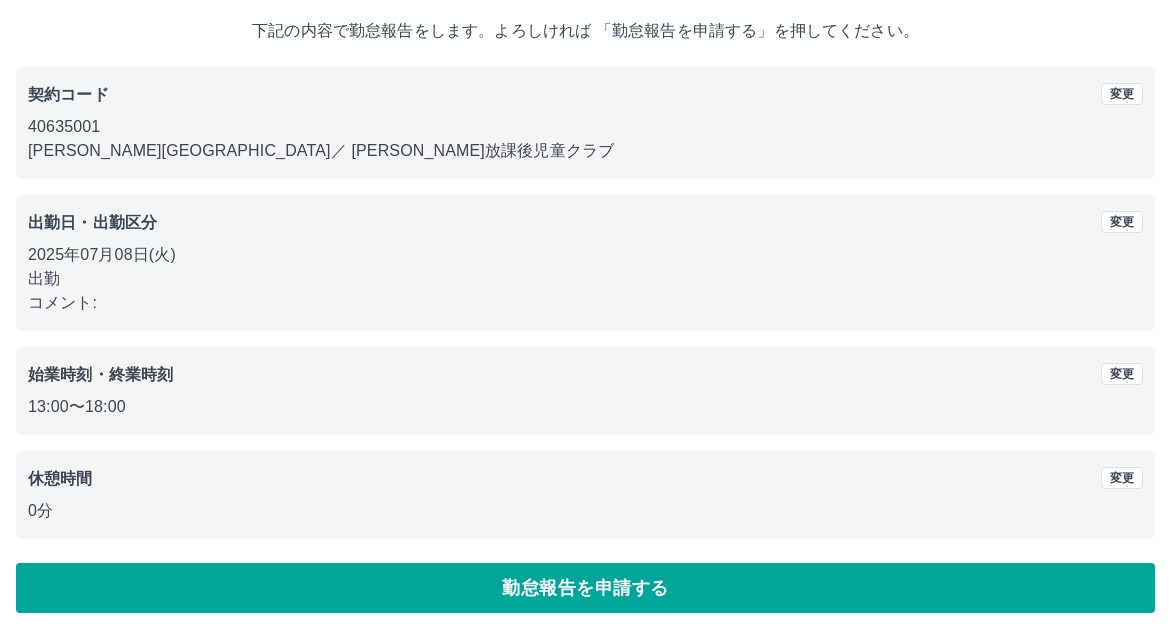 scroll, scrollTop: 115, scrollLeft: 0, axis: vertical 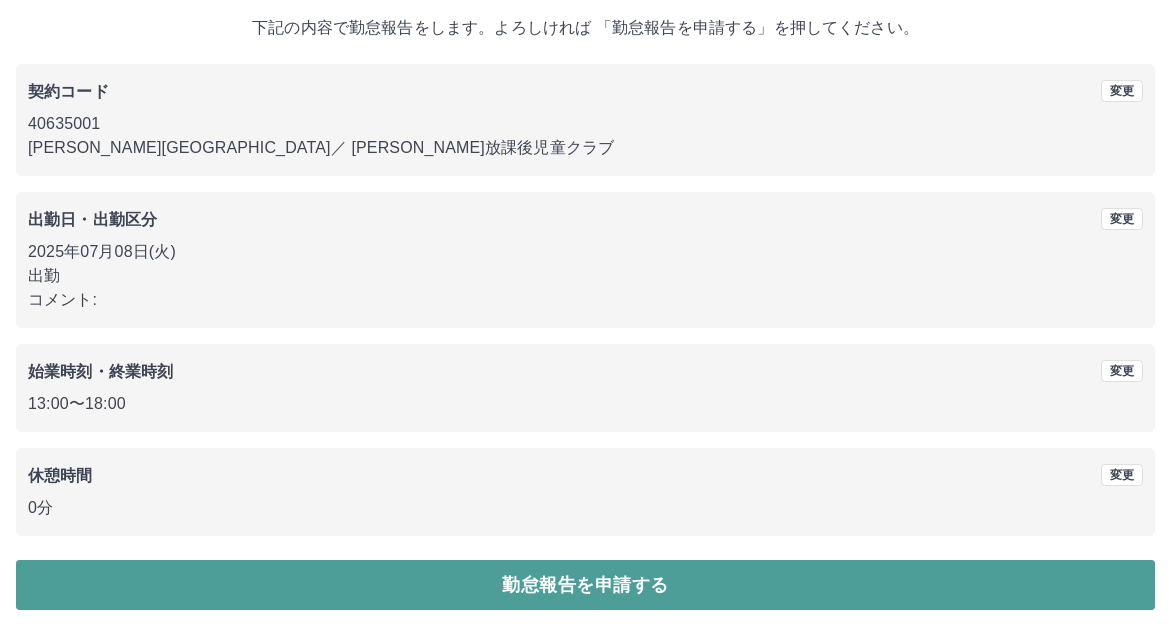 click on "勤怠報告を申請する" at bounding box center [585, 585] 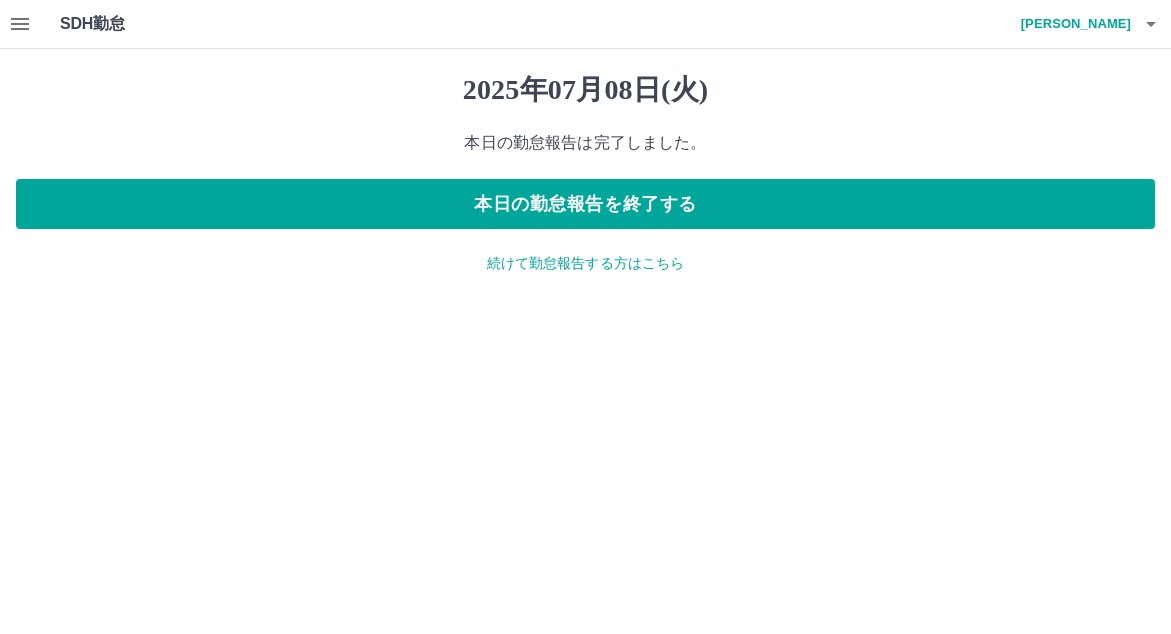 scroll, scrollTop: 0, scrollLeft: 0, axis: both 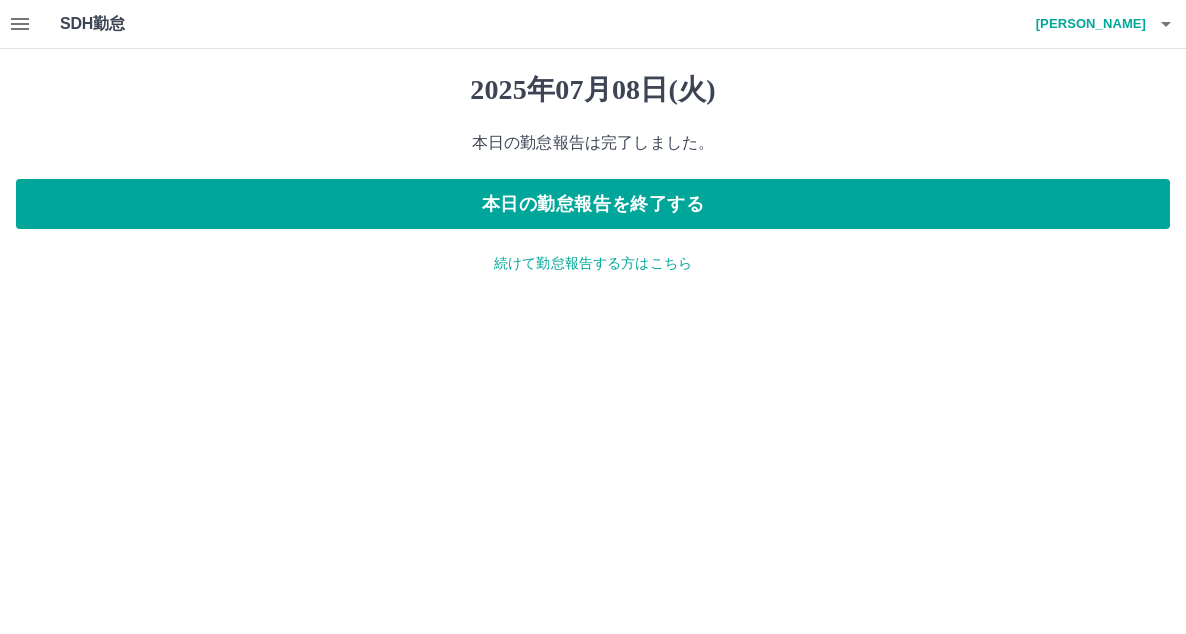 click on "続けて勤怠報告する方はこちら" at bounding box center [593, 263] 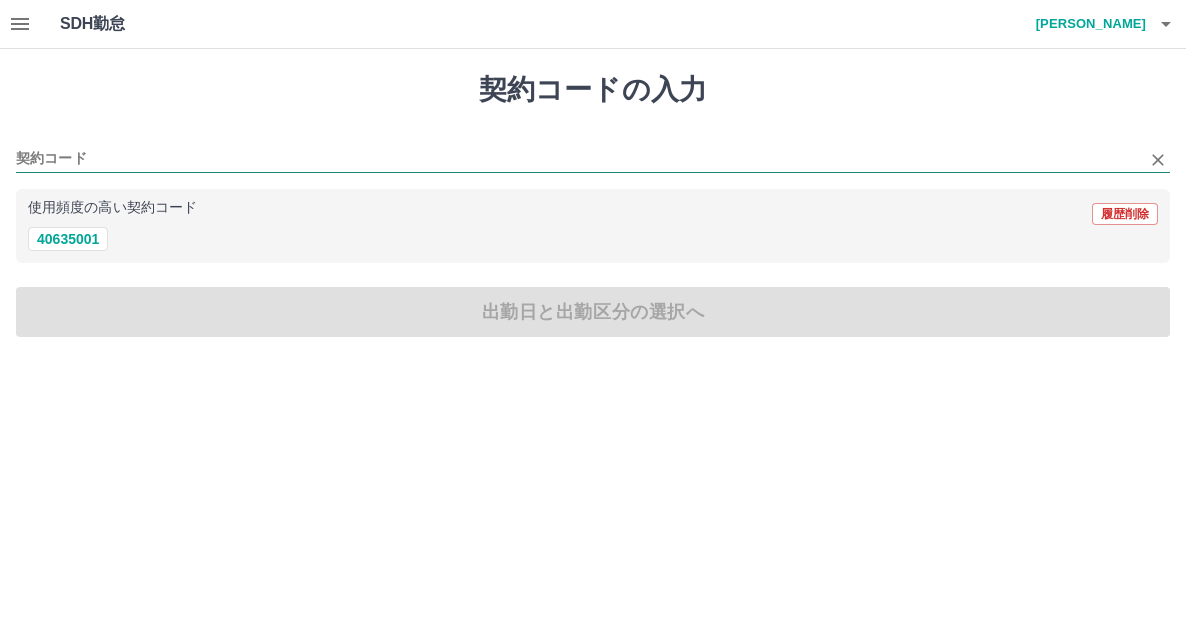 click on "契約コード" at bounding box center [578, 159] 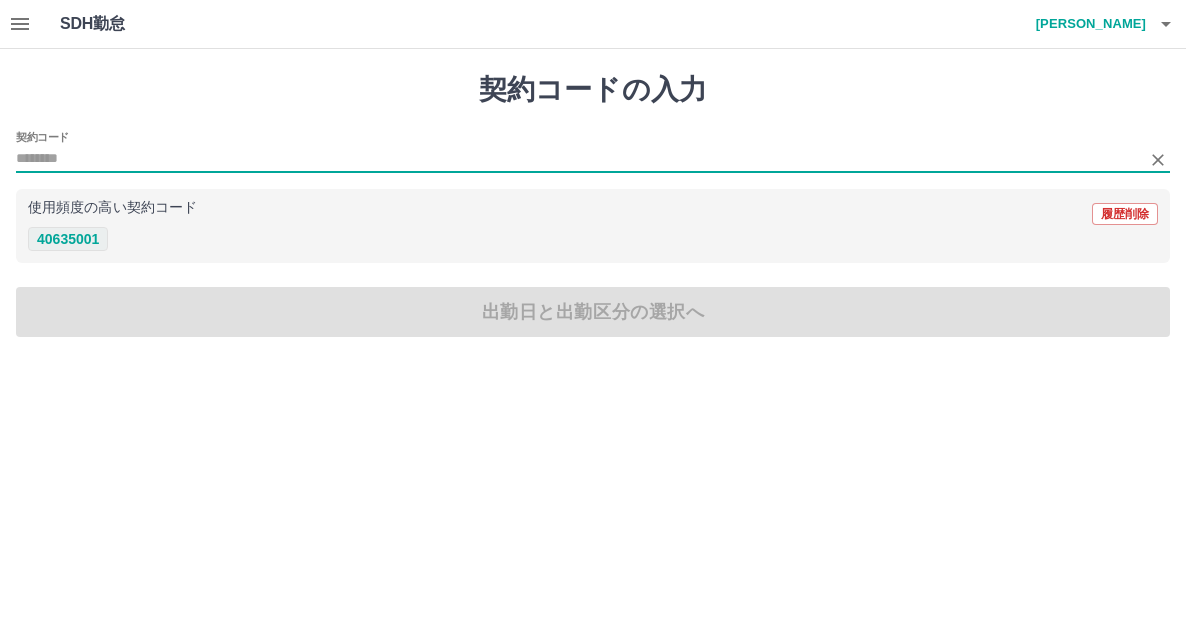 click on "40635001" at bounding box center (68, 239) 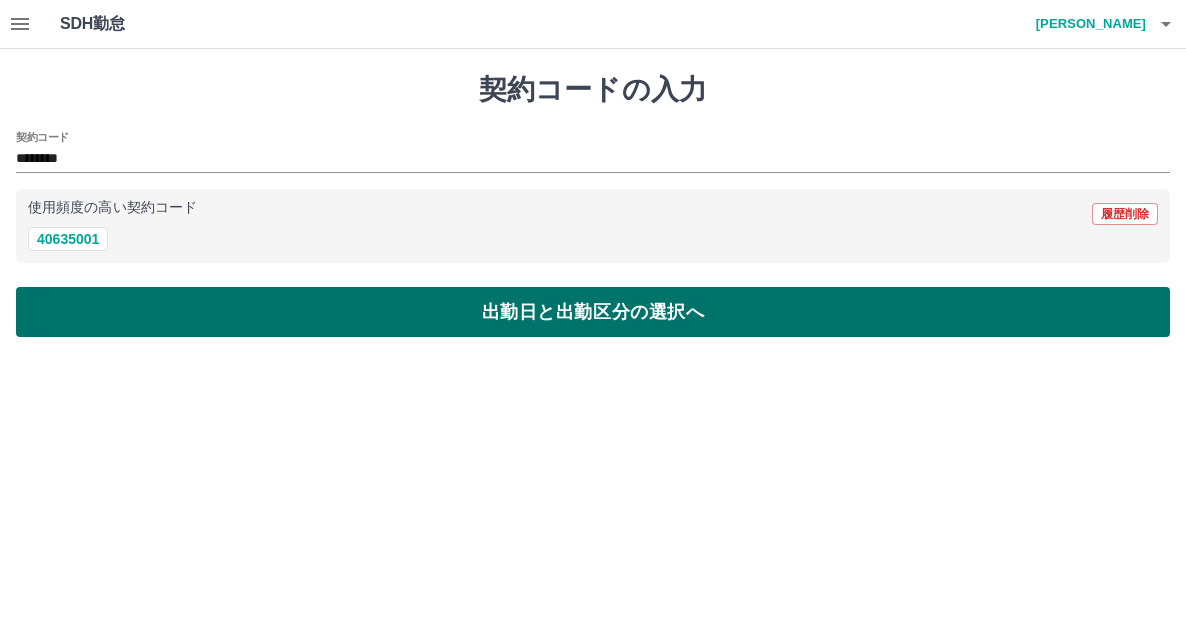 click on "出勤日と出勤区分の選択へ" at bounding box center [593, 312] 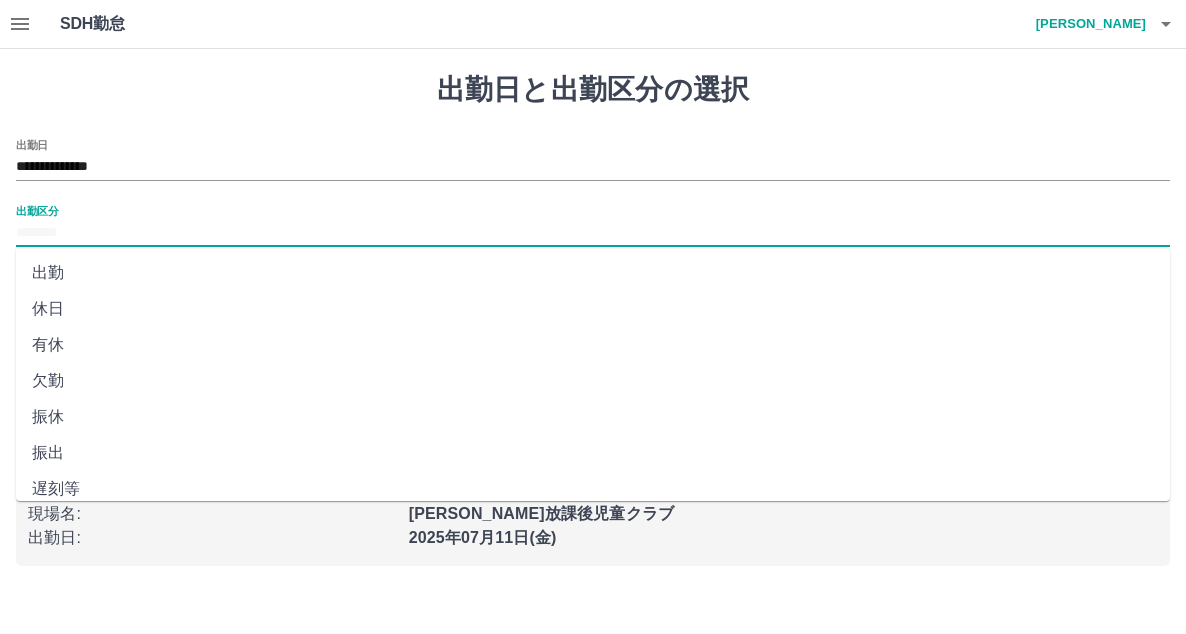 click on "出勤区分" at bounding box center [593, 233] 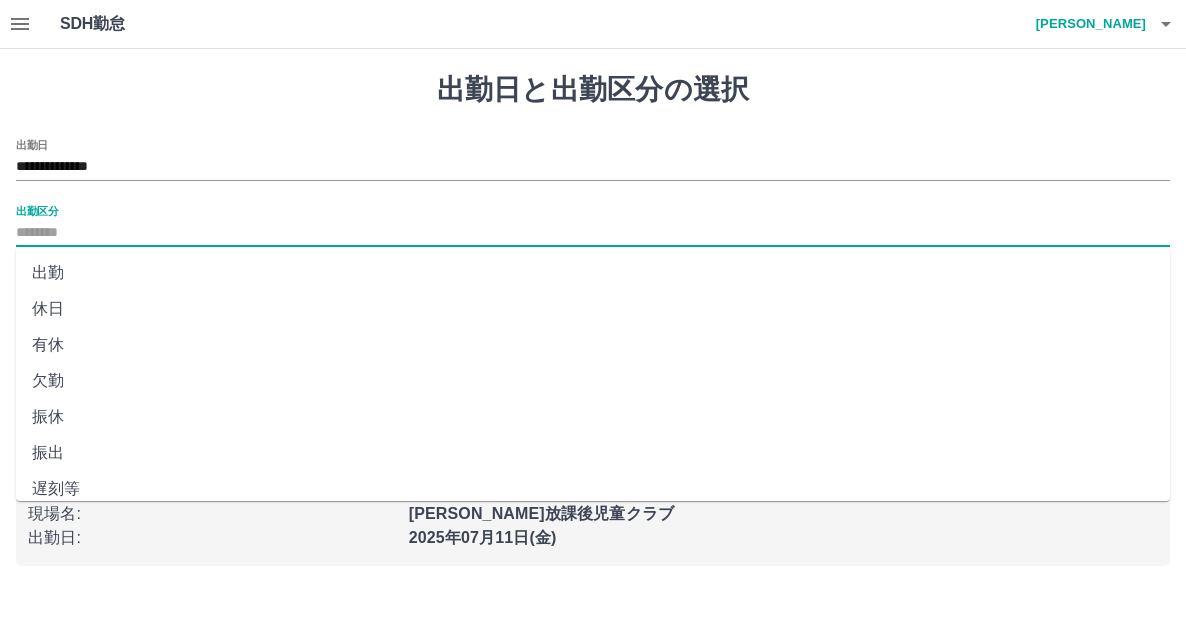 click on "出勤" at bounding box center (593, 273) 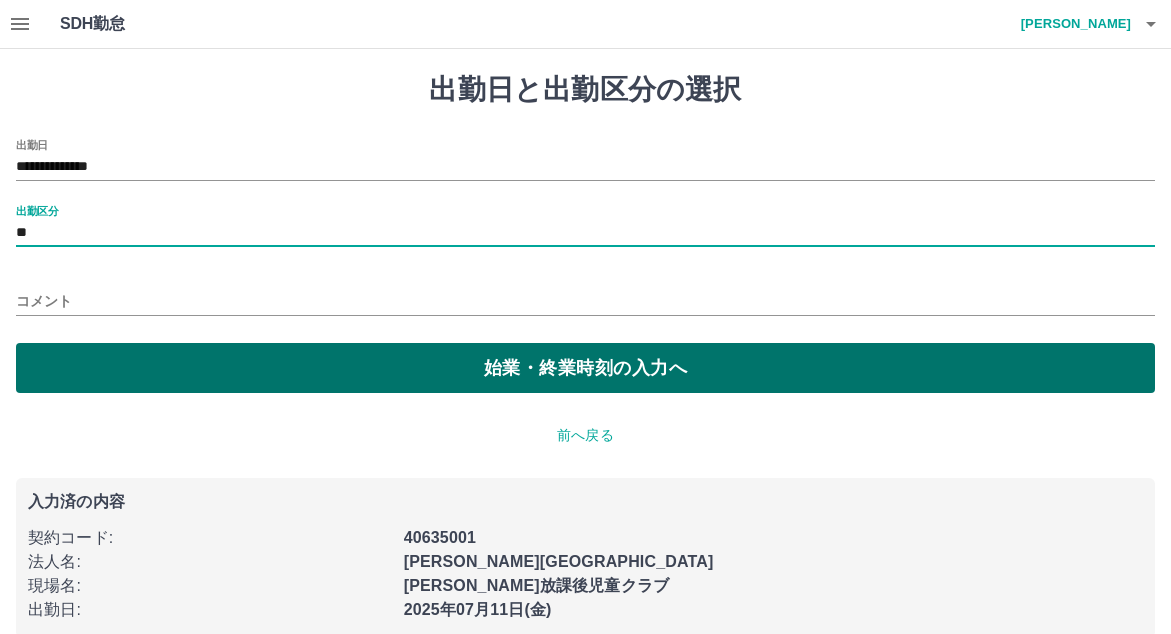 click on "始業・終業時刻の入力へ" at bounding box center [585, 368] 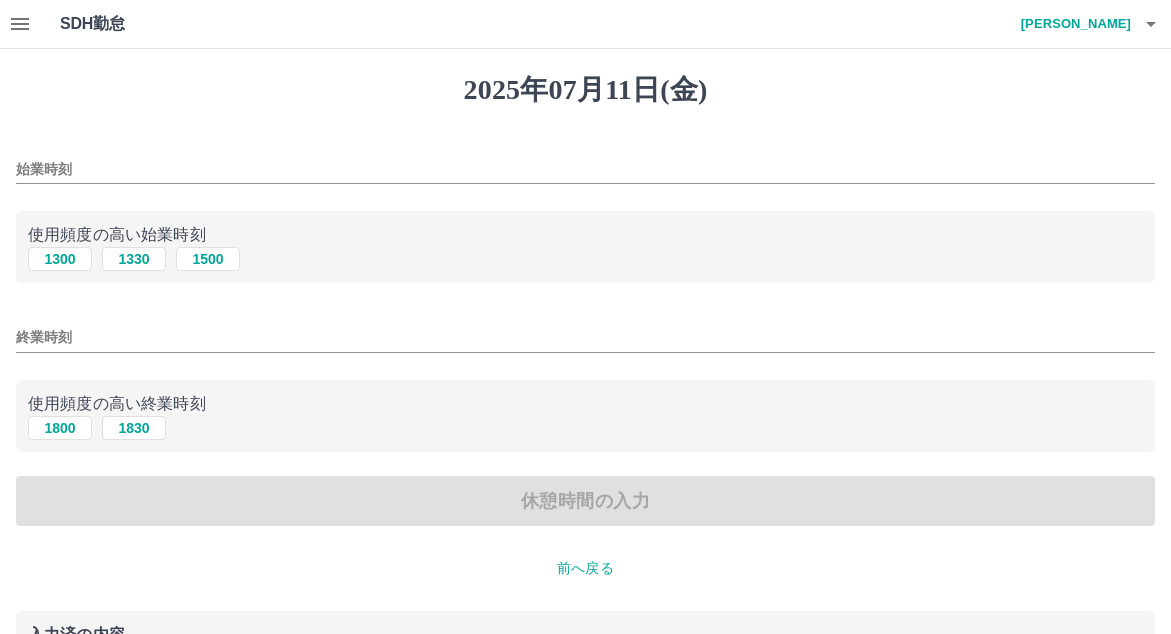 click on "始業時刻" at bounding box center [585, 163] 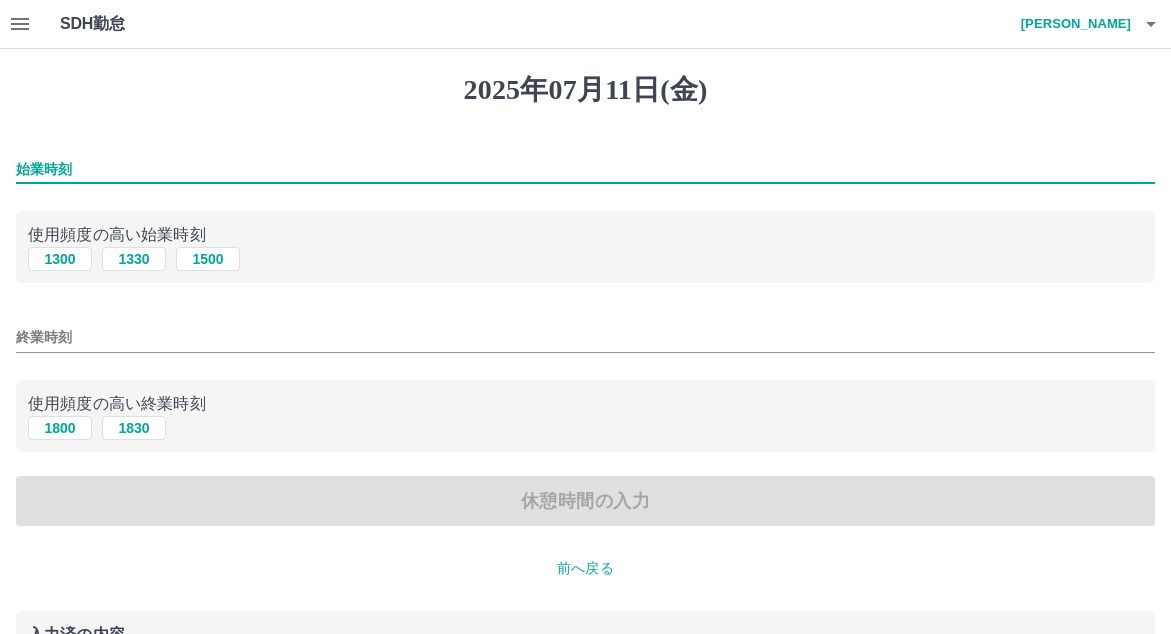 click on "始業時刻" at bounding box center [585, 169] 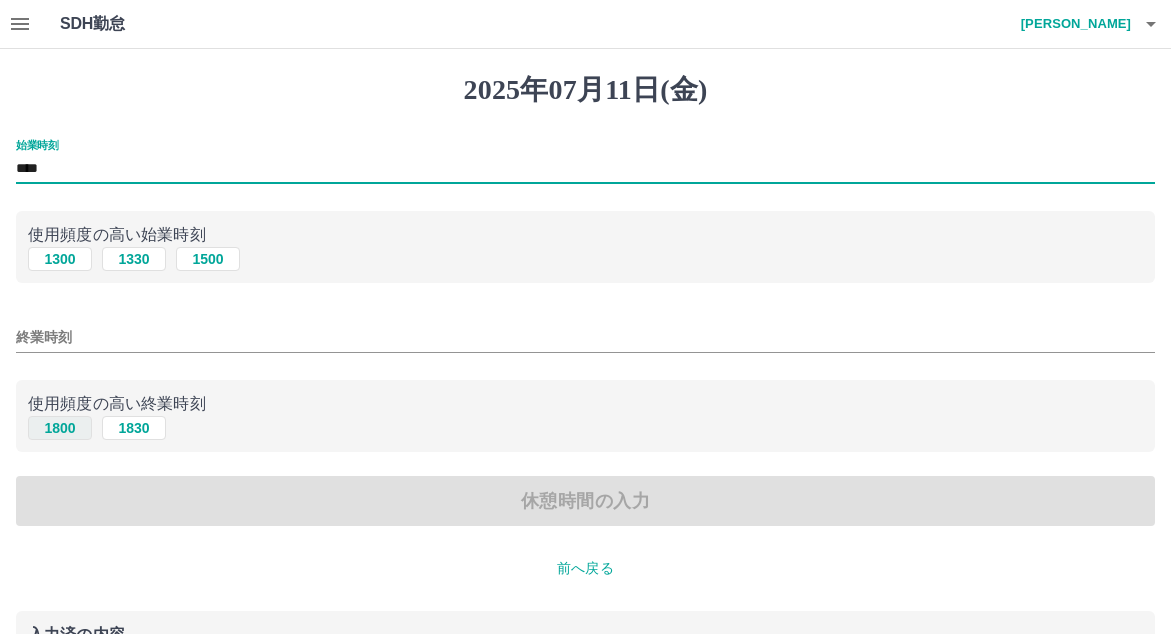 type on "****" 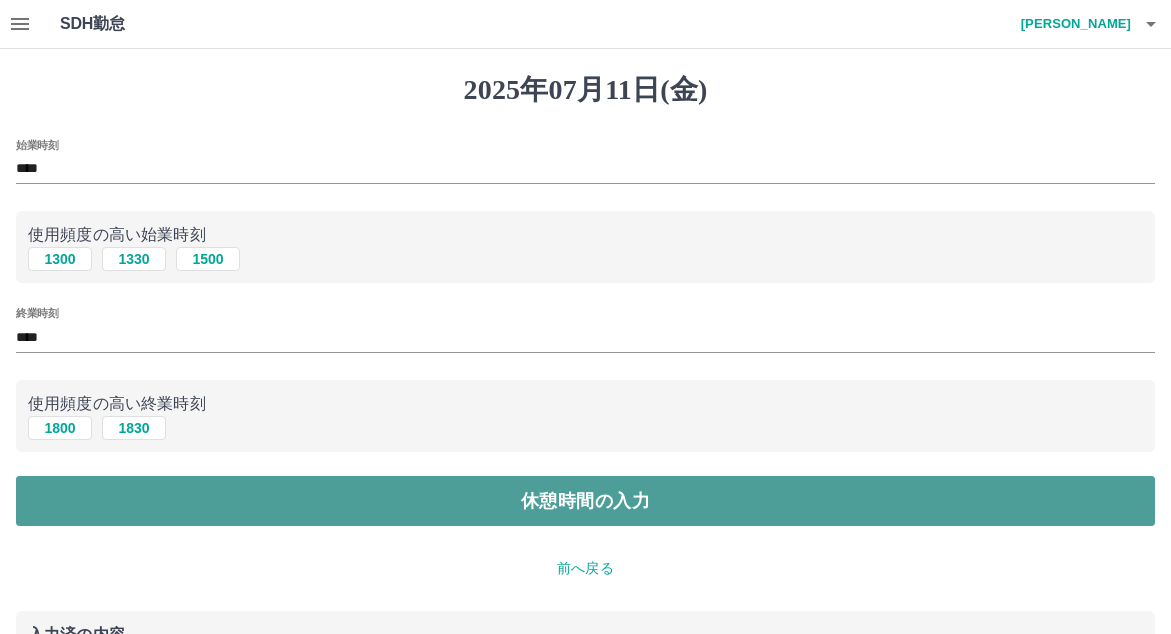 click on "休憩時間の入力" at bounding box center (585, 501) 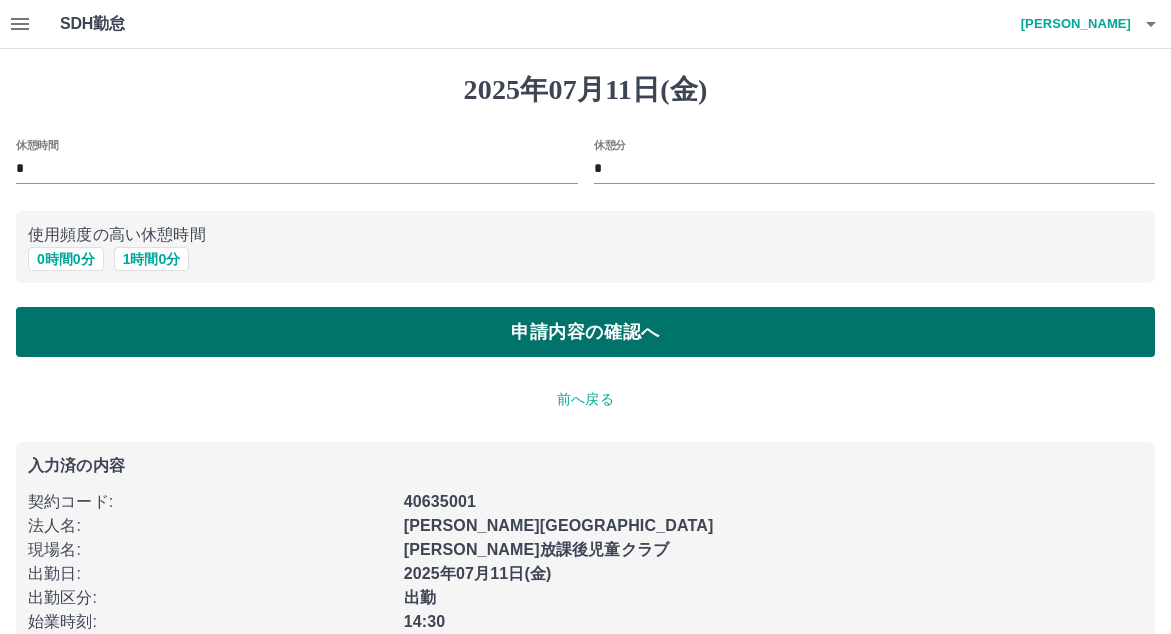click on "申請内容の確認へ" at bounding box center [585, 332] 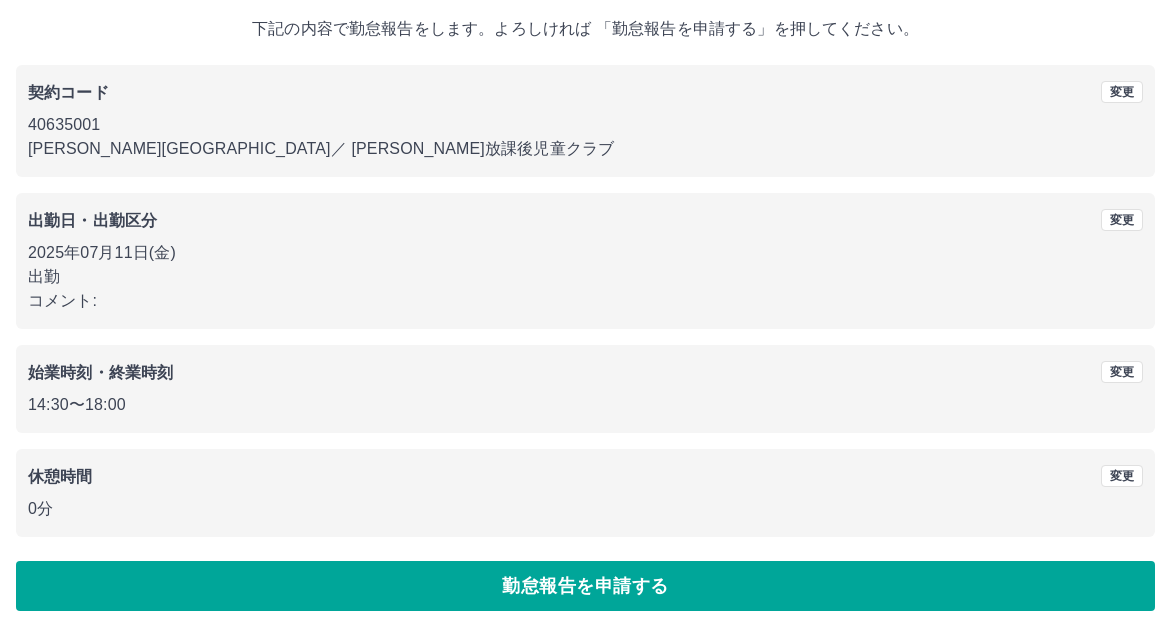 scroll, scrollTop: 115, scrollLeft: 0, axis: vertical 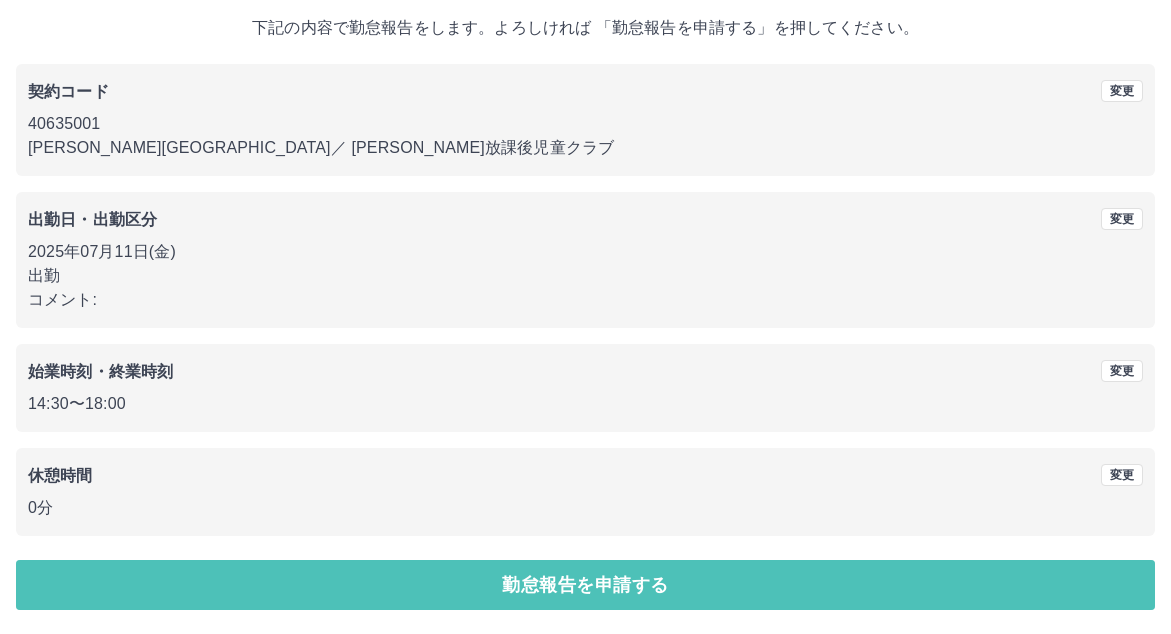 drag, startPoint x: 383, startPoint y: 587, endPoint x: 383, endPoint y: 561, distance: 26 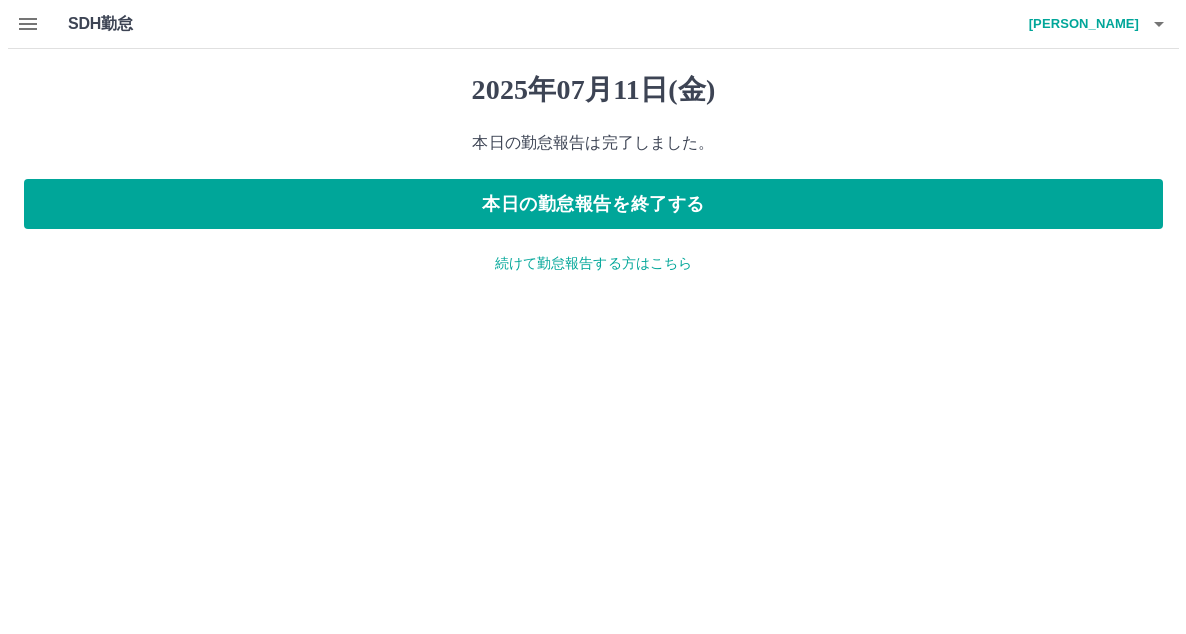 scroll, scrollTop: 0, scrollLeft: 0, axis: both 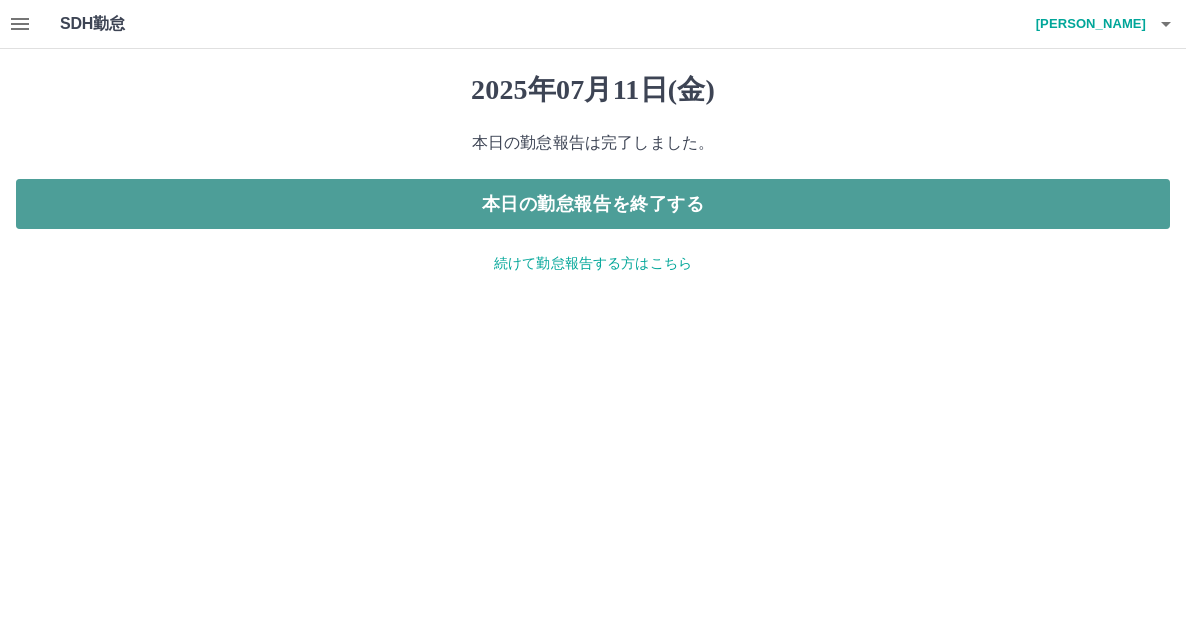 click on "本日の勤怠報告を終了する" at bounding box center (593, 204) 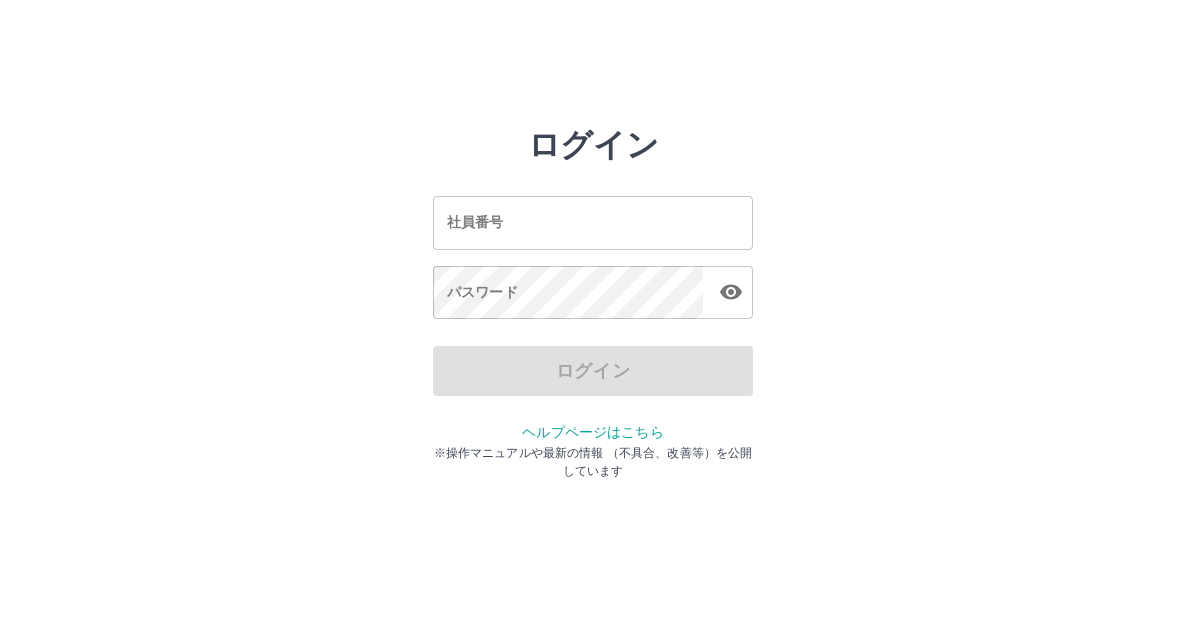 scroll, scrollTop: 0, scrollLeft: 0, axis: both 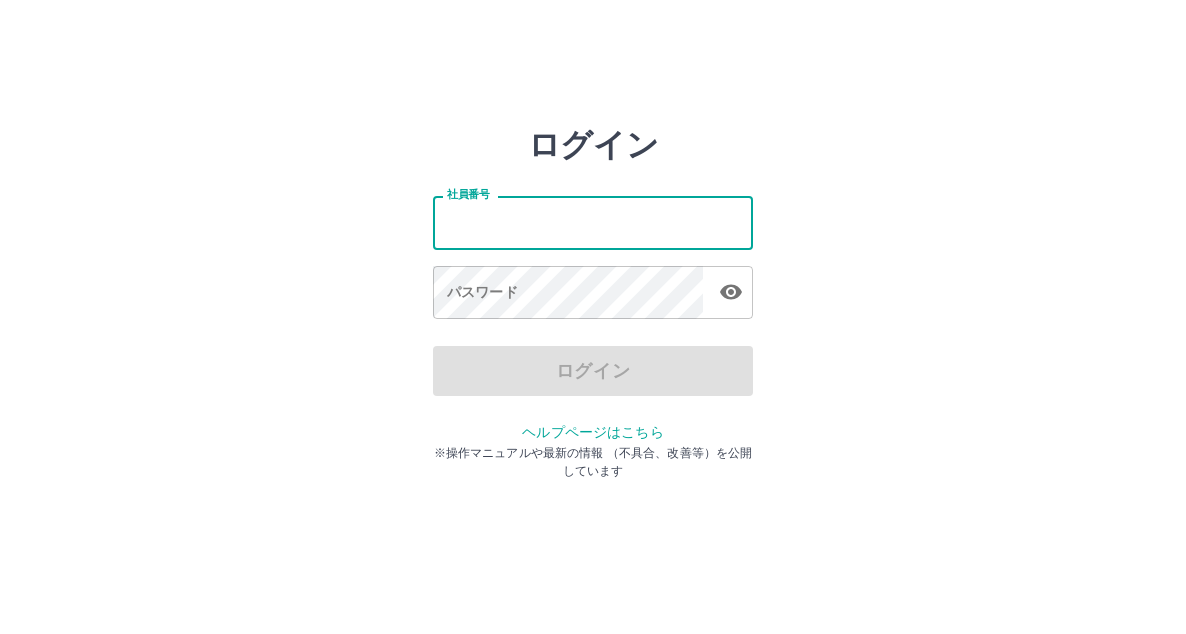 click on "社員番号" at bounding box center [593, 222] 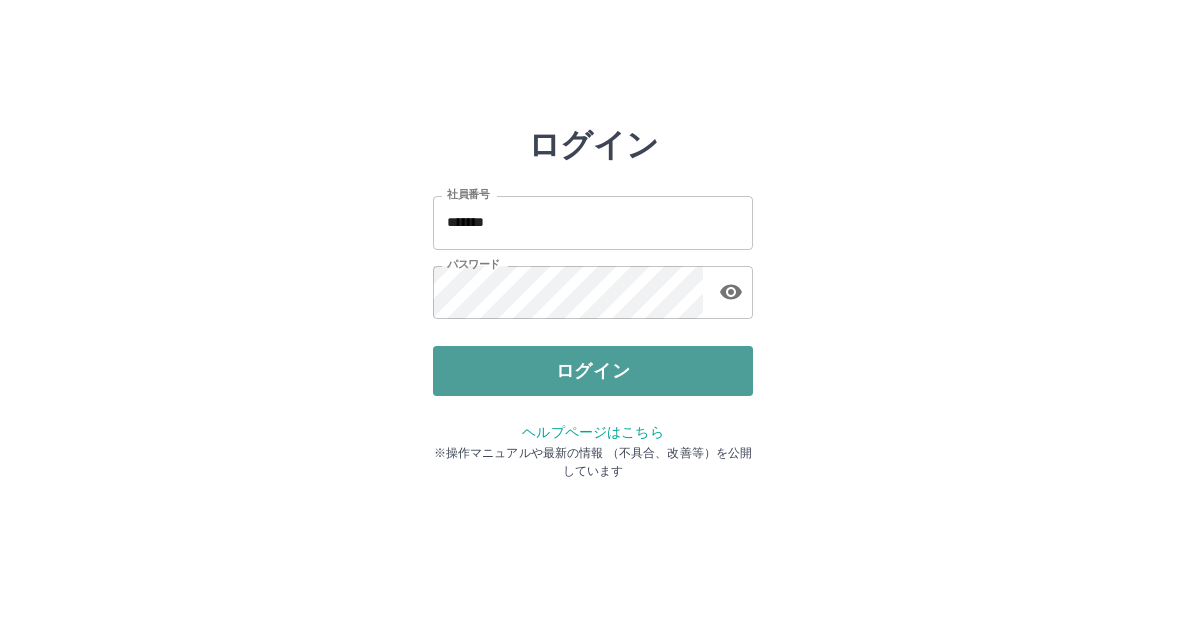 click on "ログイン" at bounding box center (593, 371) 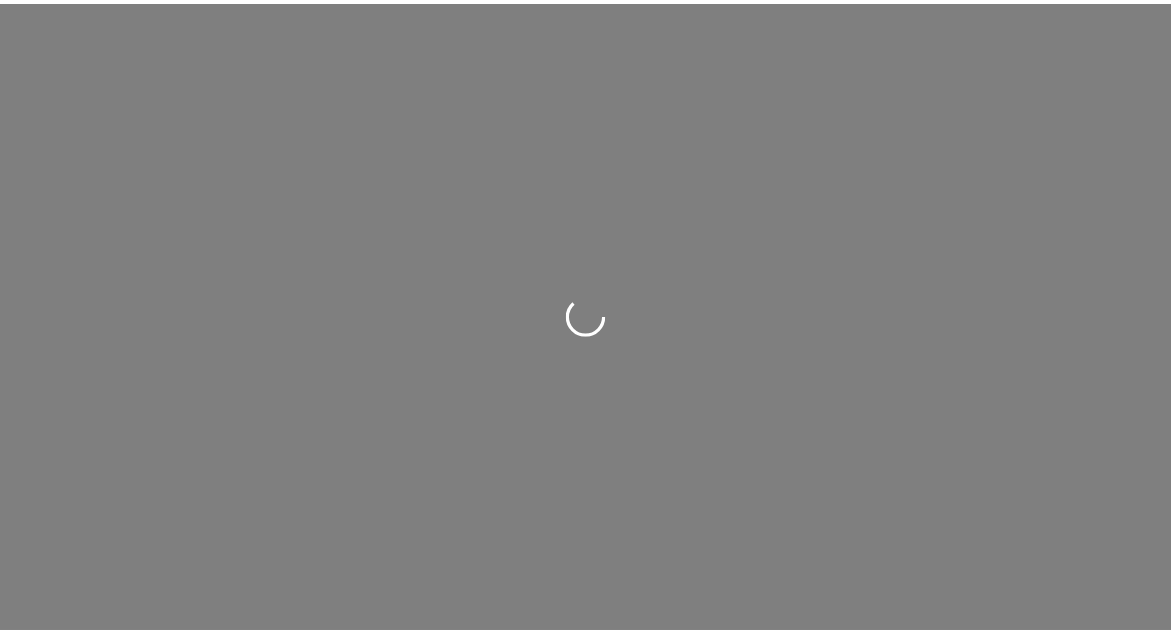 scroll, scrollTop: 0, scrollLeft: 0, axis: both 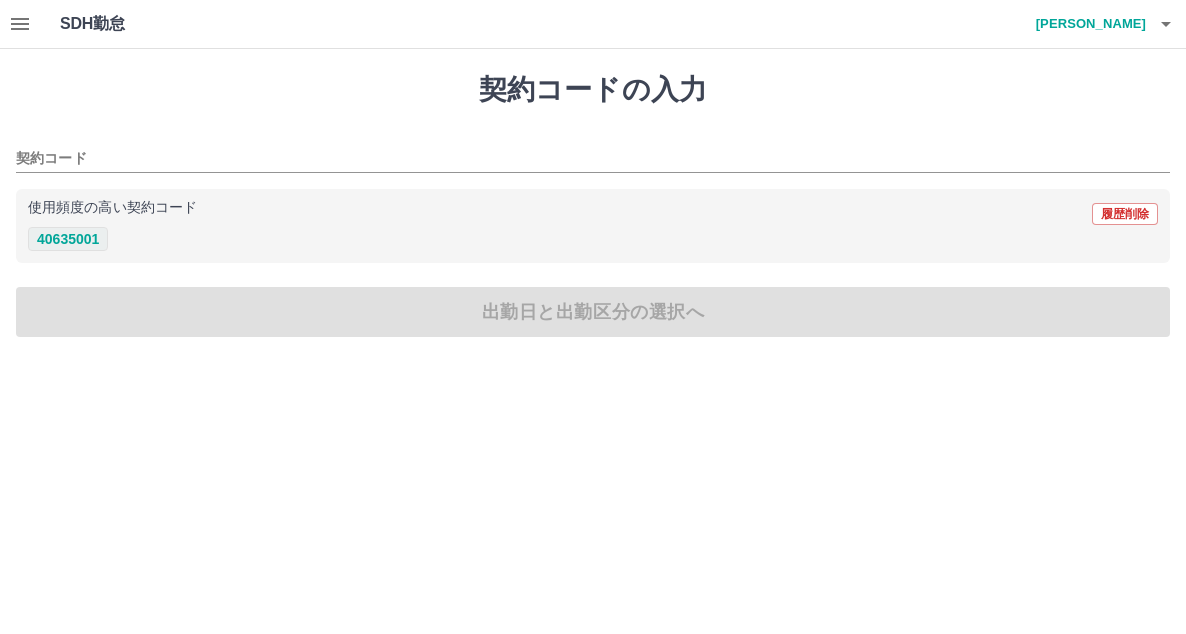 click on "40635001" at bounding box center [68, 239] 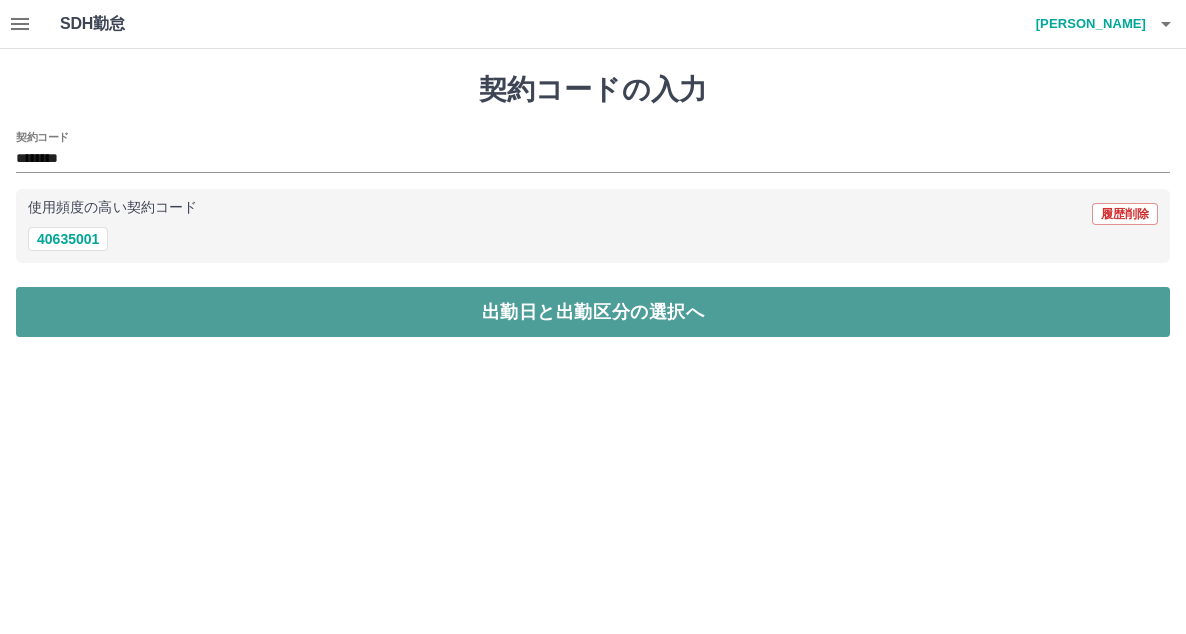 click on "出勤日と出勤区分の選択へ" at bounding box center [593, 312] 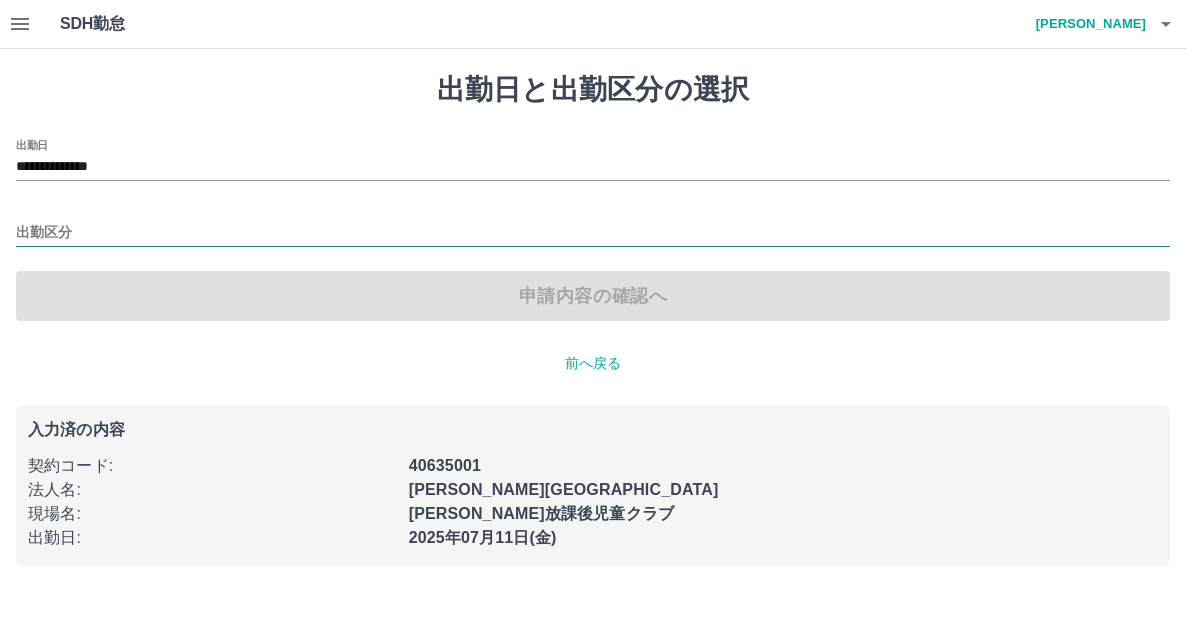 click on "出勤区分" at bounding box center (593, 233) 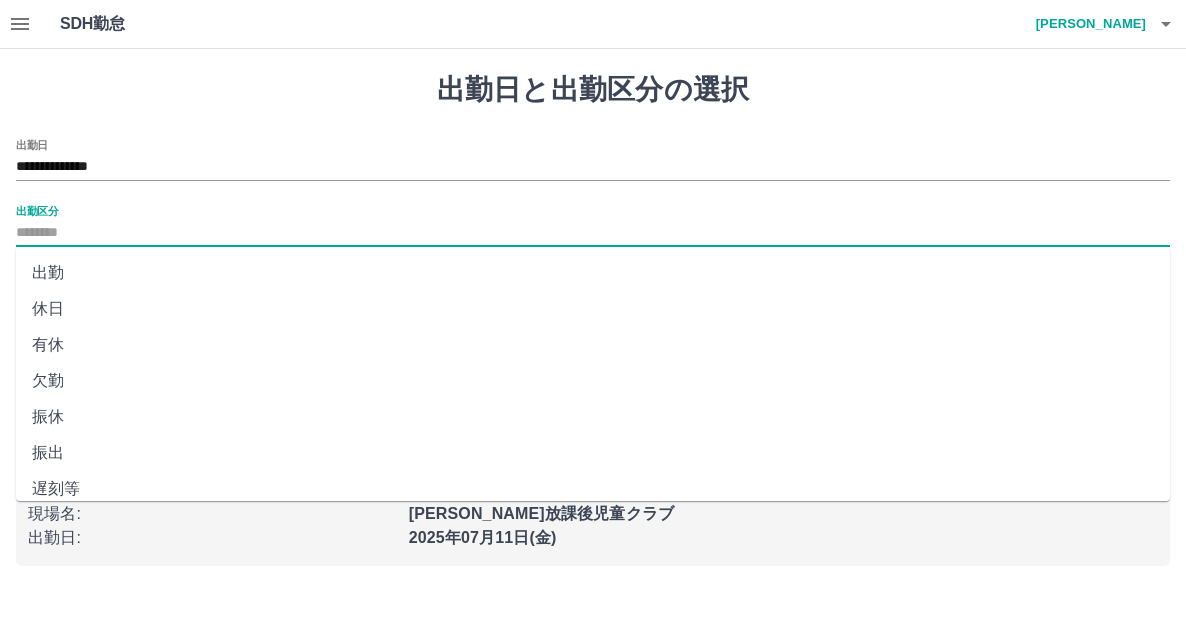 click on "出勤" at bounding box center (593, 273) 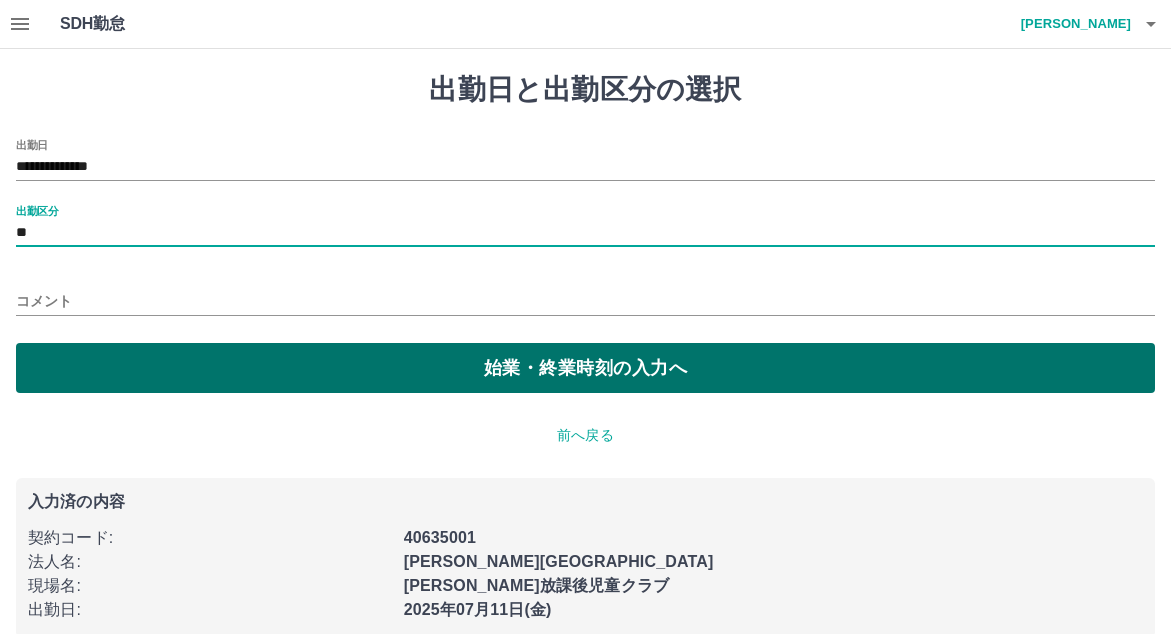 click on "始業・終業時刻の入力へ" at bounding box center [585, 368] 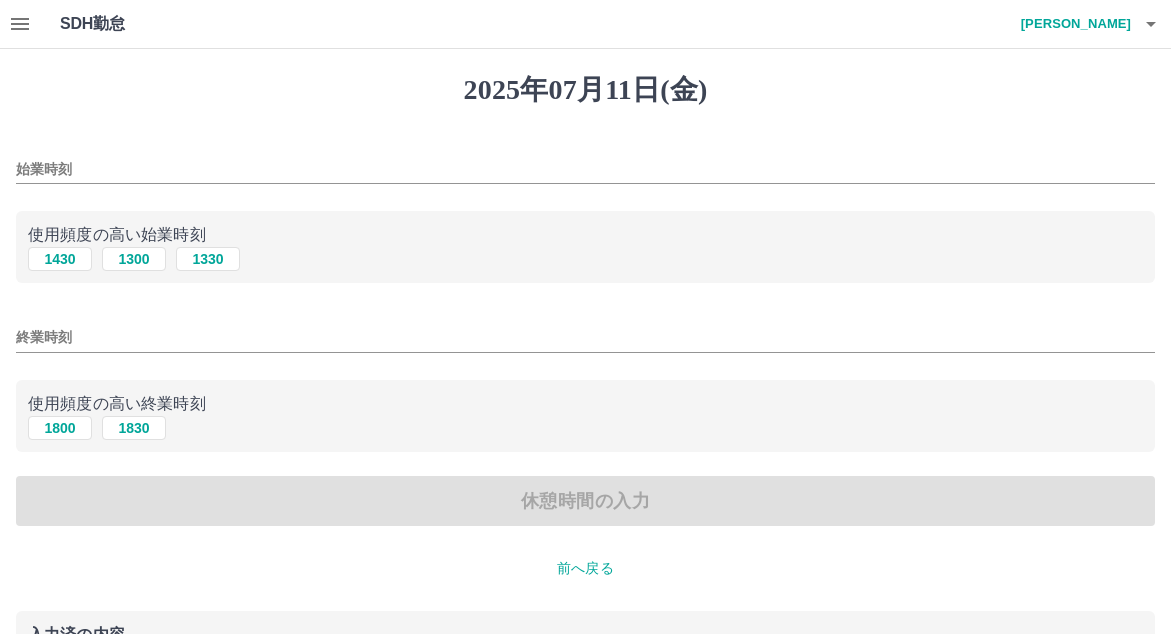 click on "始業時刻" at bounding box center (585, 169) 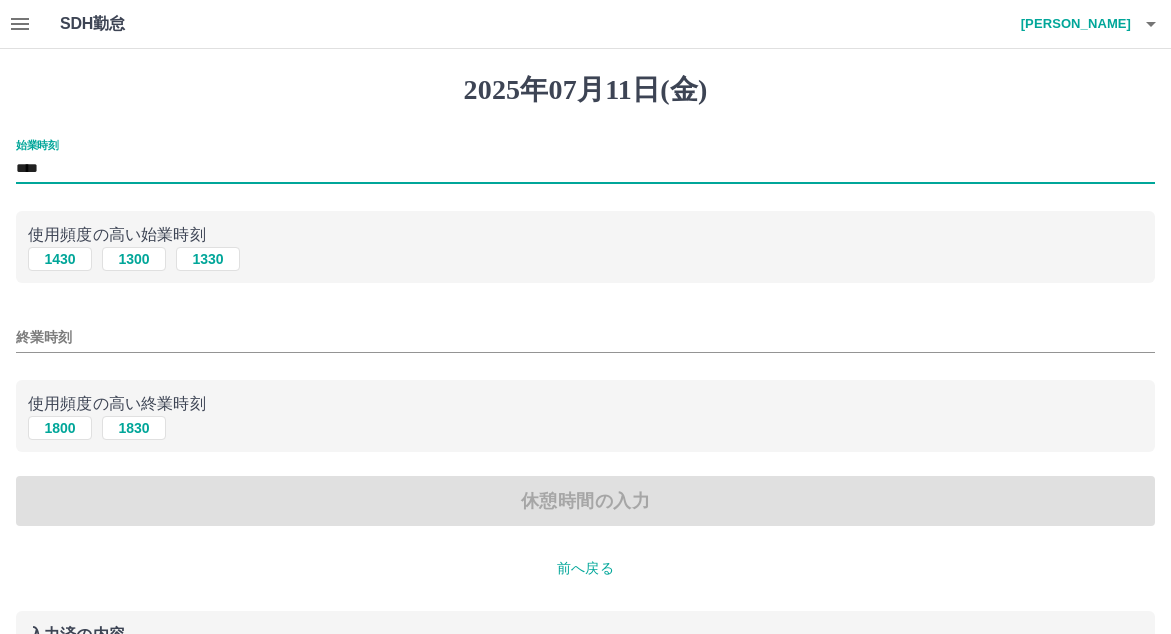 type on "****" 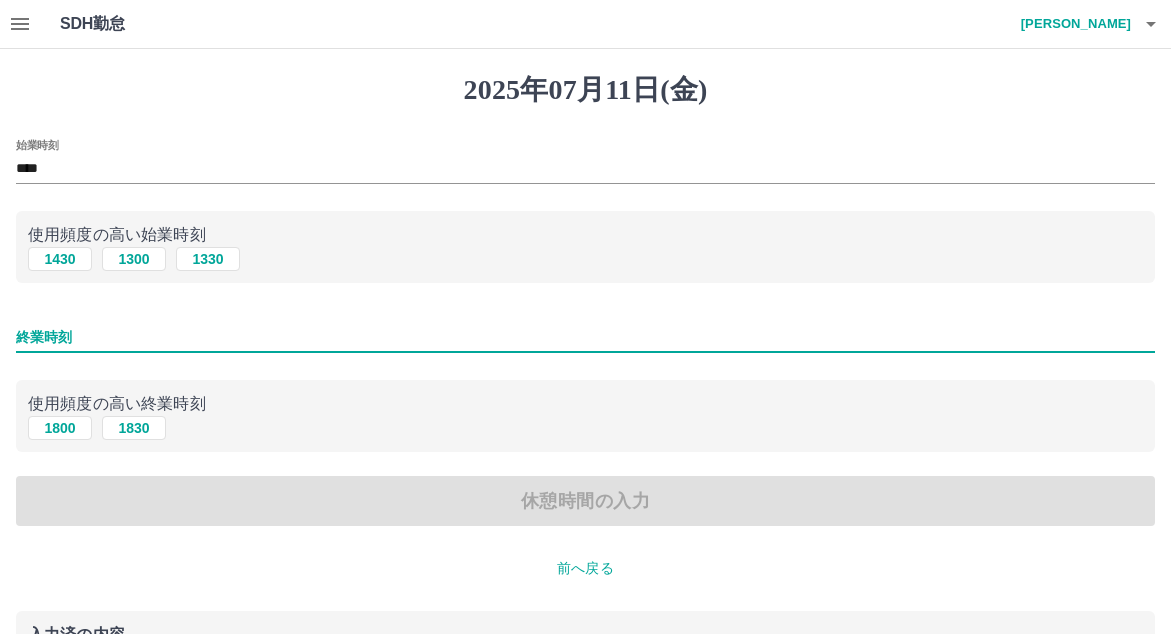 click on "終業時刻" at bounding box center [585, 337] 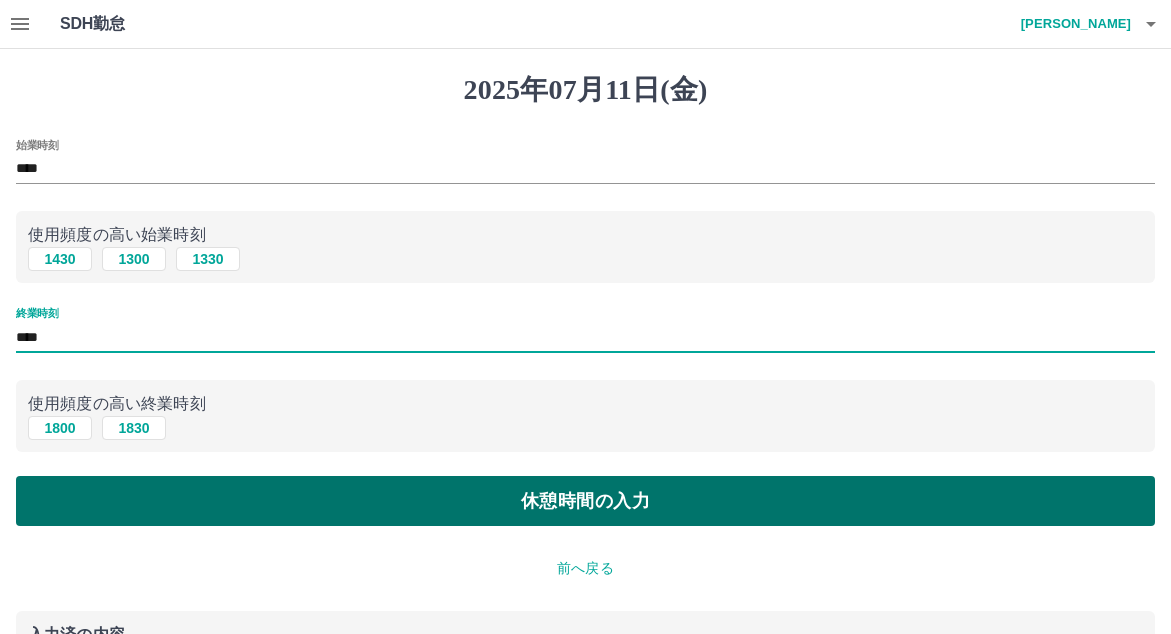 click on "休憩時間の入力" at bounding box center [585, 501] 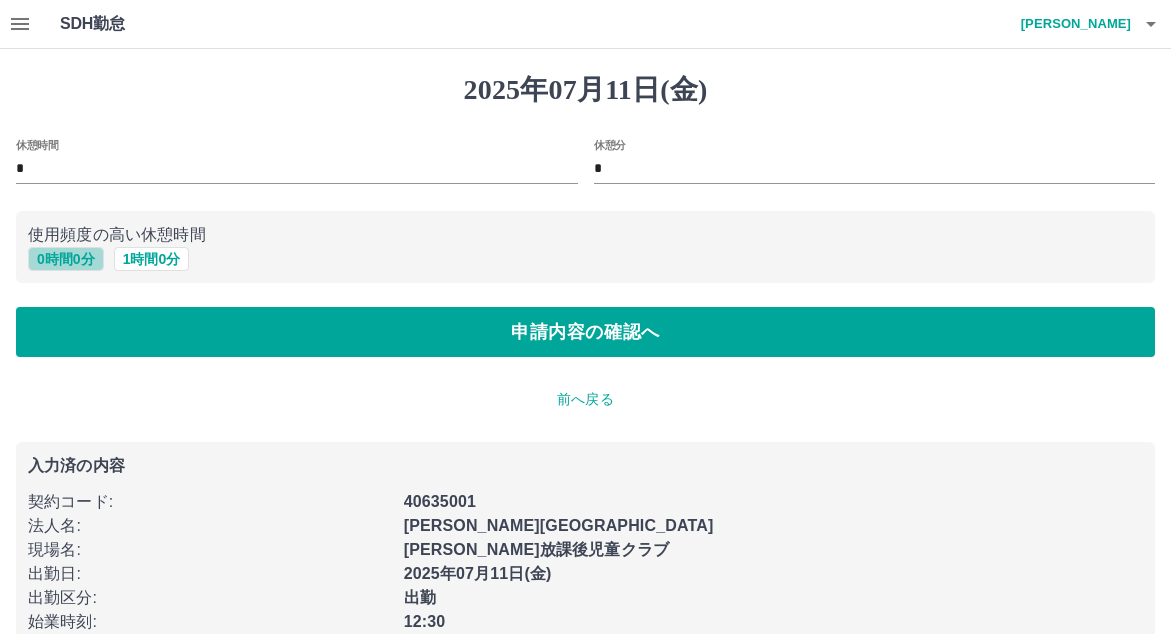click on "0 時間 0 分" at bounding box center (66, 259) 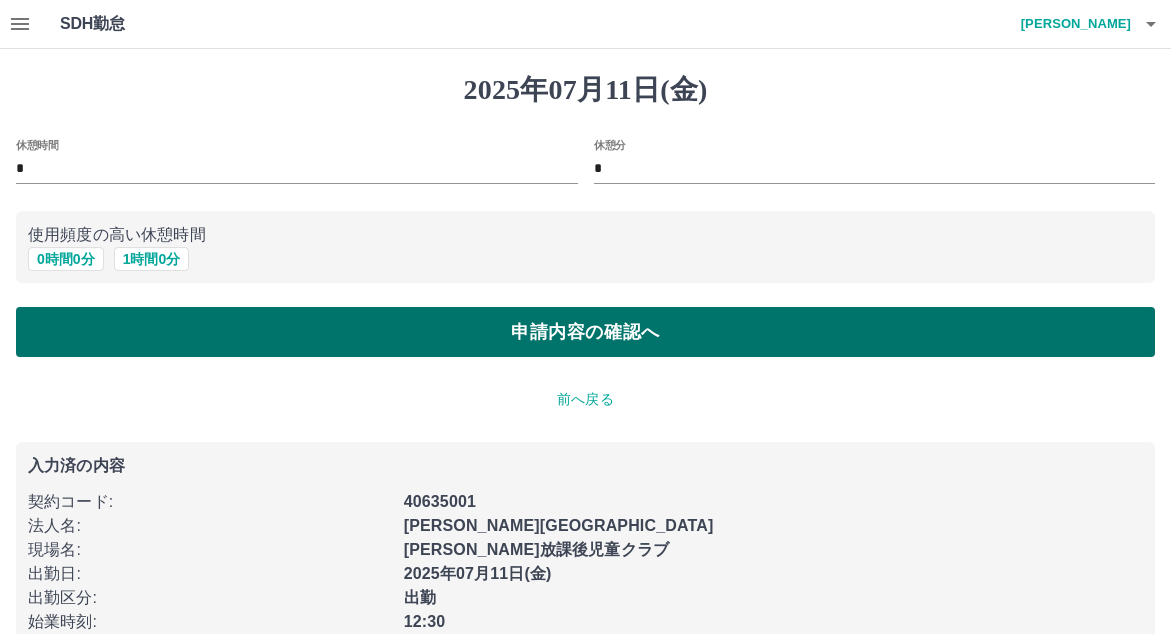 click on "申請内容の確認へ" at bounding box center [585, 332] 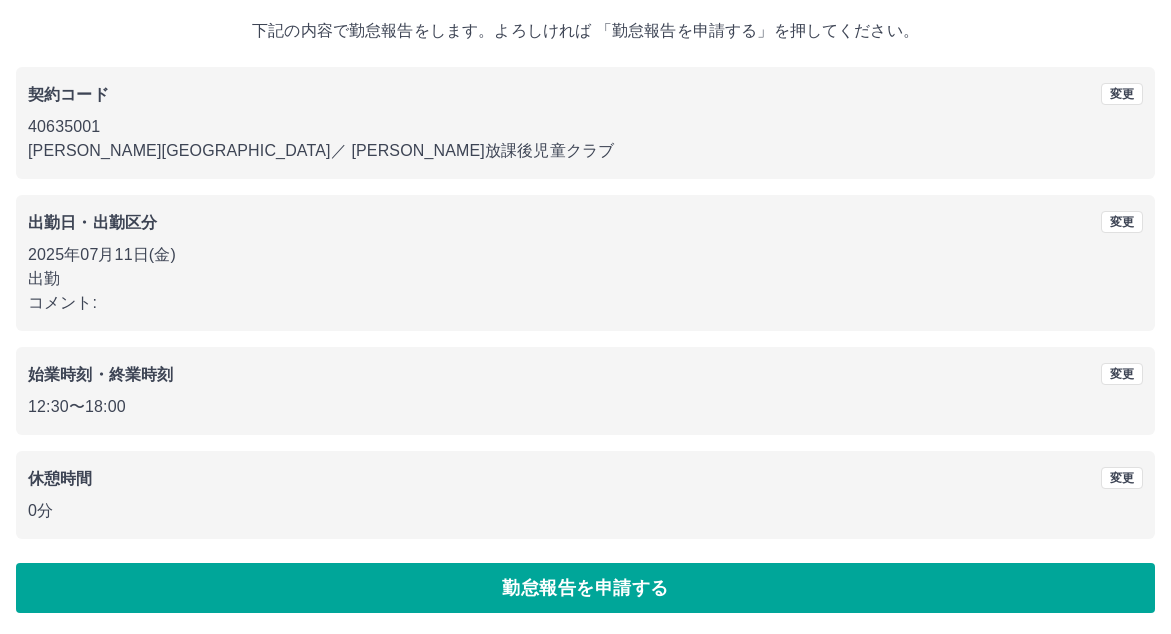scroll, scrollTop: 115, scrollLeft: 0, axis: vertical 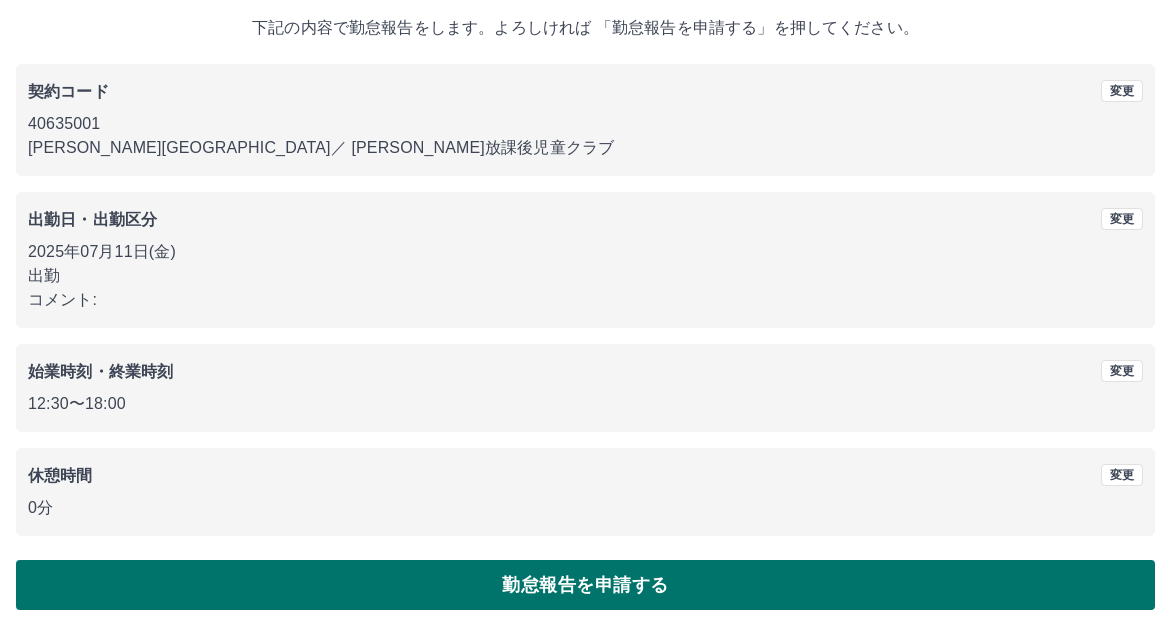 click on "勤怠報告を申請する" at bounding box center [585, 585] 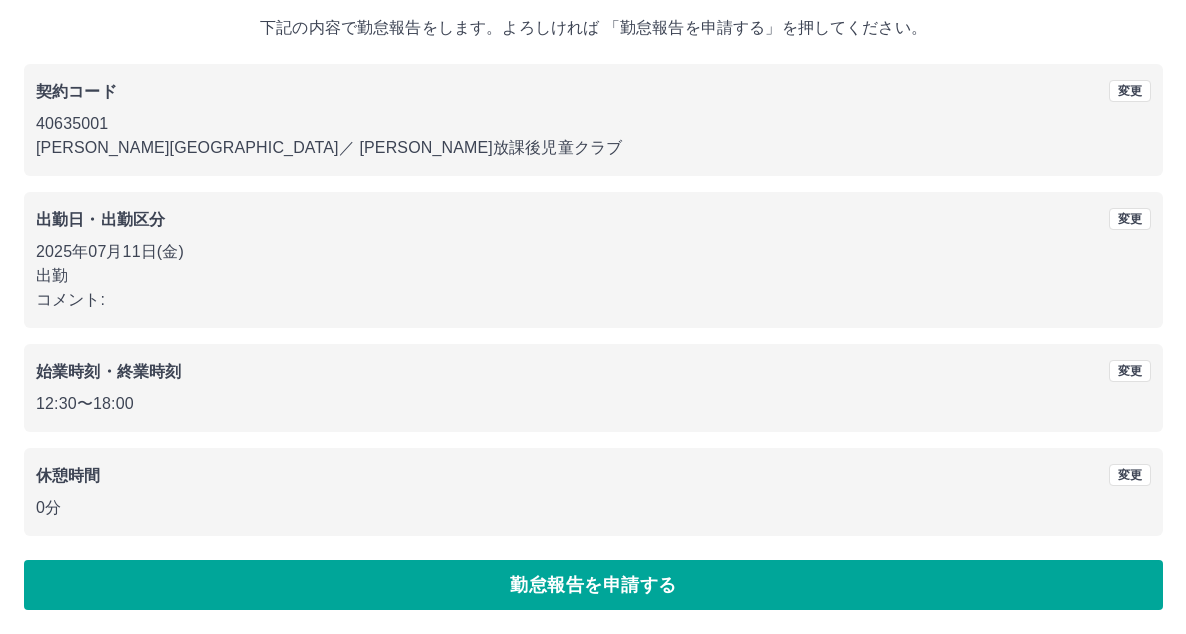 scroll, scrollTop: 0, scrollLeft: 0, axis: both 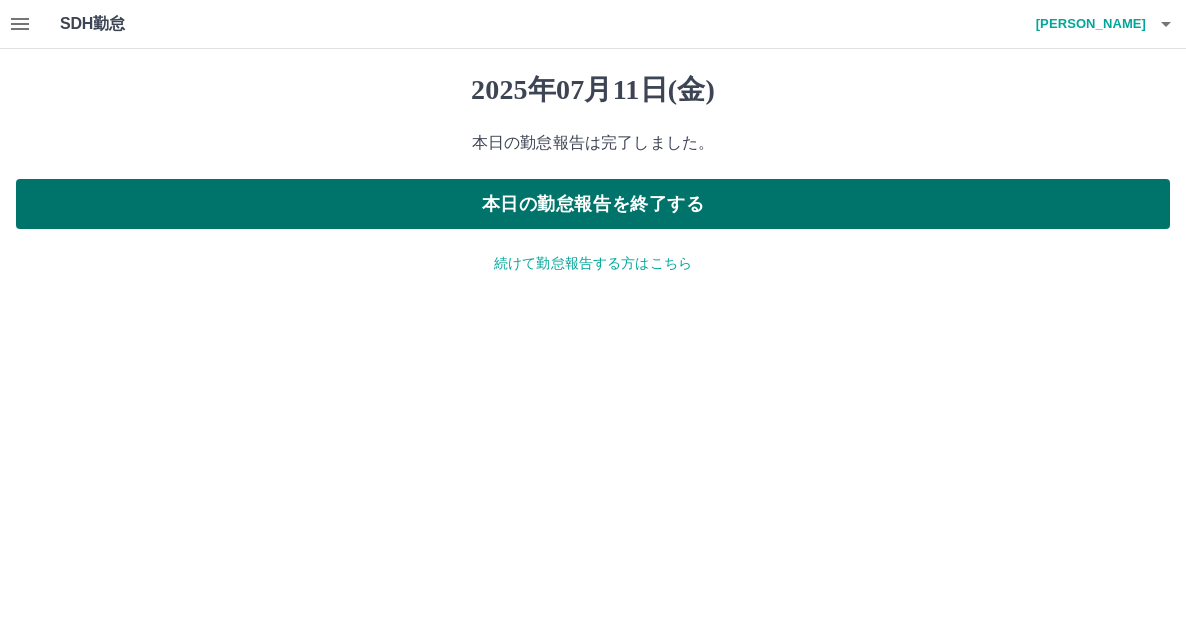 click on "本日の勤怠報告を終了する" at bounding box center (593, 204) 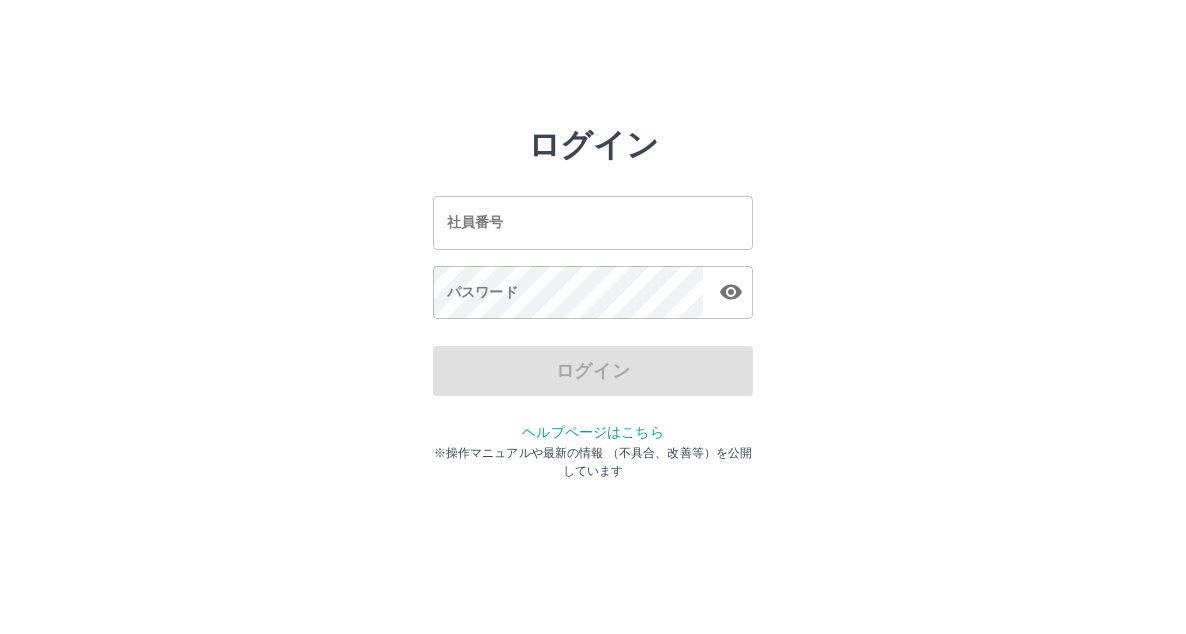 scroll, scrollTop: 0, scrollLeft: 0, axis: both 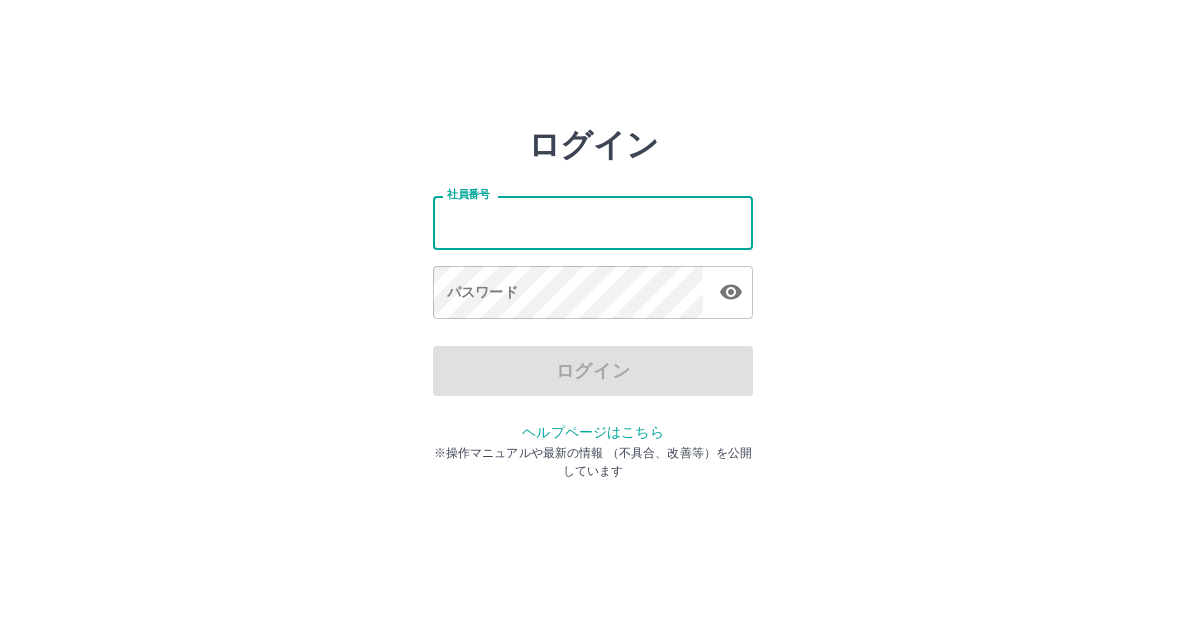 click on "社員番号" at bounding box center (593, 222) 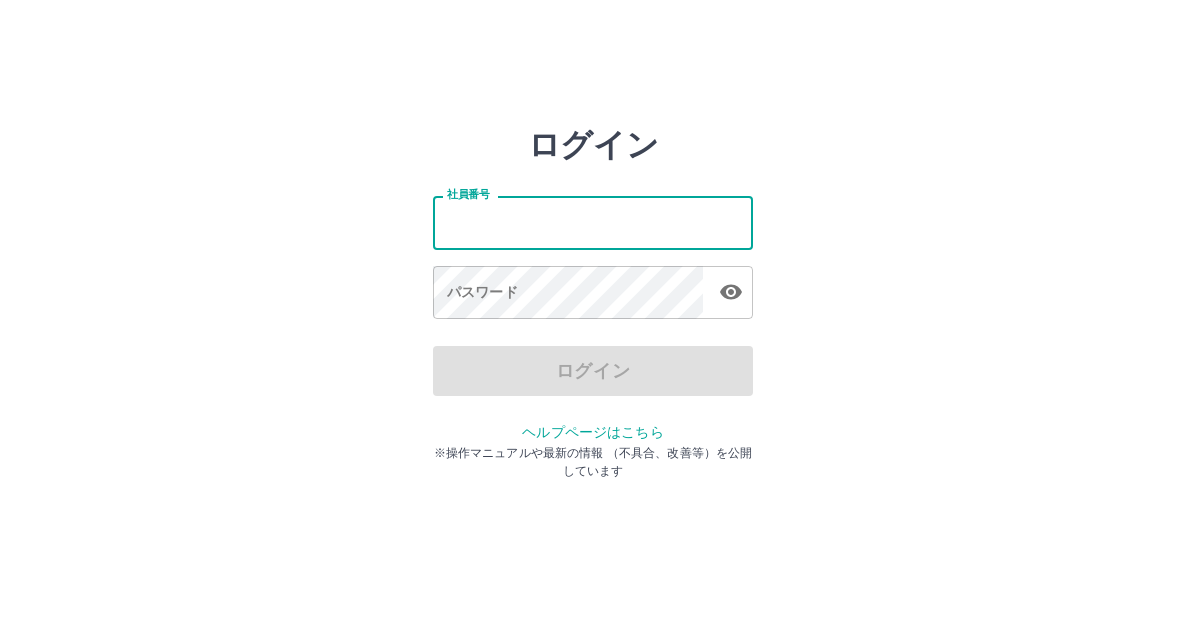 type on "*******" 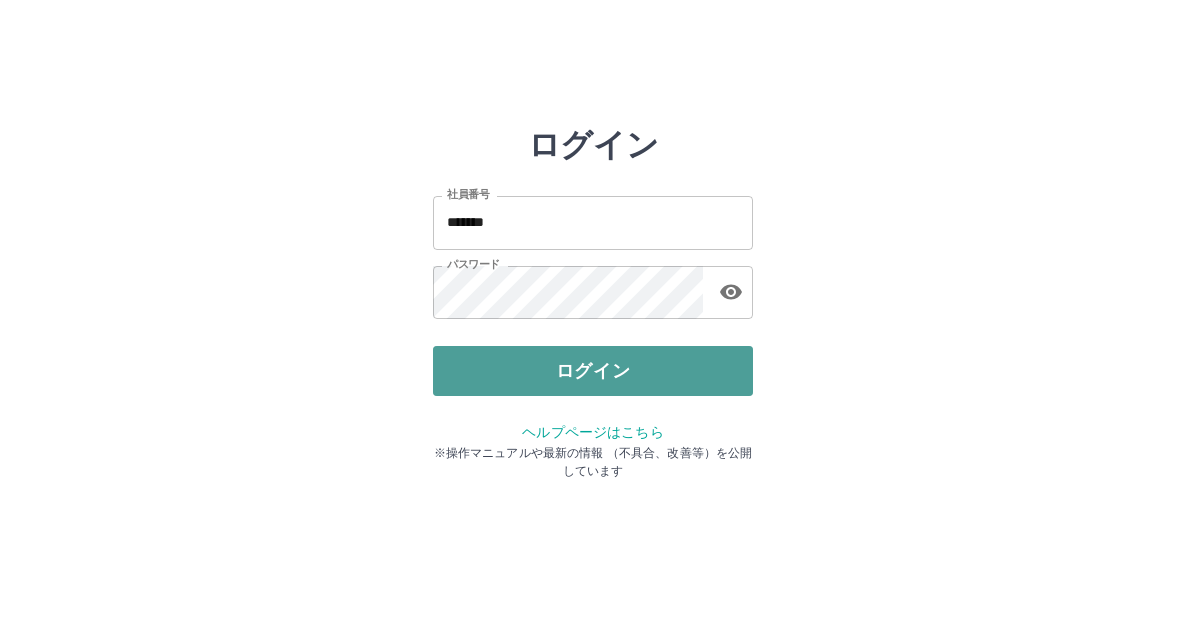 click on "ログイン" at bounding box center [593, 371] 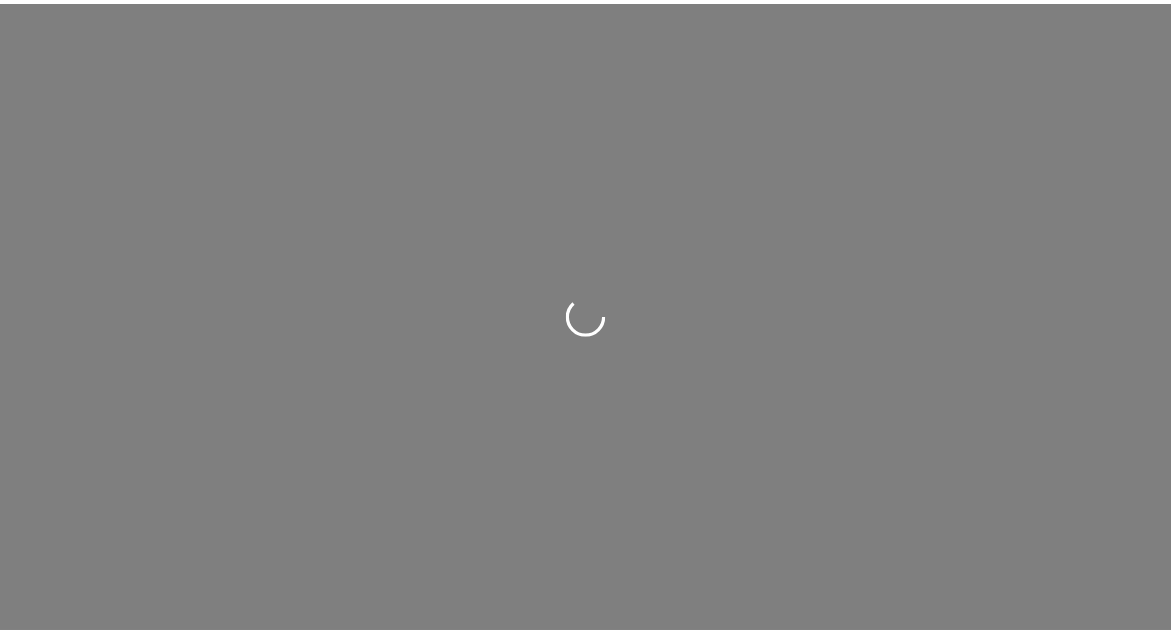 scroll, scrollTop: 0, scrollLeft: 0, axis: both 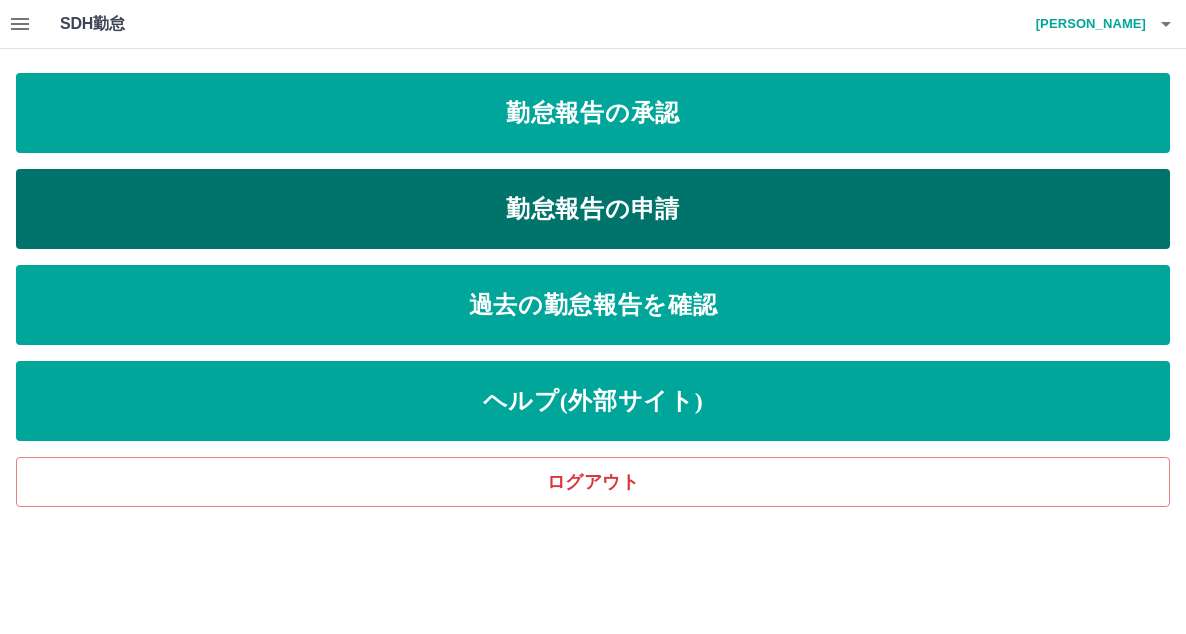click on "勤怠報告の申請" at bounding box center [593, 209] 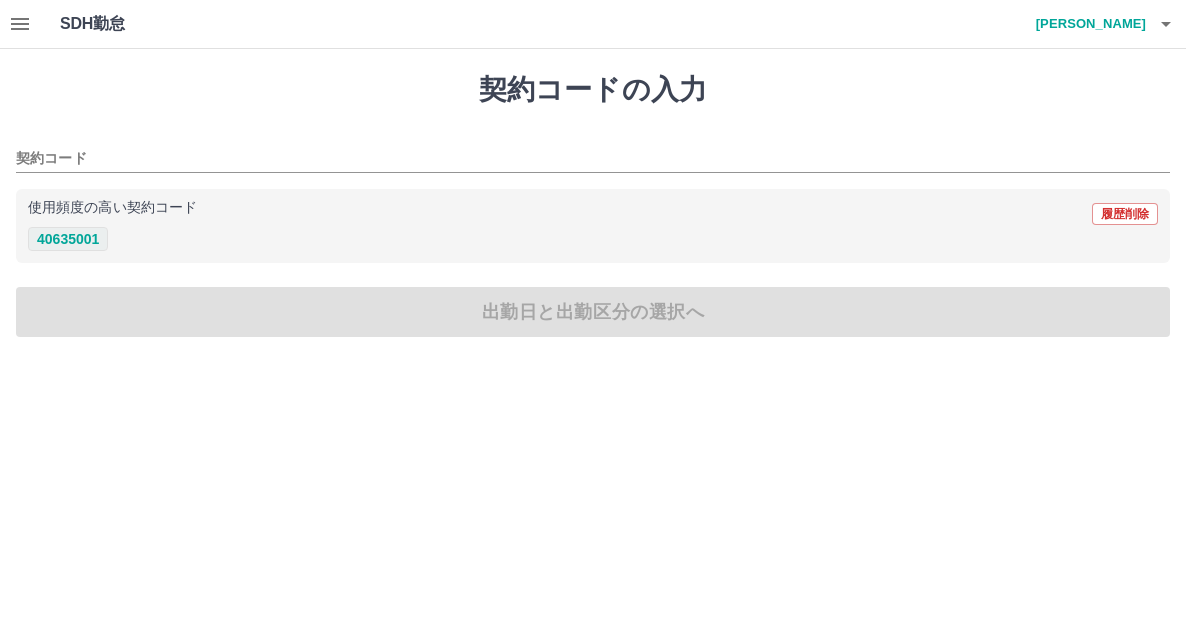 click on "40635001" at bounding box center [68, 239] 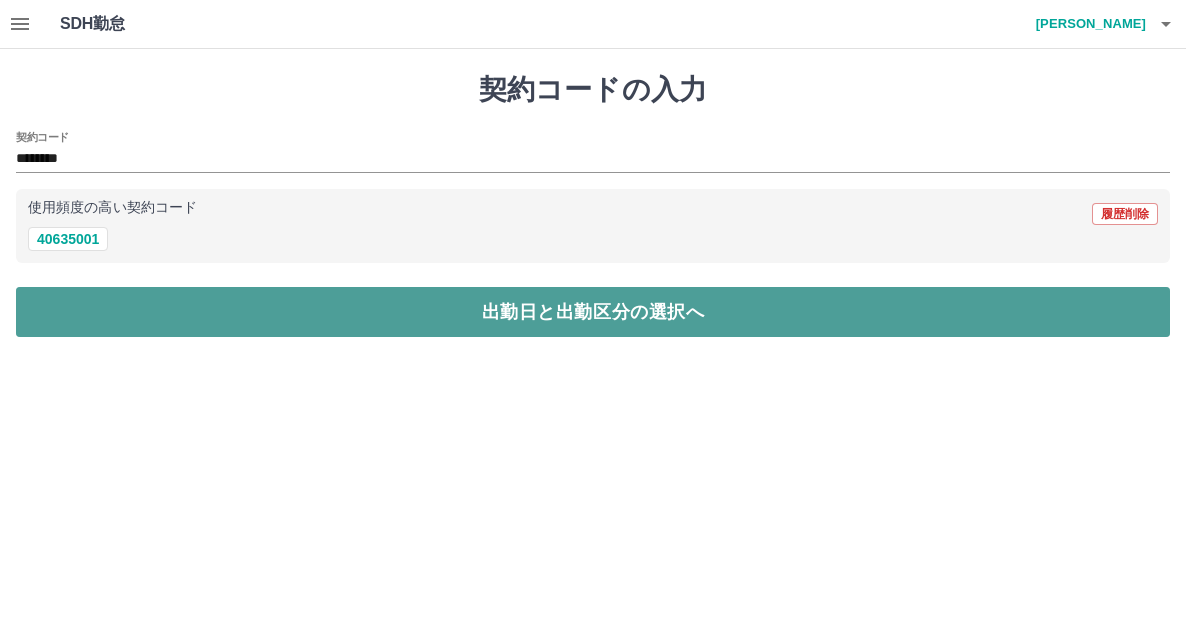 click on "出勤日と出勤区分の選択へ" at bounding box center [593, 312] 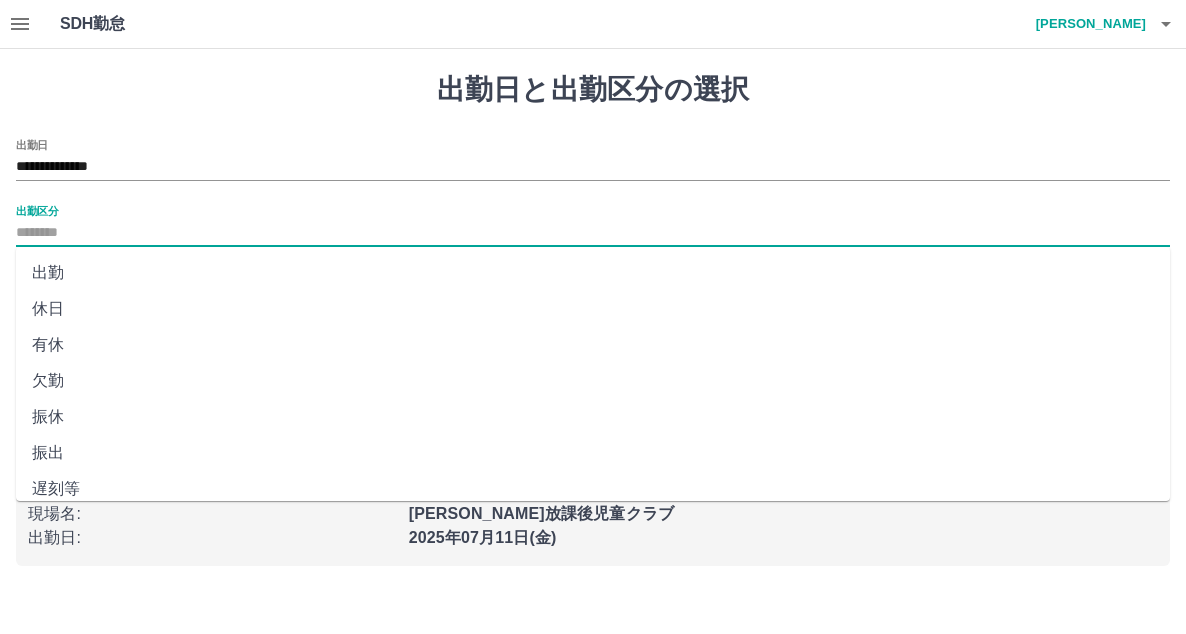 click on "出勤区分" at bounding box center (593, 233) 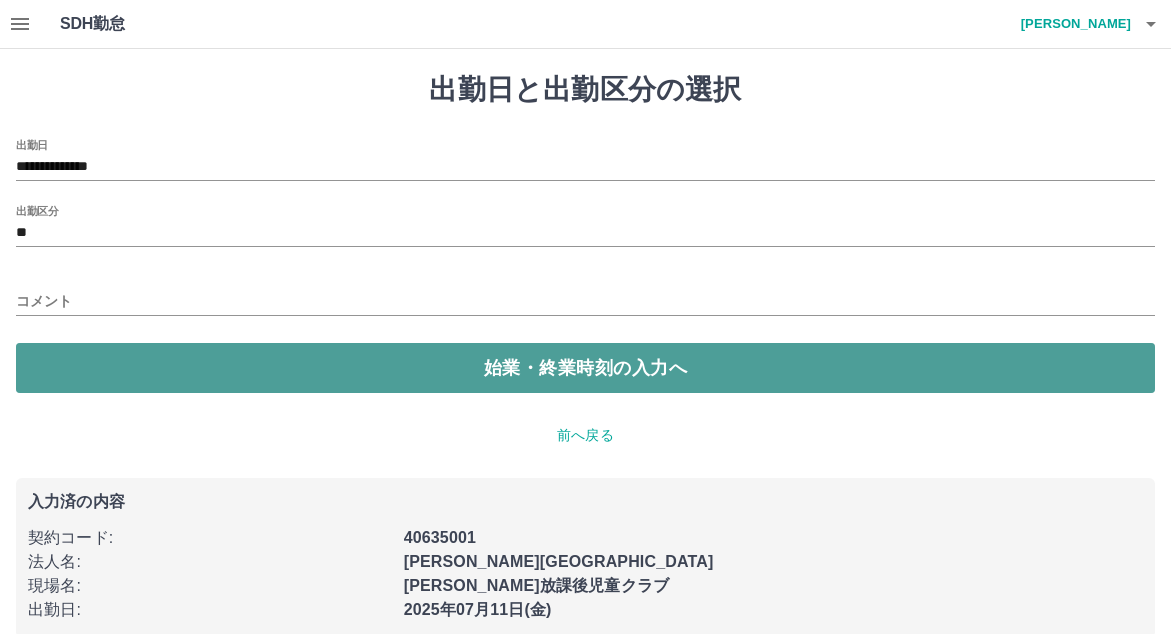 click on "始業・終業時刻の入力へ" at bounding box center (585, 368) 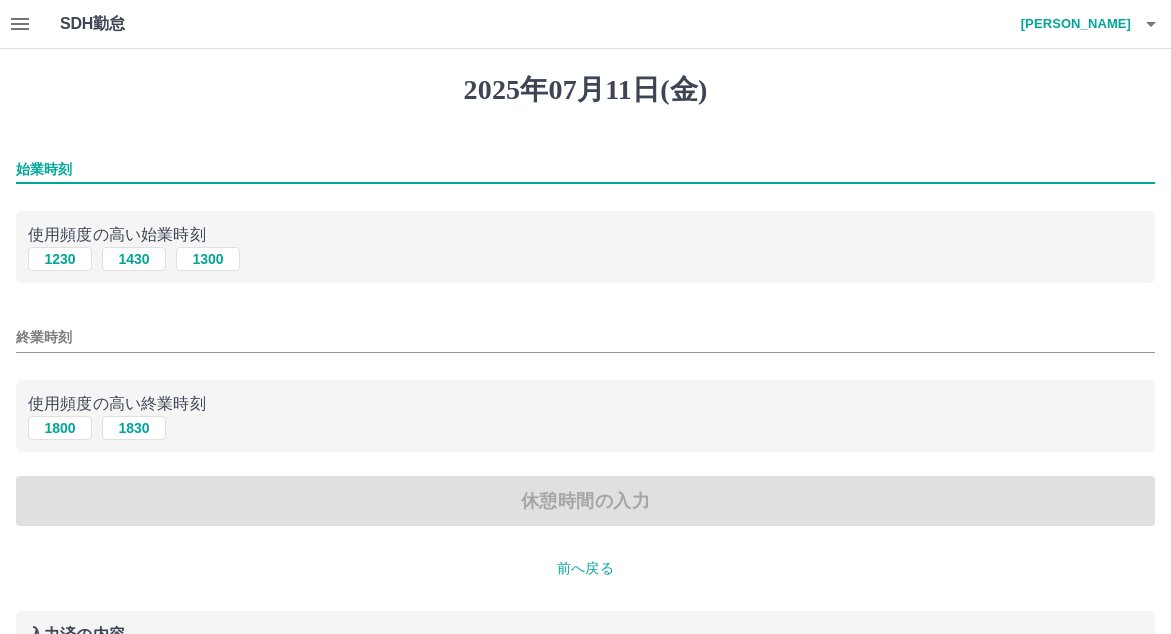 click on "始業時刻" at bounding box center [585, 169] 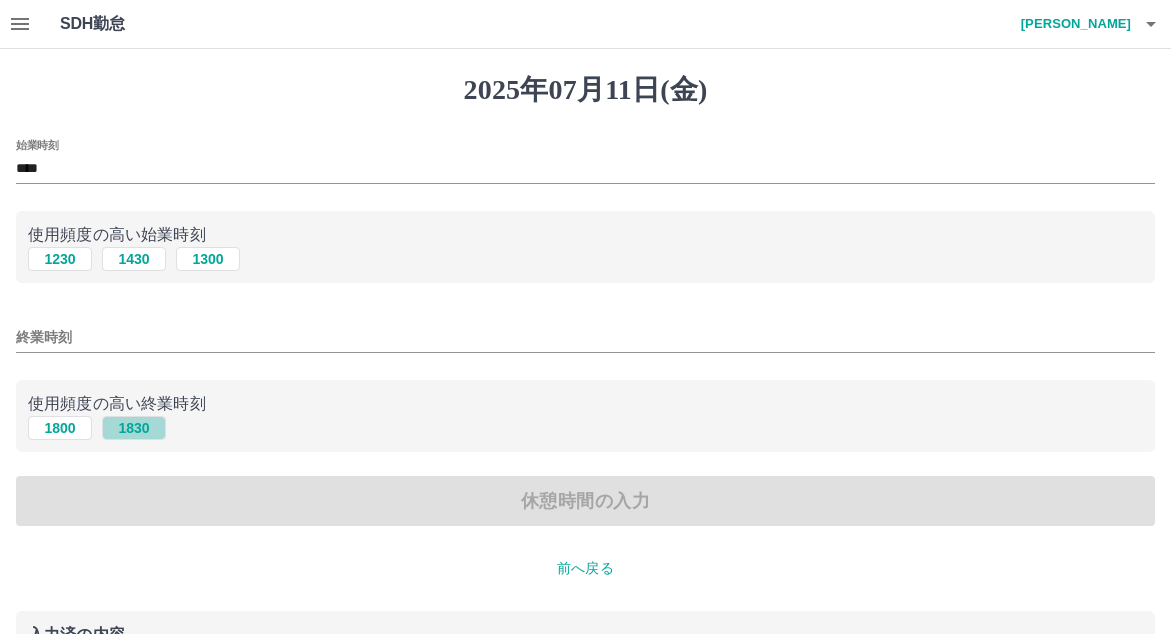 click on "1830" at bounding box center [134, 428] 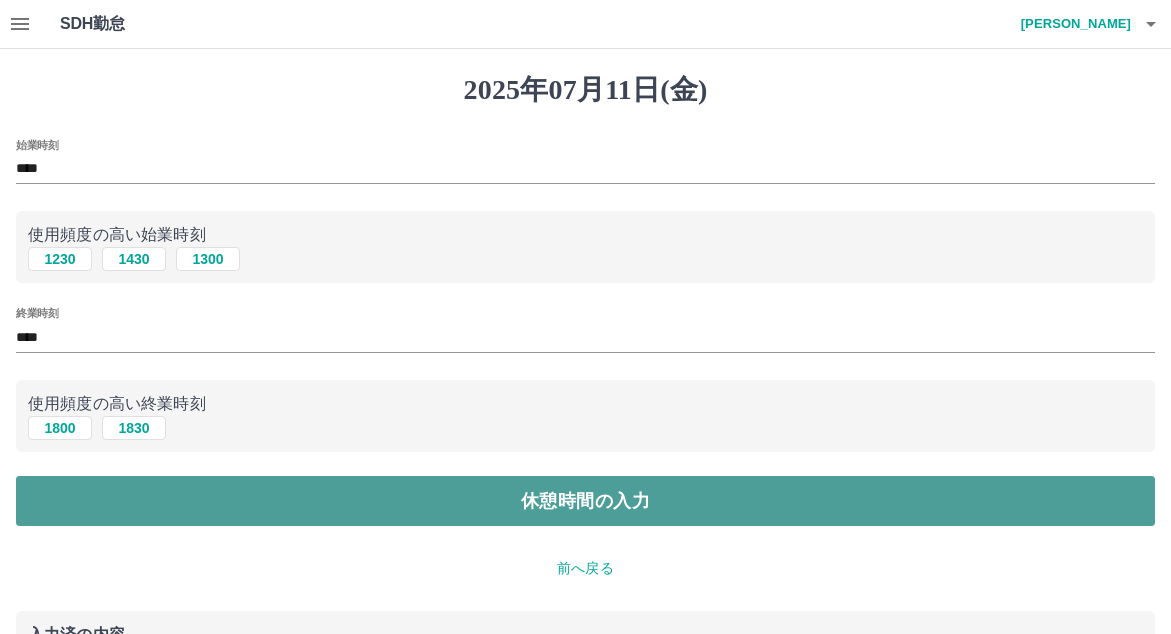 click on "休憩時間の入力" at bounding box center (585, 501) 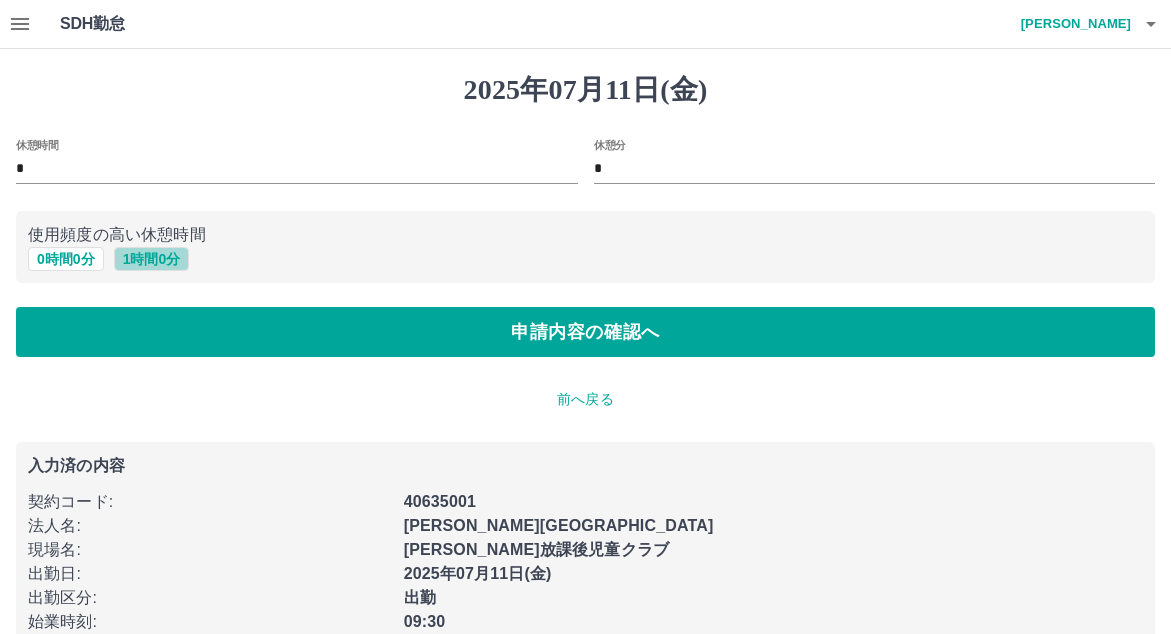 click on "1 時間 0 分" at bounding box center [152, 259] 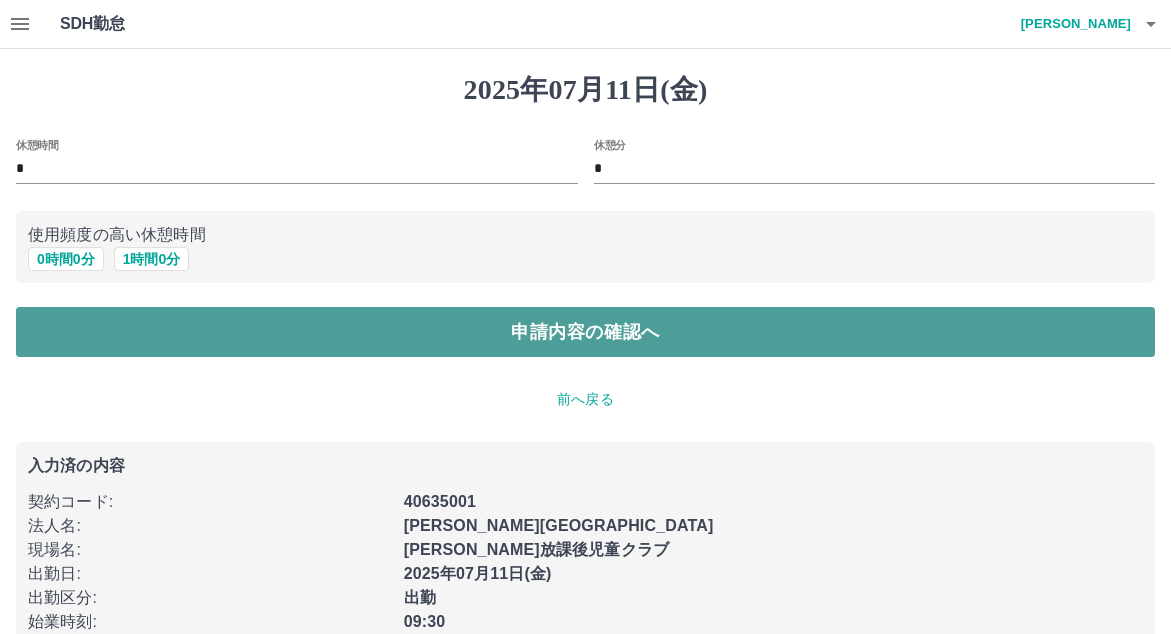 click on "申請内容の確認へ" at bounding box center (585, 332) 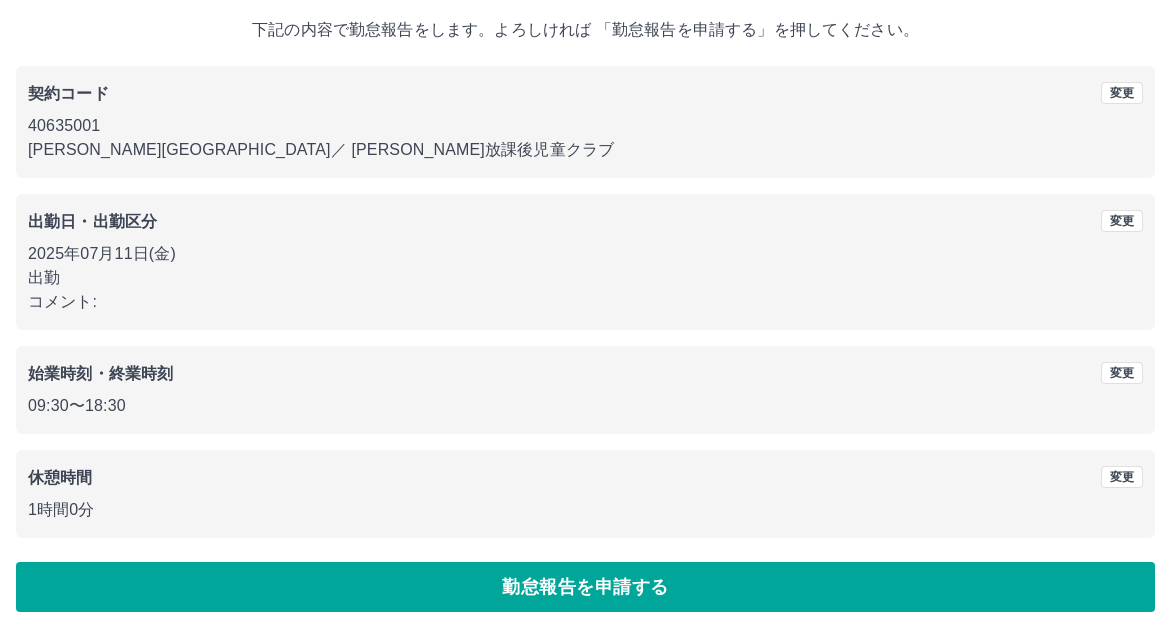 scroll, scrollTop: 115, scrollLeft: 0, axis: vertical 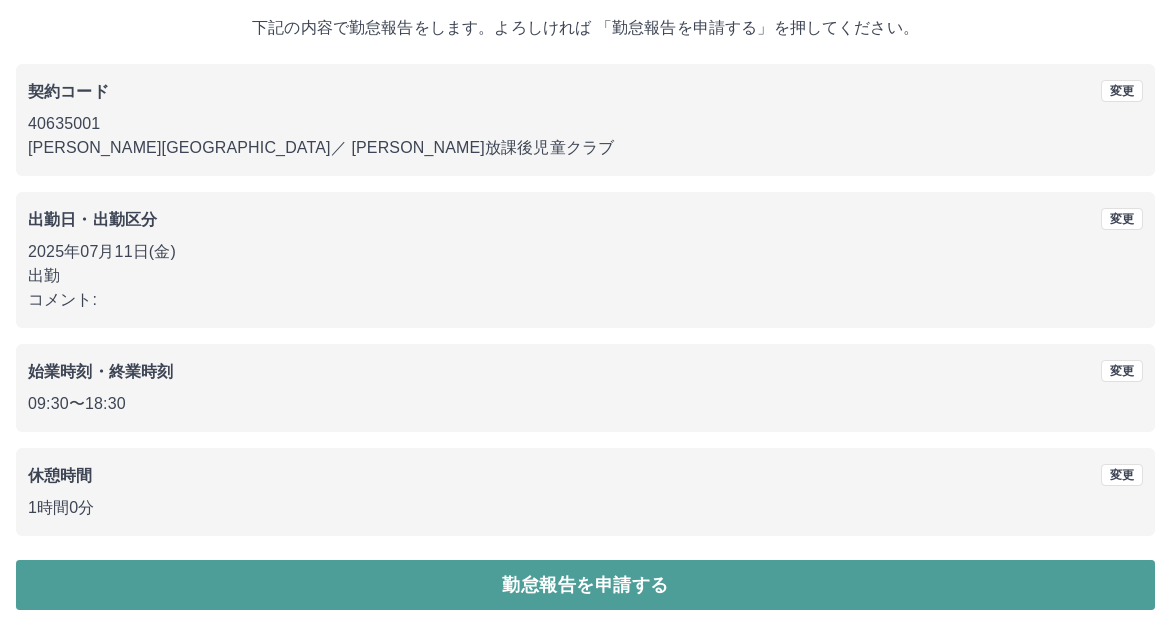 click on "勤怠報告を申請する" at bounding box center (585, 585) 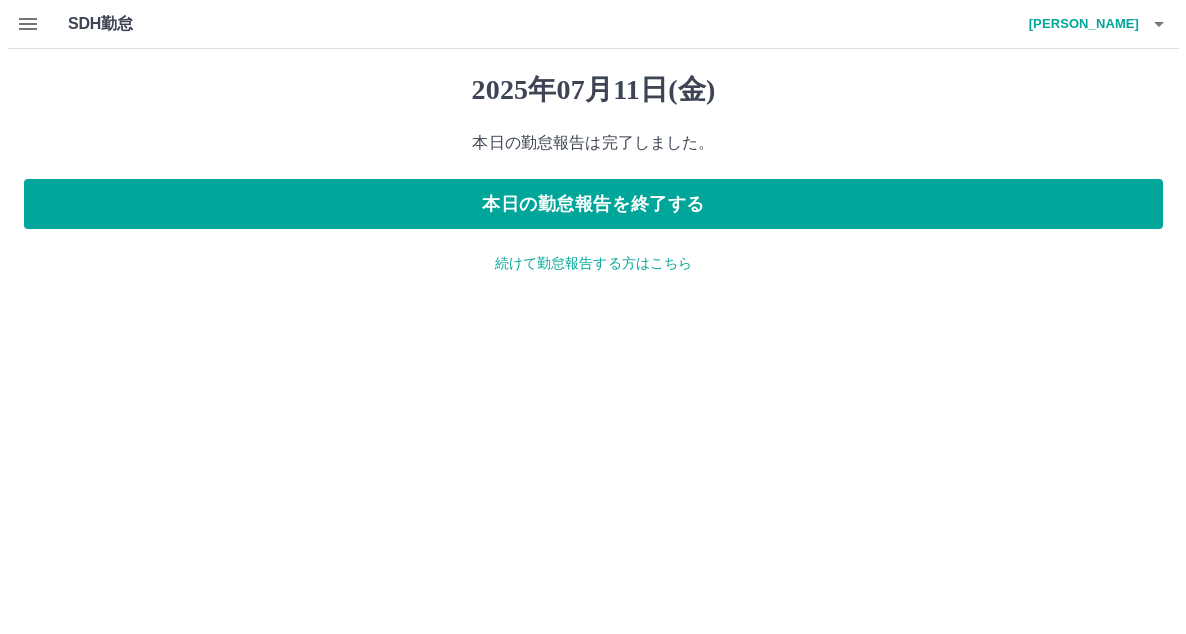 scroll, scrollTop: 0, scrollLeft: 0, axis: both 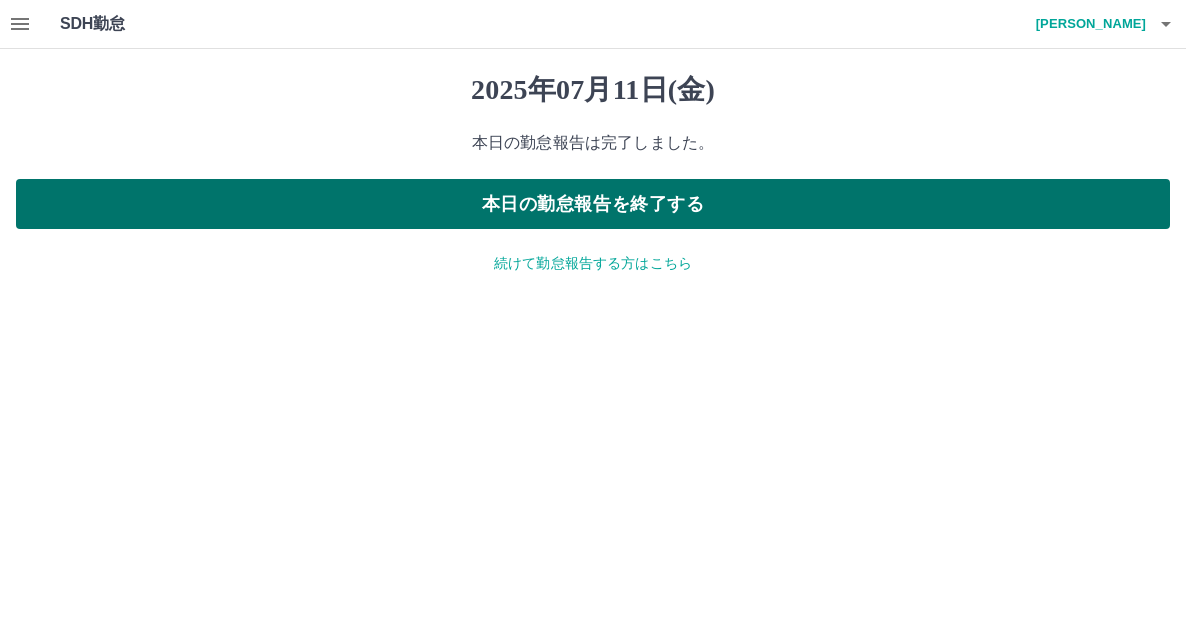 click on "本日の勤怠報告を終了する" at bounding box center (593, 204) 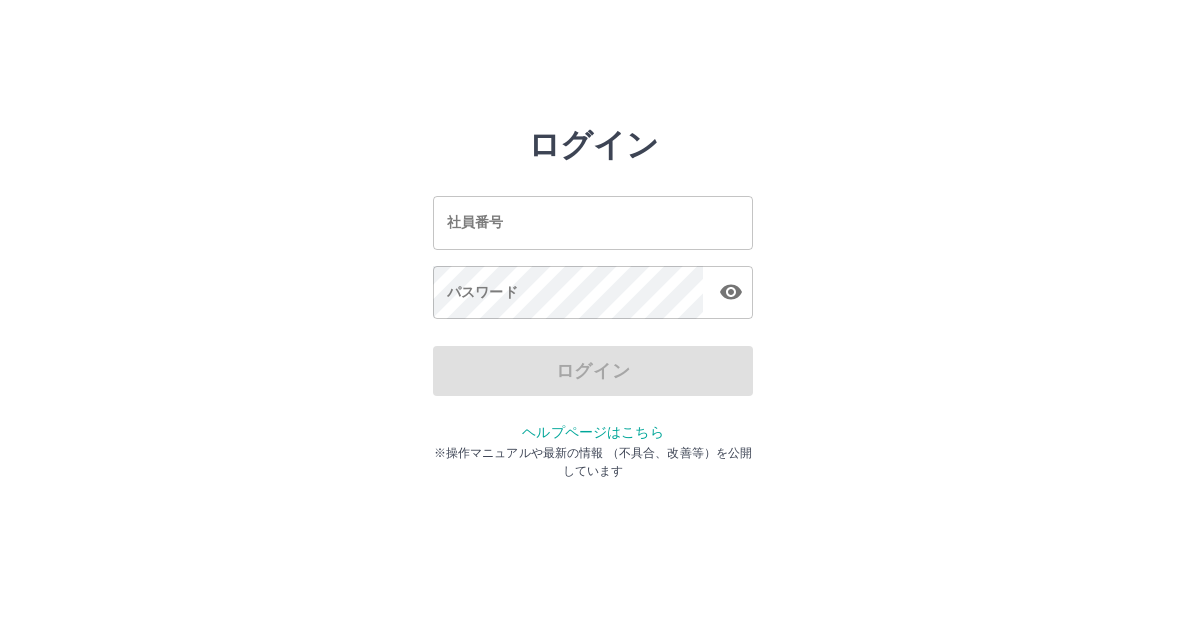 scroll, scrollTop: 0, scrollLeft: 0, axis: both 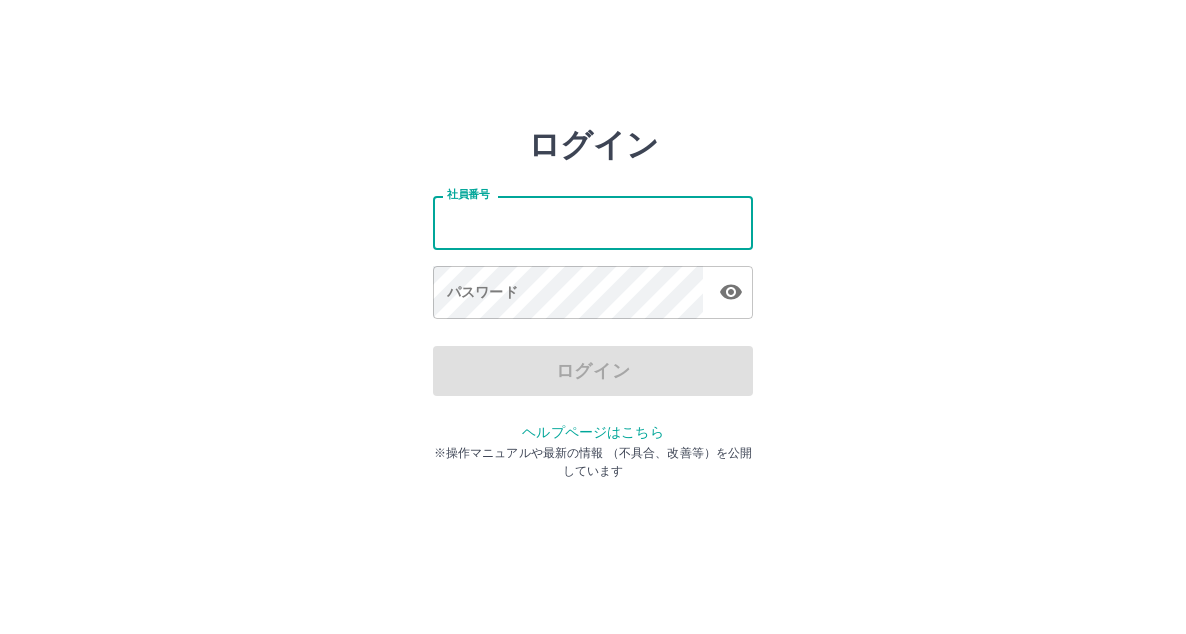 click on "社員番号" at bounding box center [593, 222] 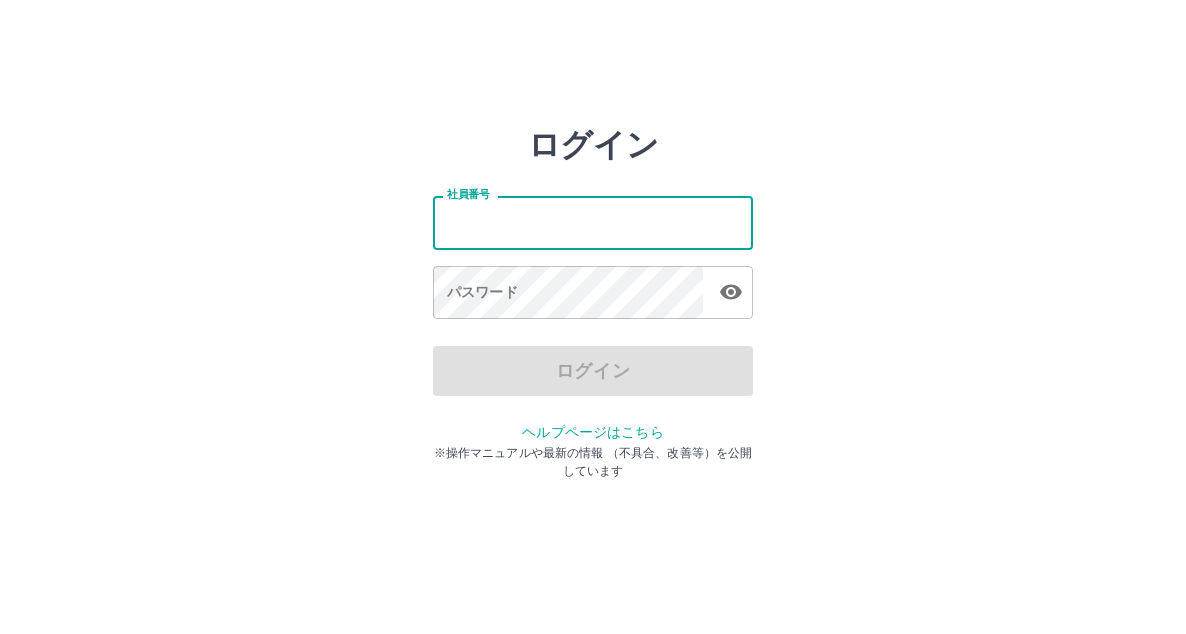 type on "*******" 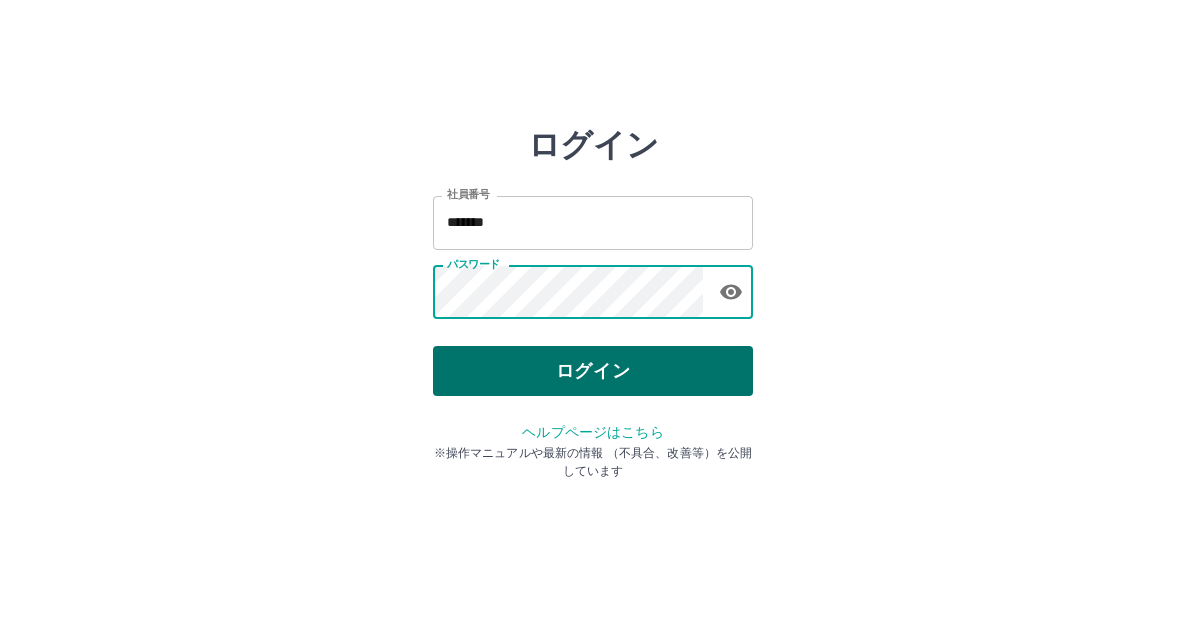 click on "ログイン" at bounding box center (593, 371) 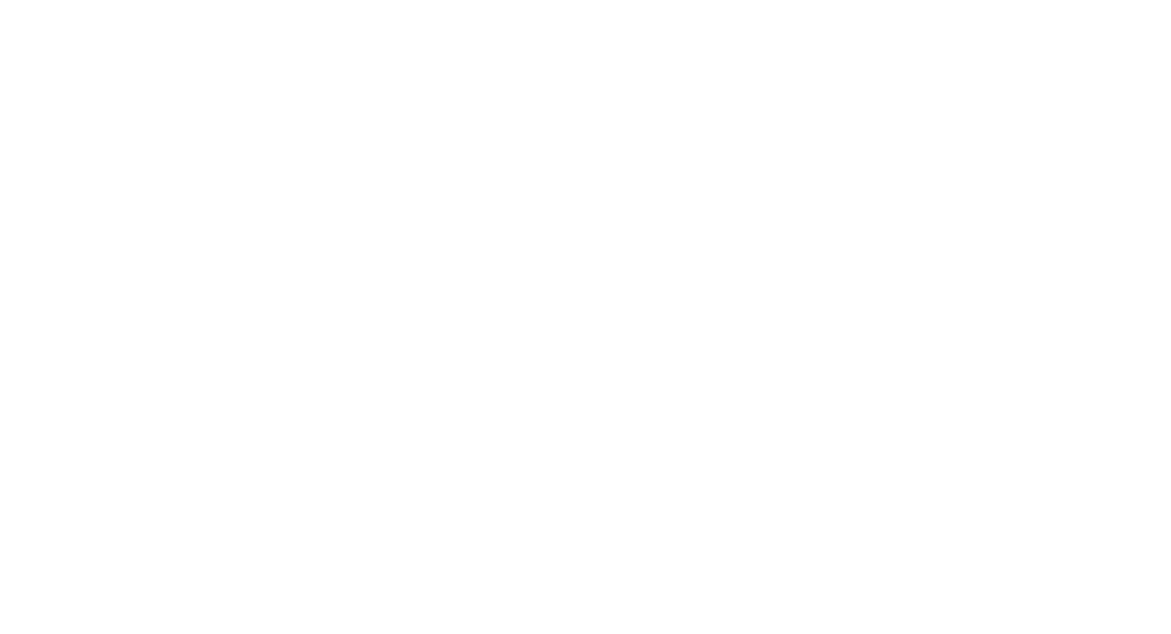scroll, scrollTop: 0, scrollLeft: 0, axis: both 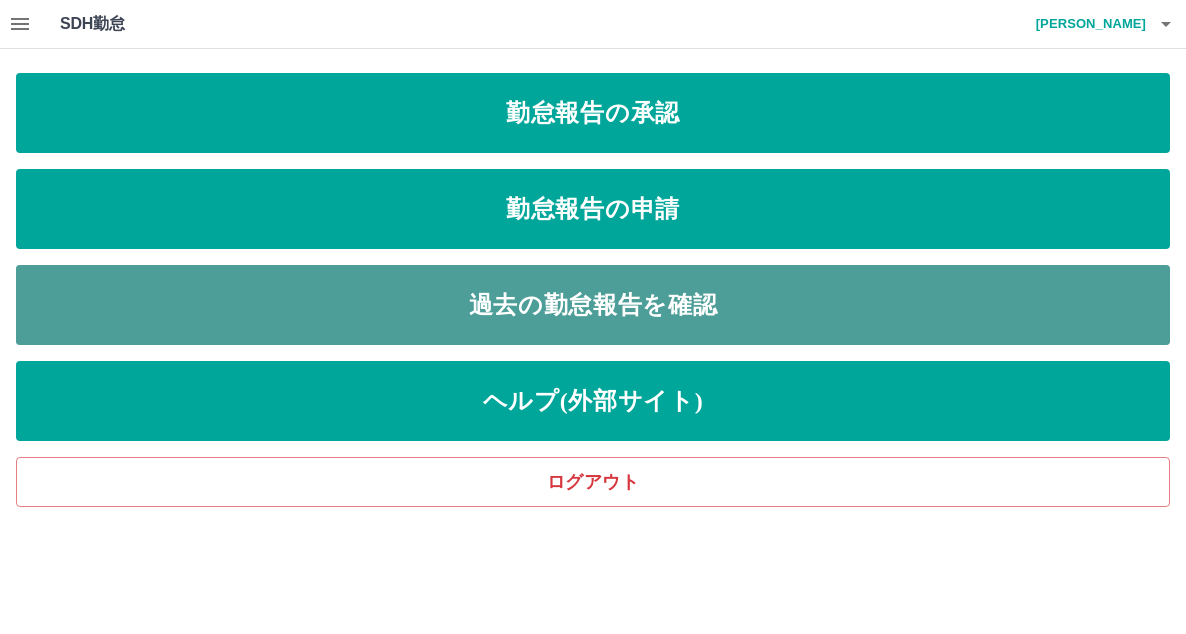 click on "過去の勤怠報告を確認" at bounding box center (593, 305) 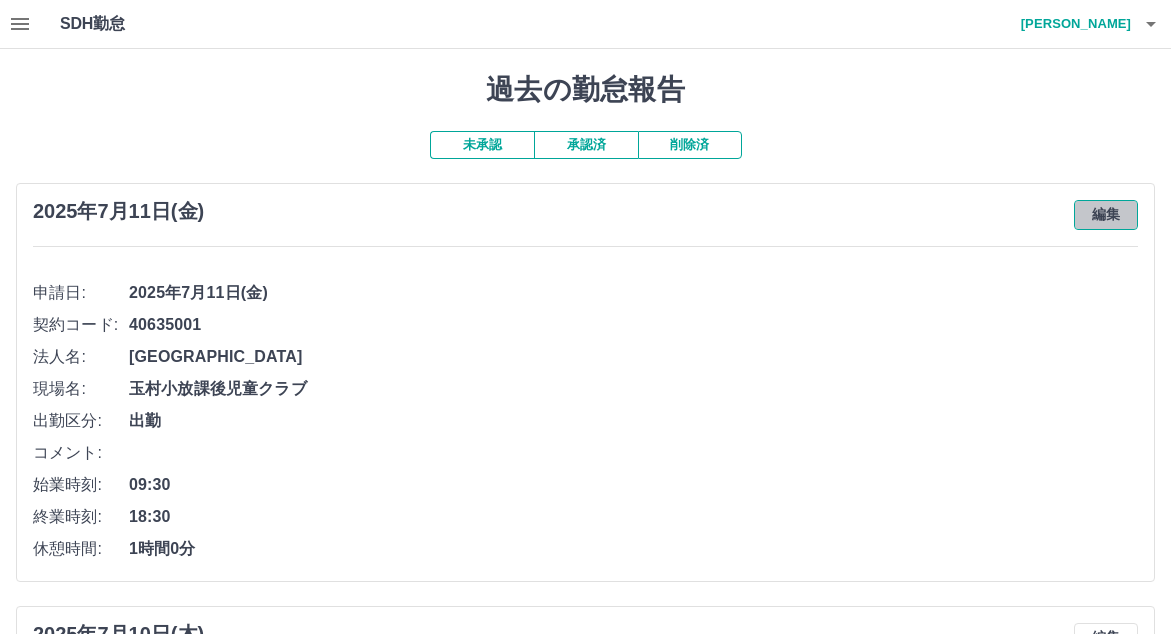 click on "編集" at bounding box center [1106, 215] 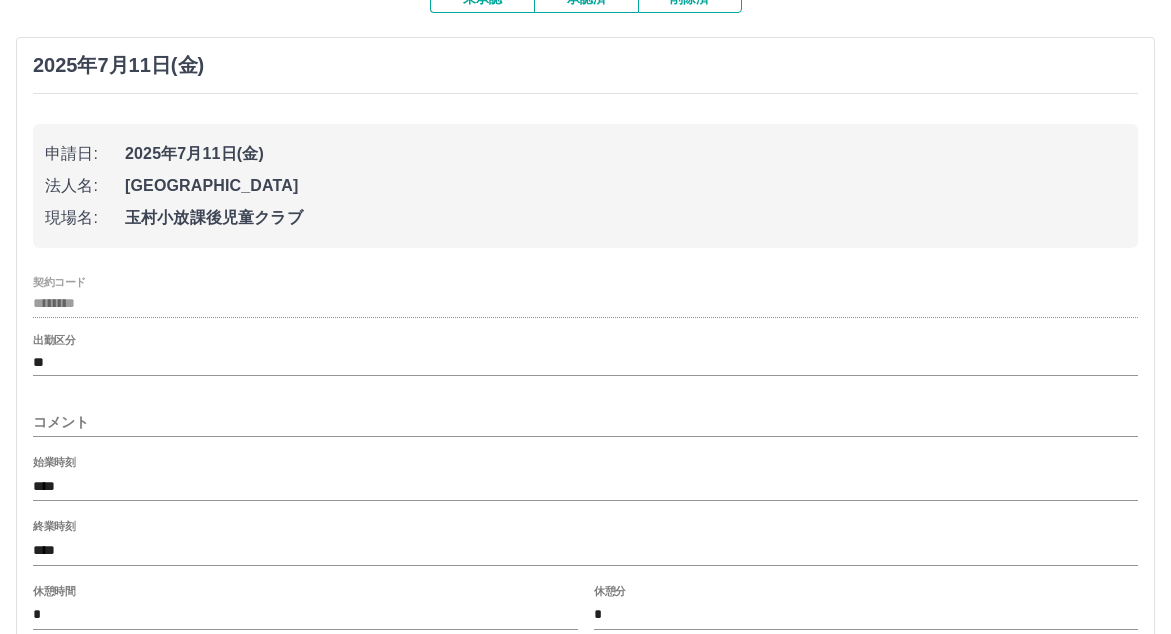 scroll, scrollTop: 200, scrollLeft: 0, axis: vertical 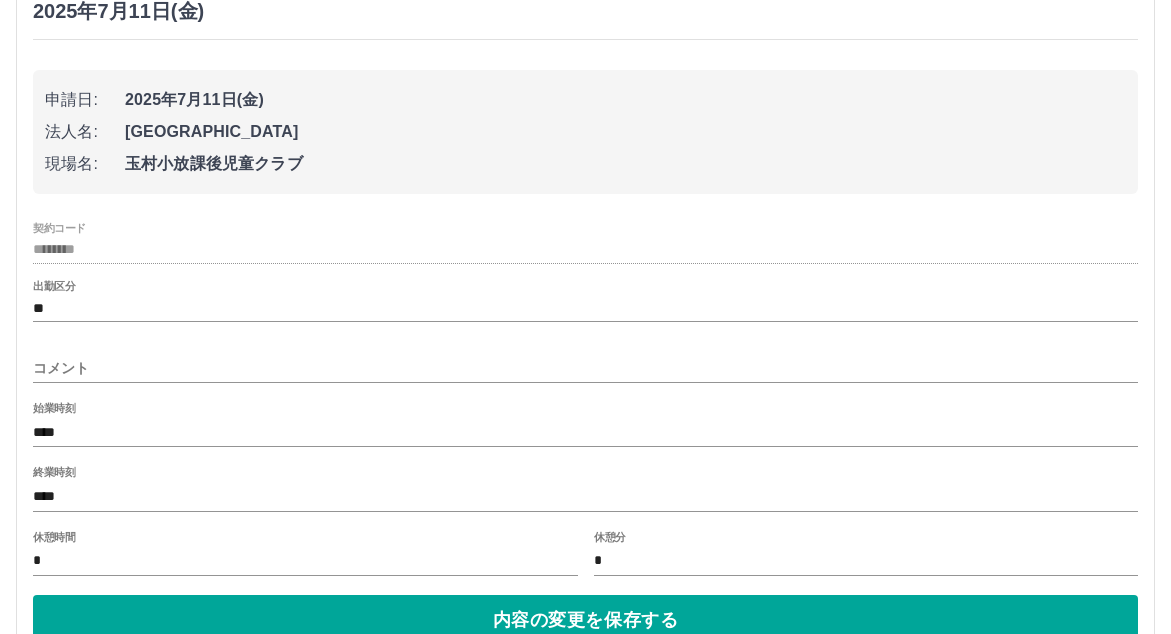 click on "****" at bounding box center [585, 496] 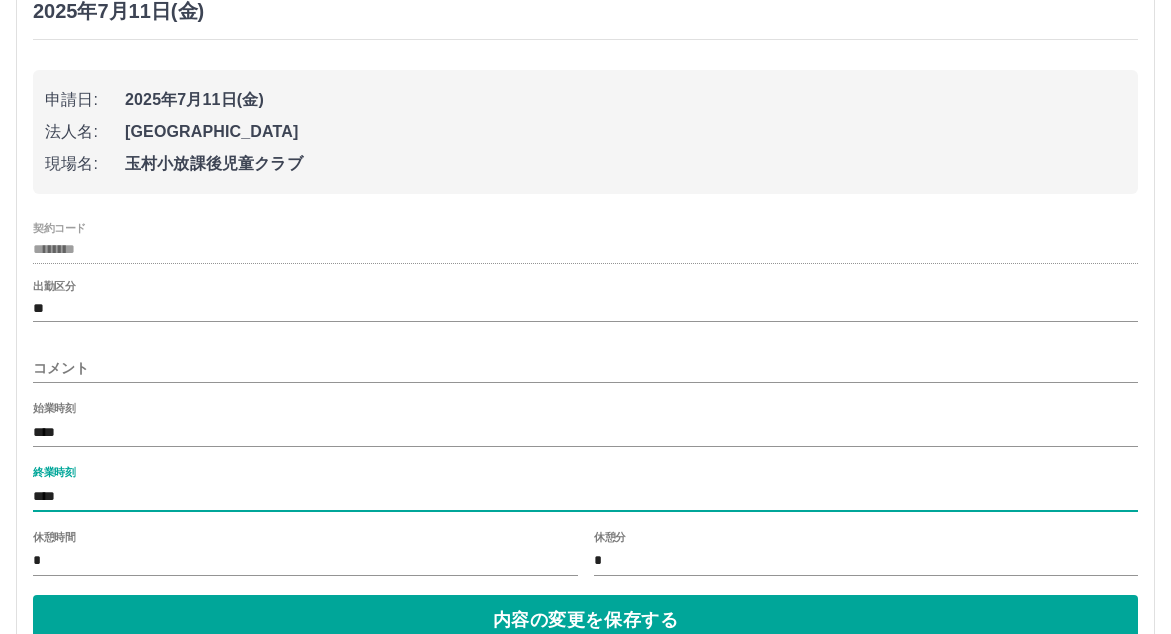 type on "****" 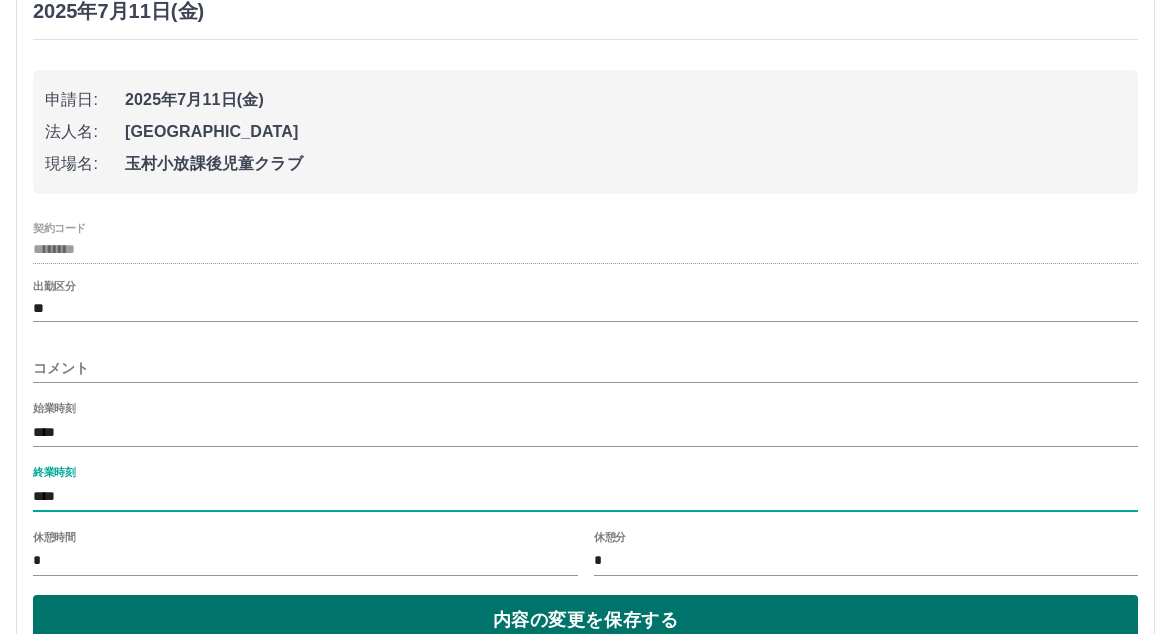 click on "内容の変更を保存する" at bounding box center [585, 620] 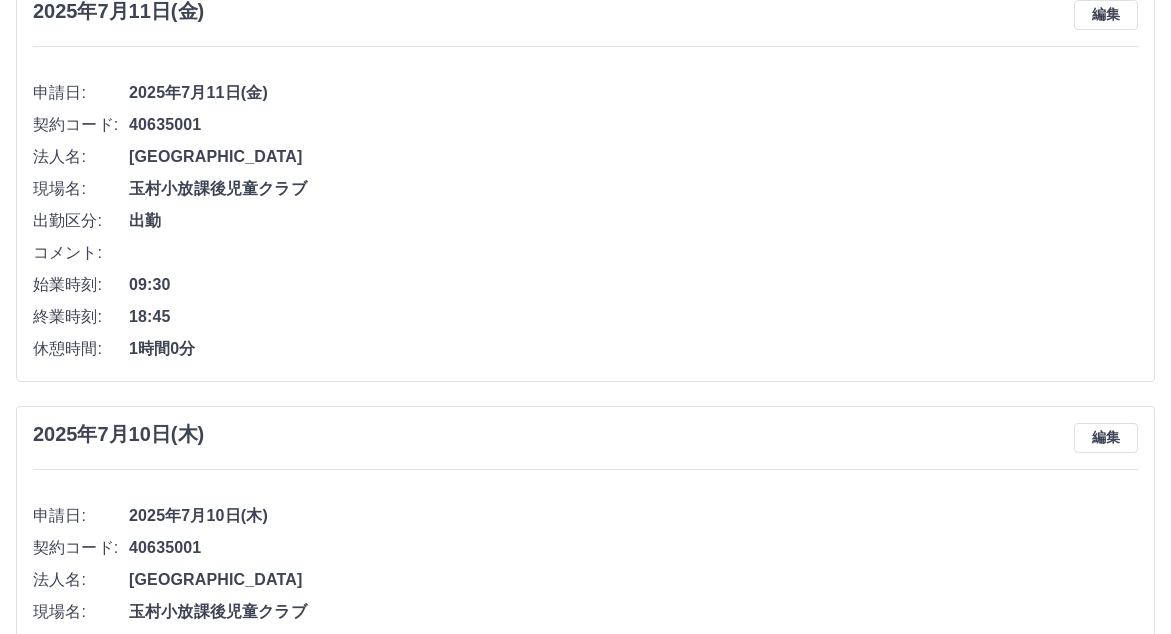 scroll, scrollTop: 0, scrollLeft: 0, axis: both 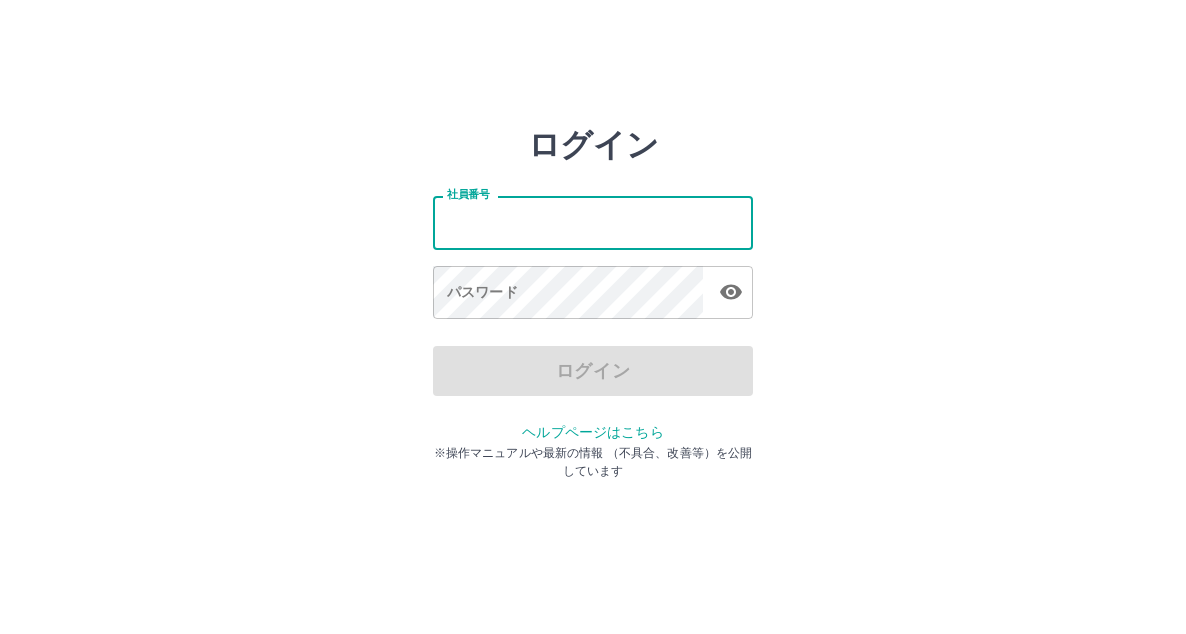 click on "社員番号" at bounding box center (593, 222) 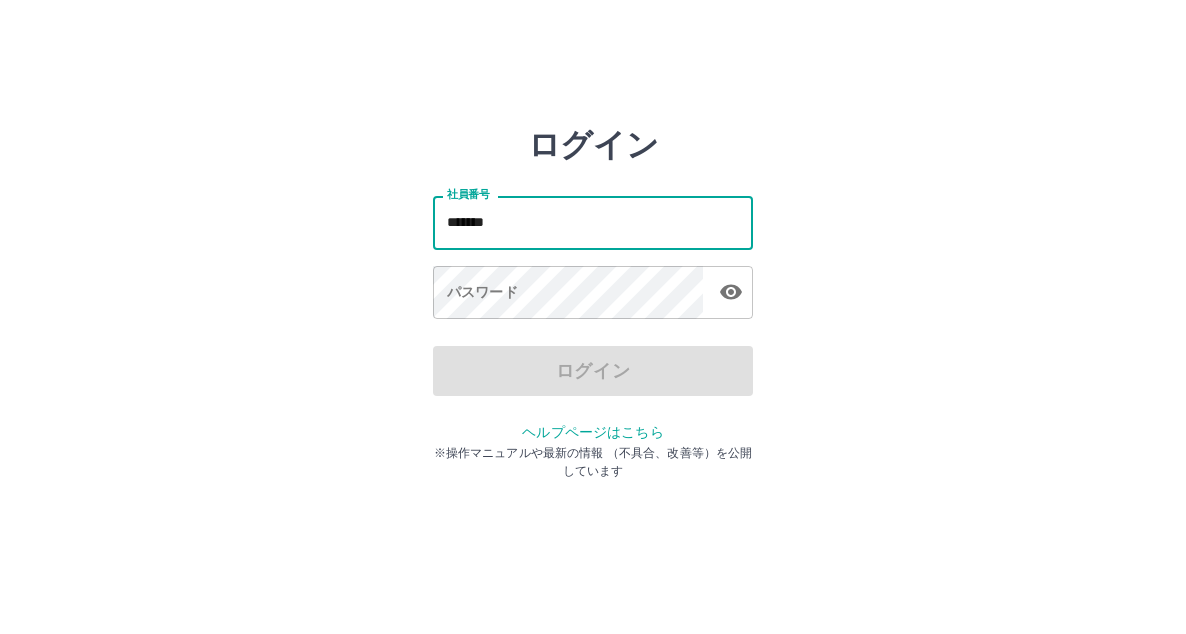 type on "*******" 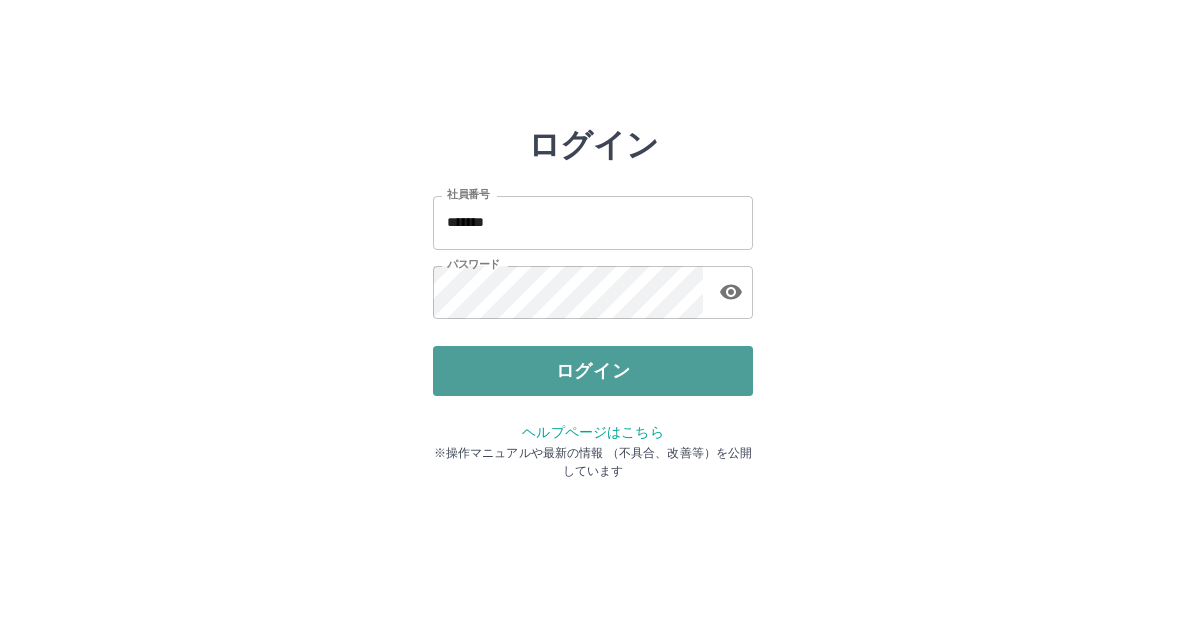 click on "ログイン" at bounding box center (593, 371) 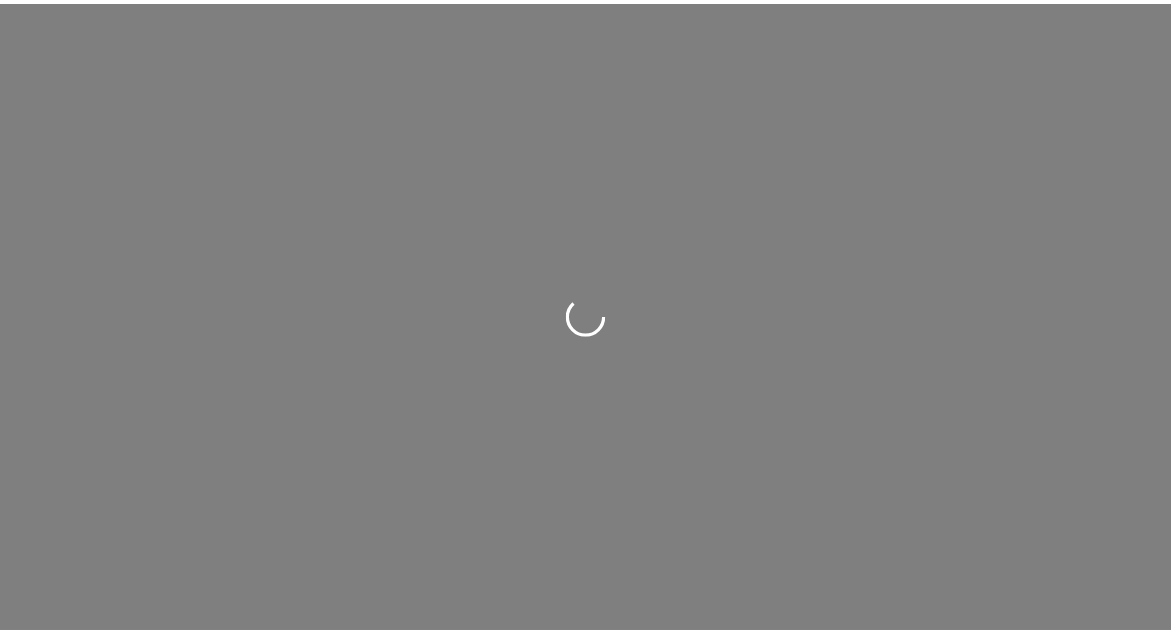 scroll, scrollTop: 0, scrollLeft: 0, axis: both 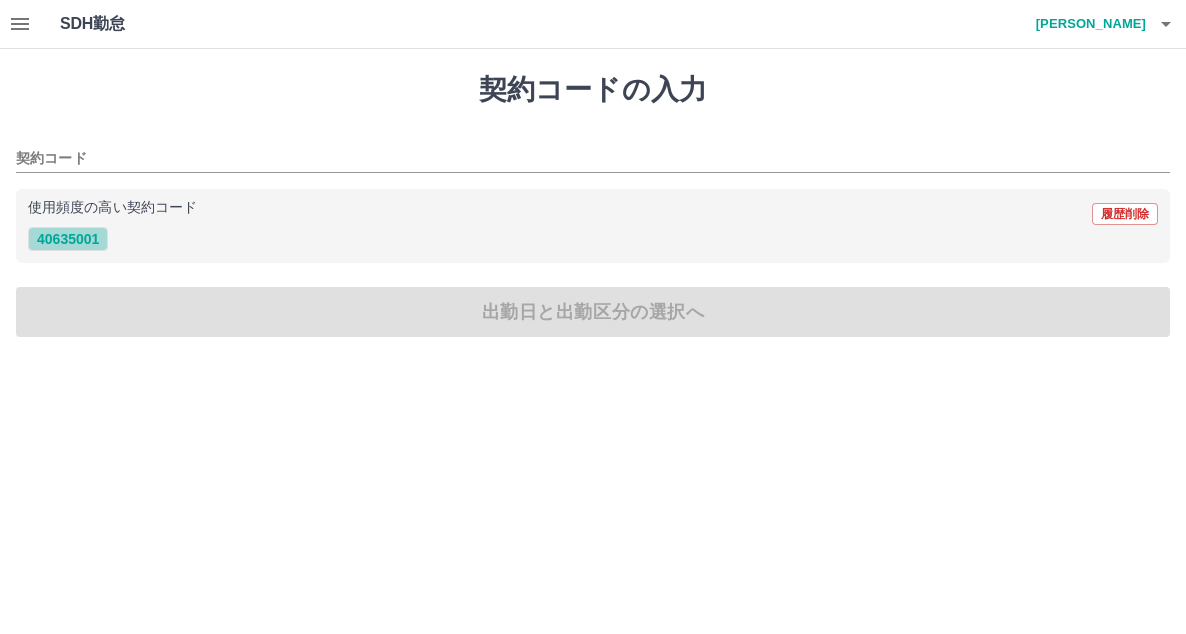 click on "40635001" at bounding box center [68, 239] 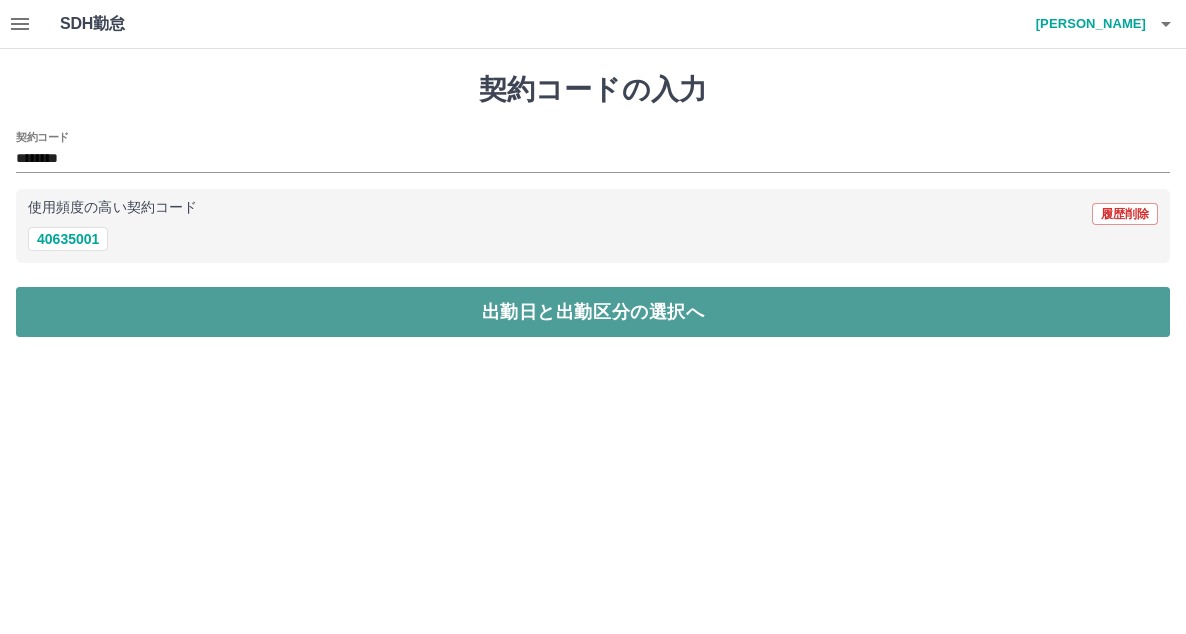 click on "出勤日と出勤区分の選択へ" at bounding box center (593, 312) 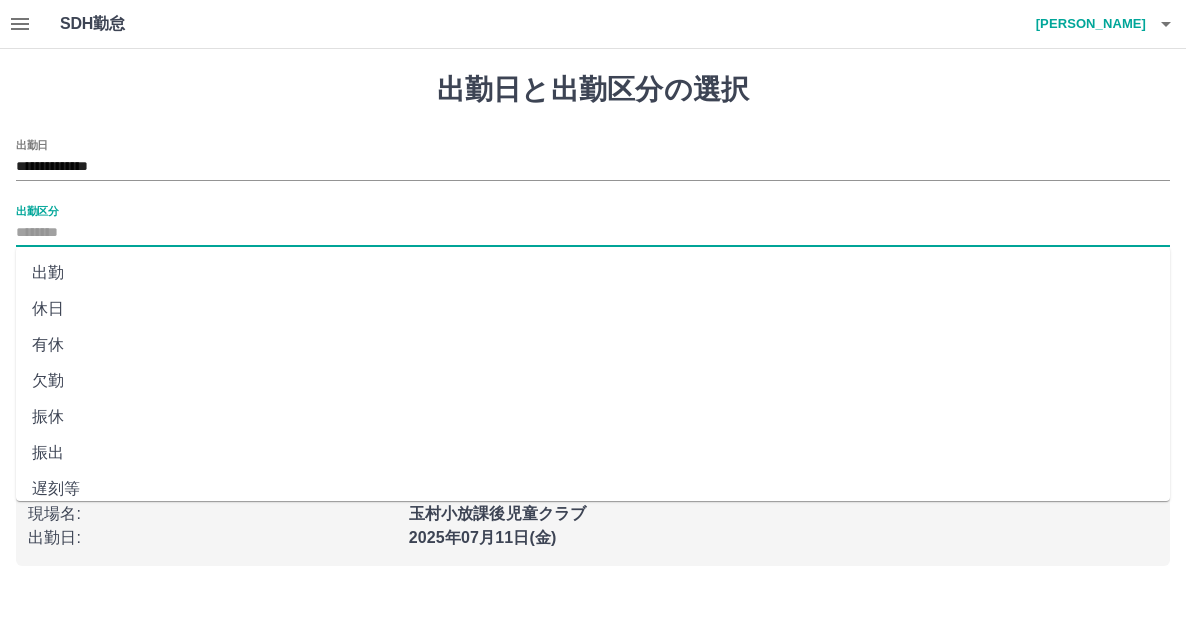 click on "出勤区分" at bounding box center [593, 233] 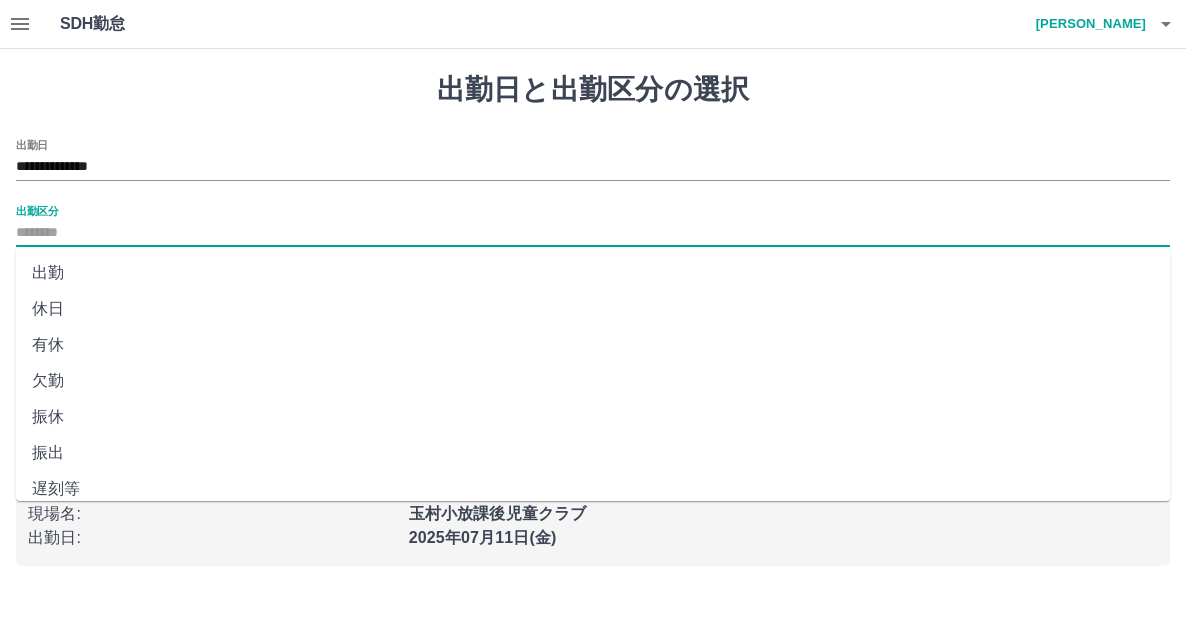 click on "出勤" at bounding box center (593, 273) 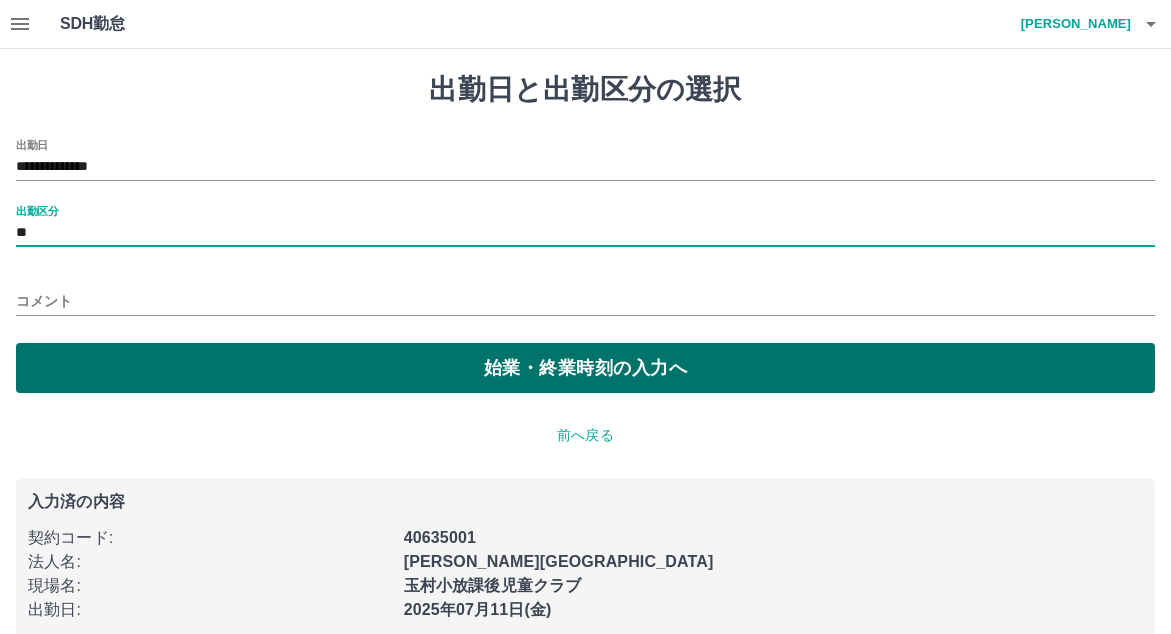 click on "始業・終業時刻の入力へ" at bounding box center [585, 368] 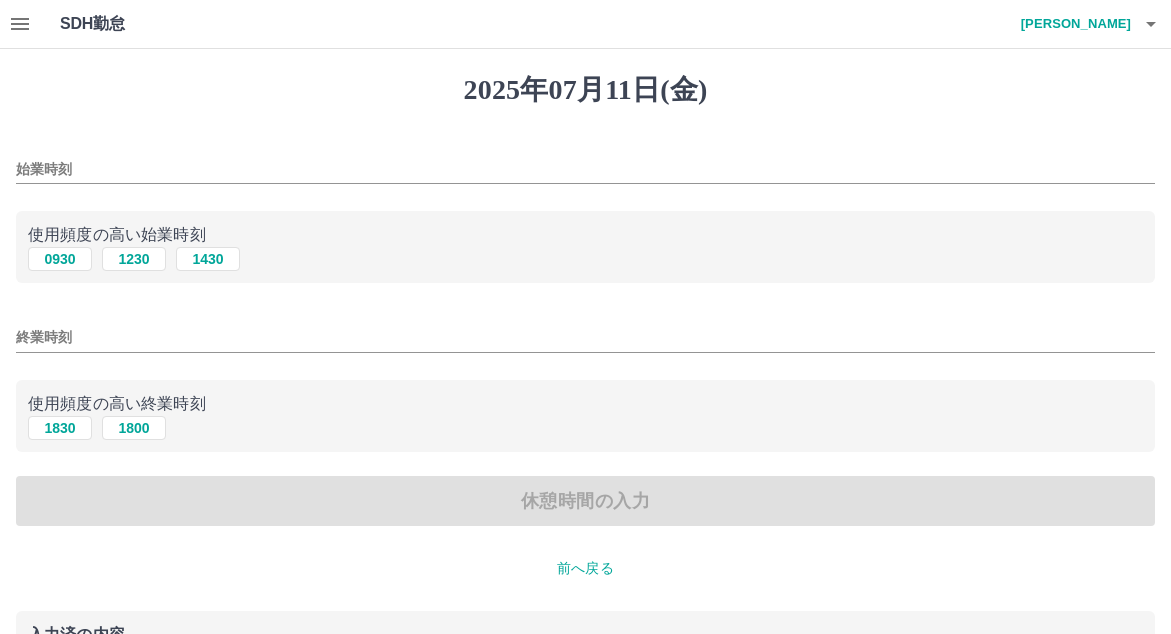 click on "始業時刻" at bounding box center (585, 169) 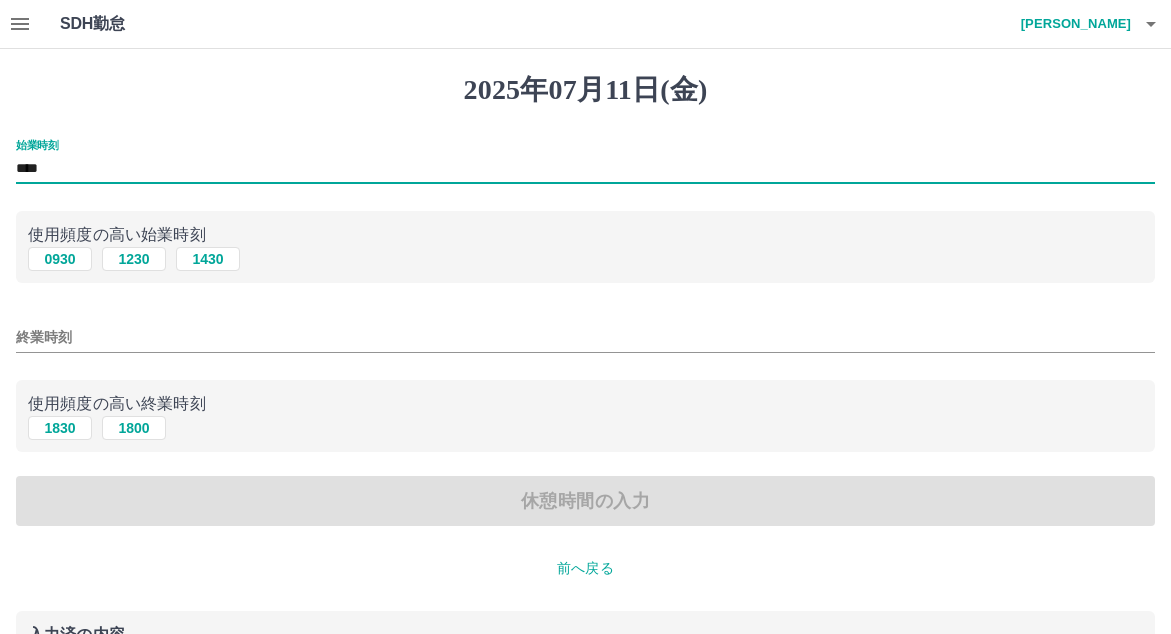 type on "****" 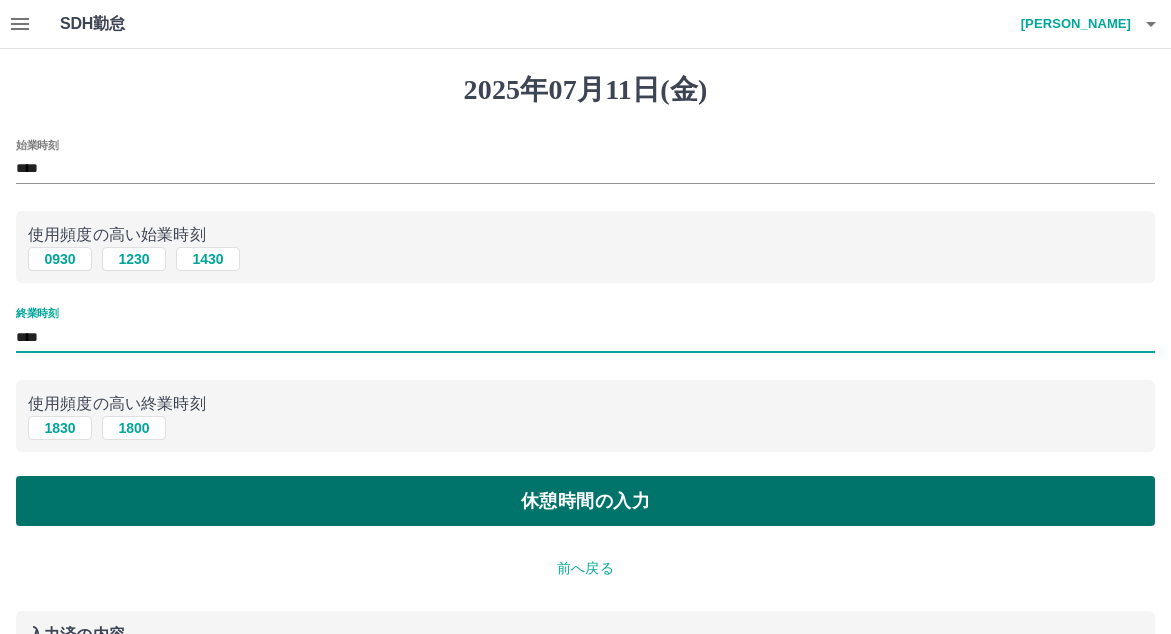 type on "****" 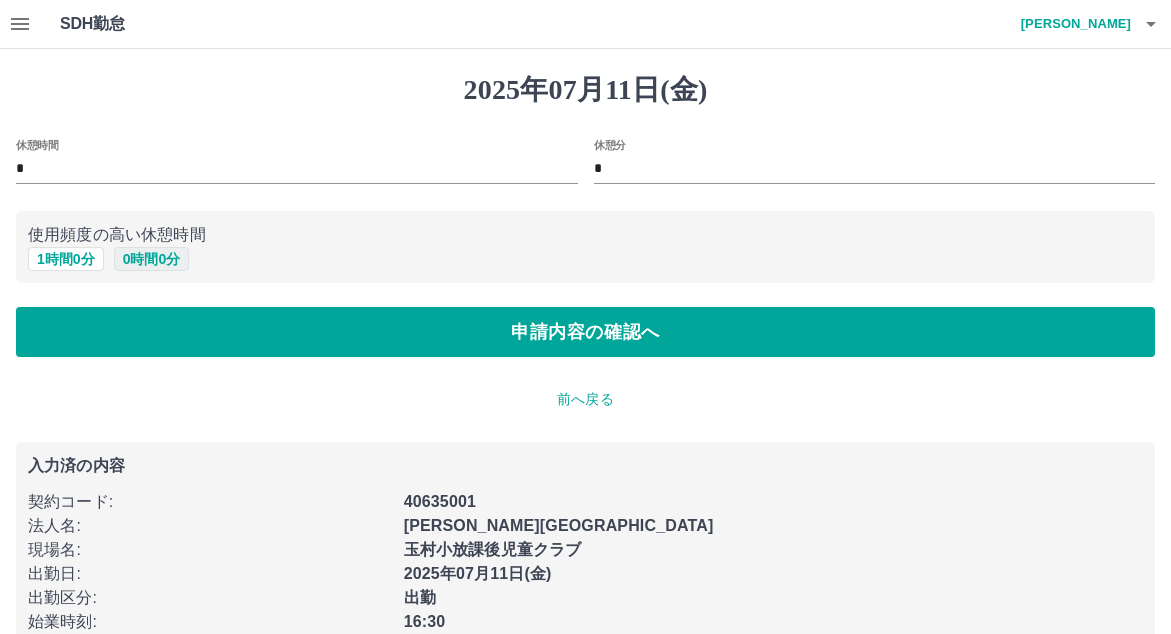 click on "0 時間 0 分" at bounding box center [152, 259] 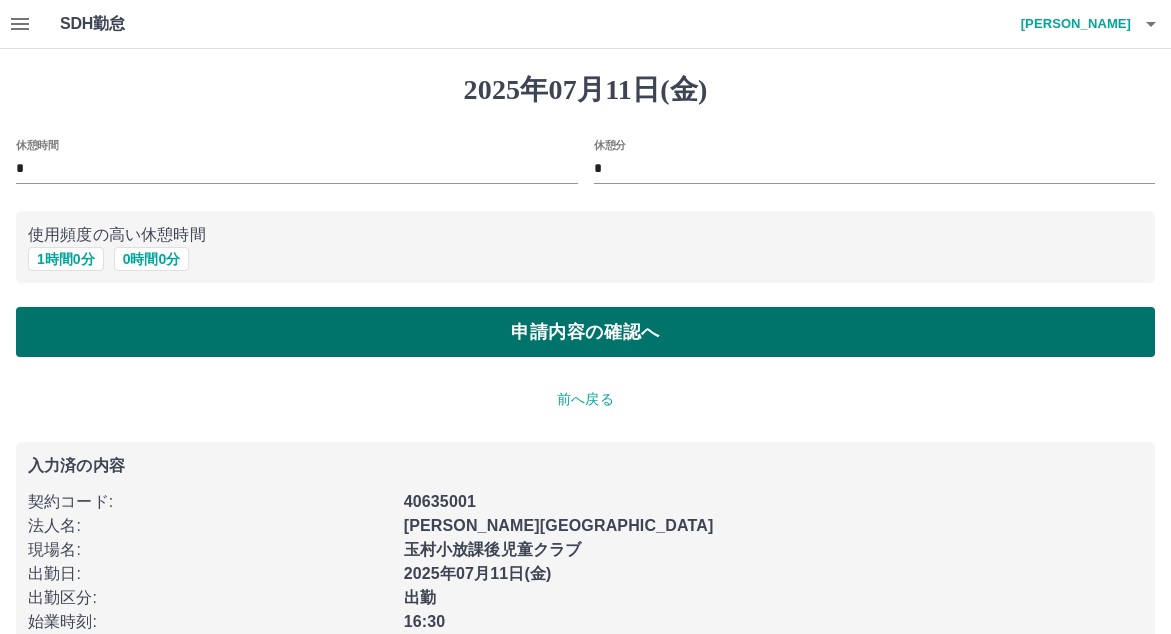 click on "申請内容の確認へ" at bounding box center [585, 332] 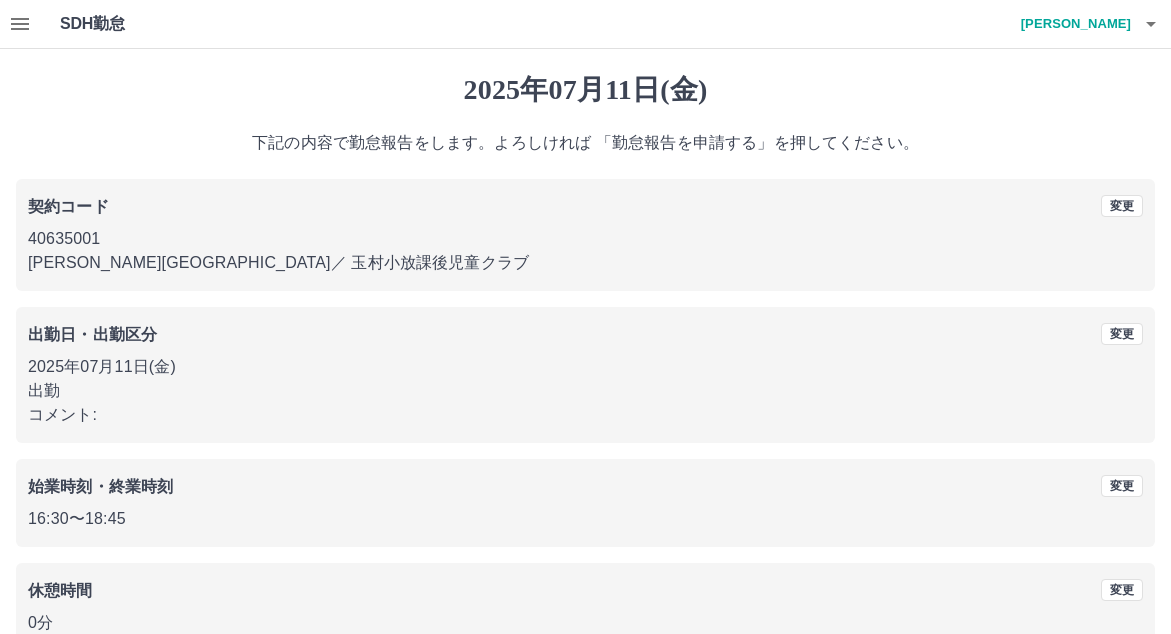 scroll, scrollTop: 115, scrollLeft: 0, axis: vertical 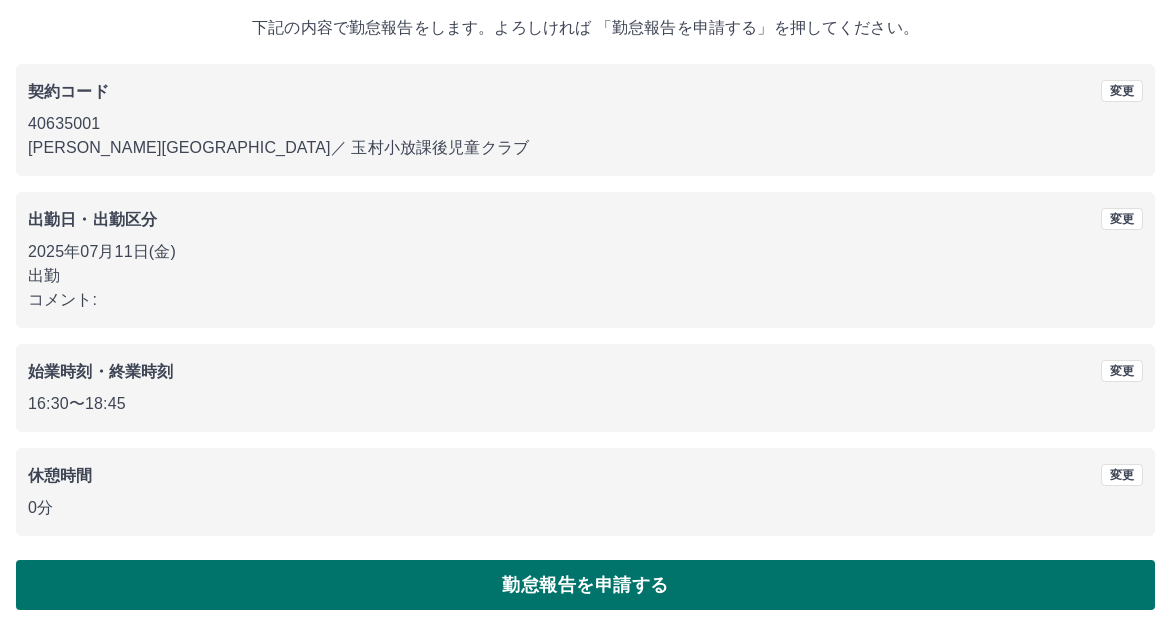 drag, startPoint x: 468, startPoint y: 545, endPoint x: 474, endPoint y: 569, distance: 24.738634 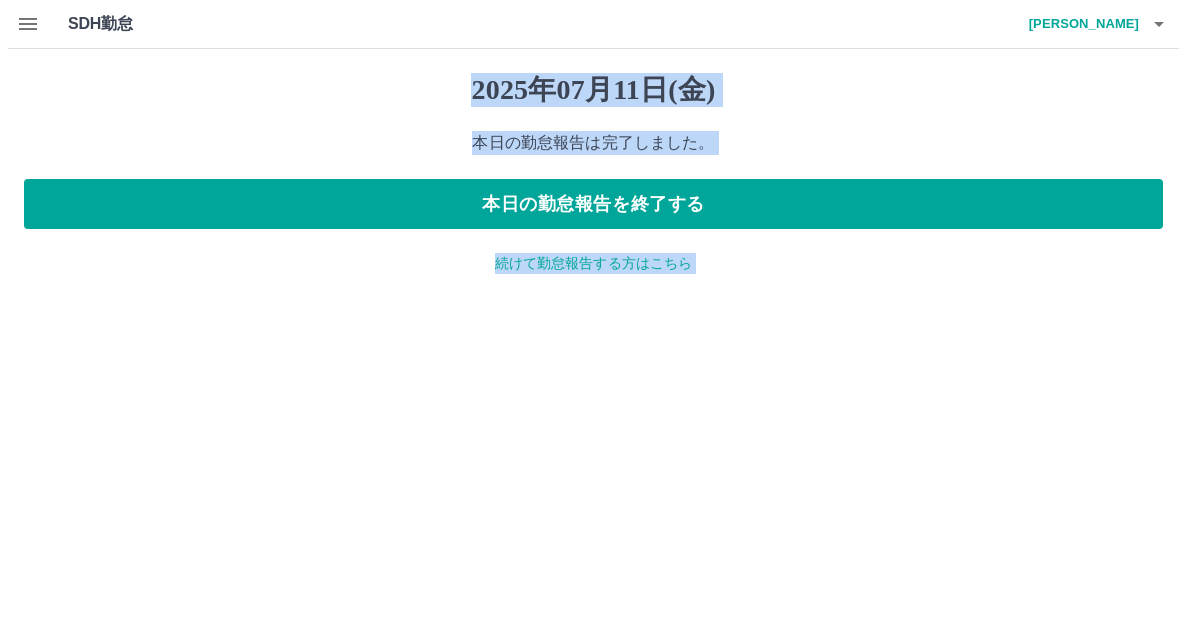 scroll, scrollTop: 0, scrollLeft: 0, axis: both 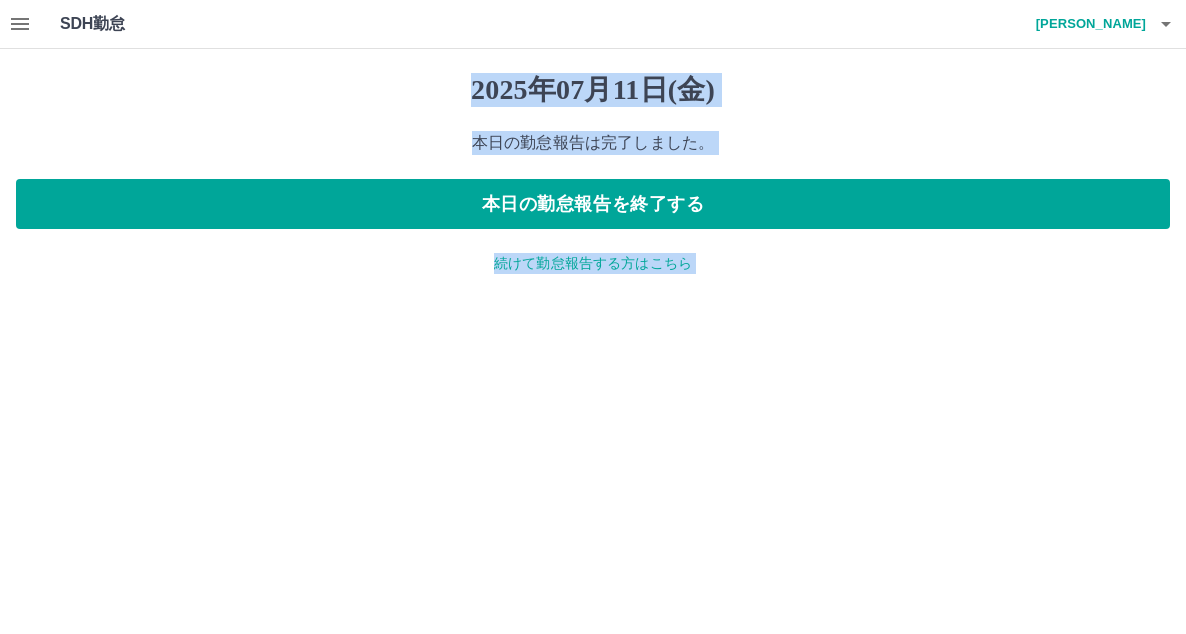 click on "SDH勤怠 三川　藍子 2025年07月11日(金) 本日の勤怠報告は完了しました。 本日の勤怠報告を終了する 続けて勤怠報告する方はこちら SDH勤怠 init init" at bounding box center (593, 149) 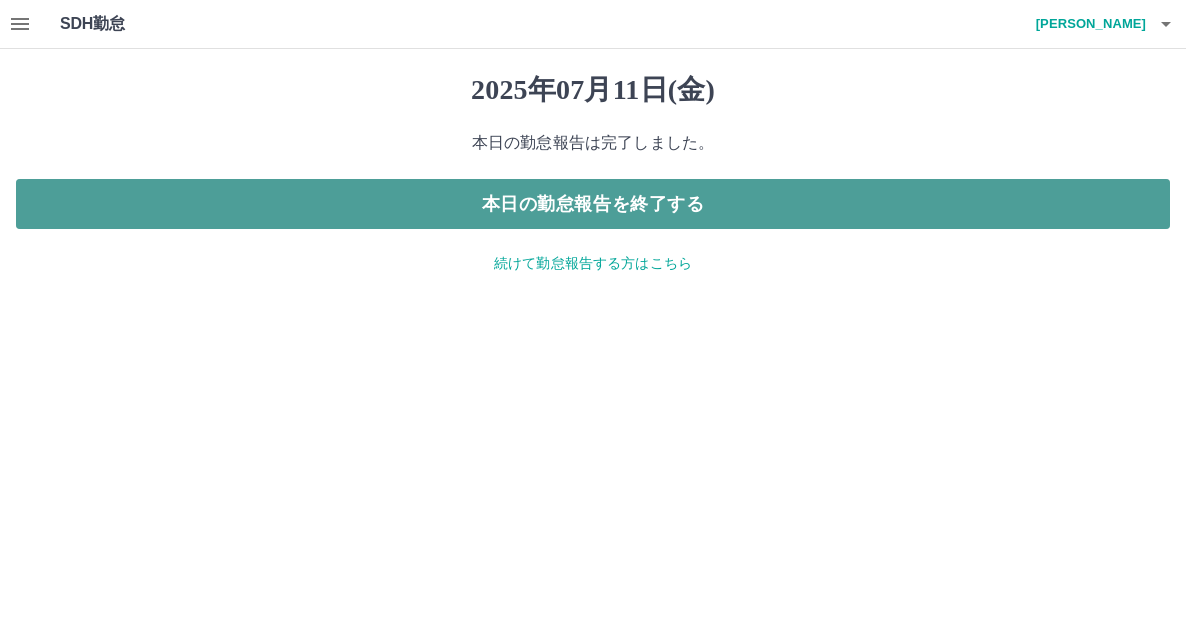 click on "本日の勤怠報告を終了する" at bounding box center (593, 204) 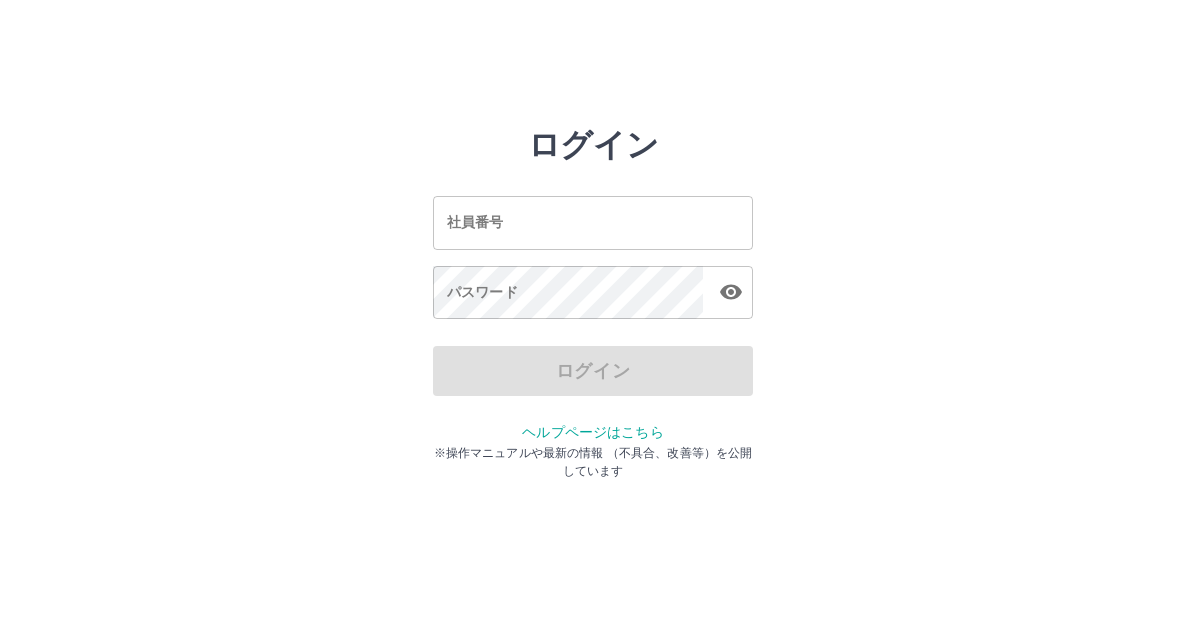 scroll, scrollTop: 0, scrollLeft: 0, axis: both 